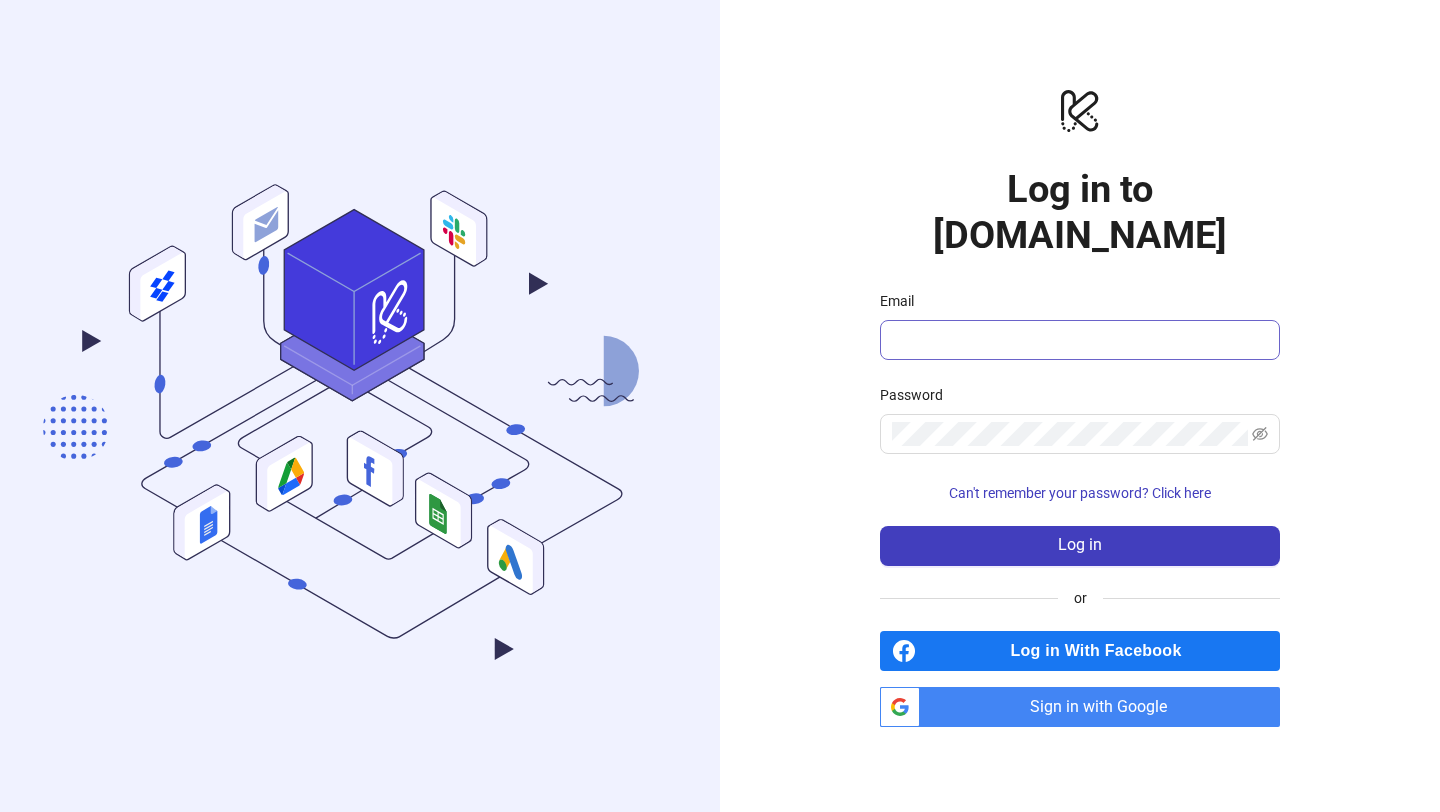 scroll, scrollTop: 0, scrollLeft: 0, axis: both 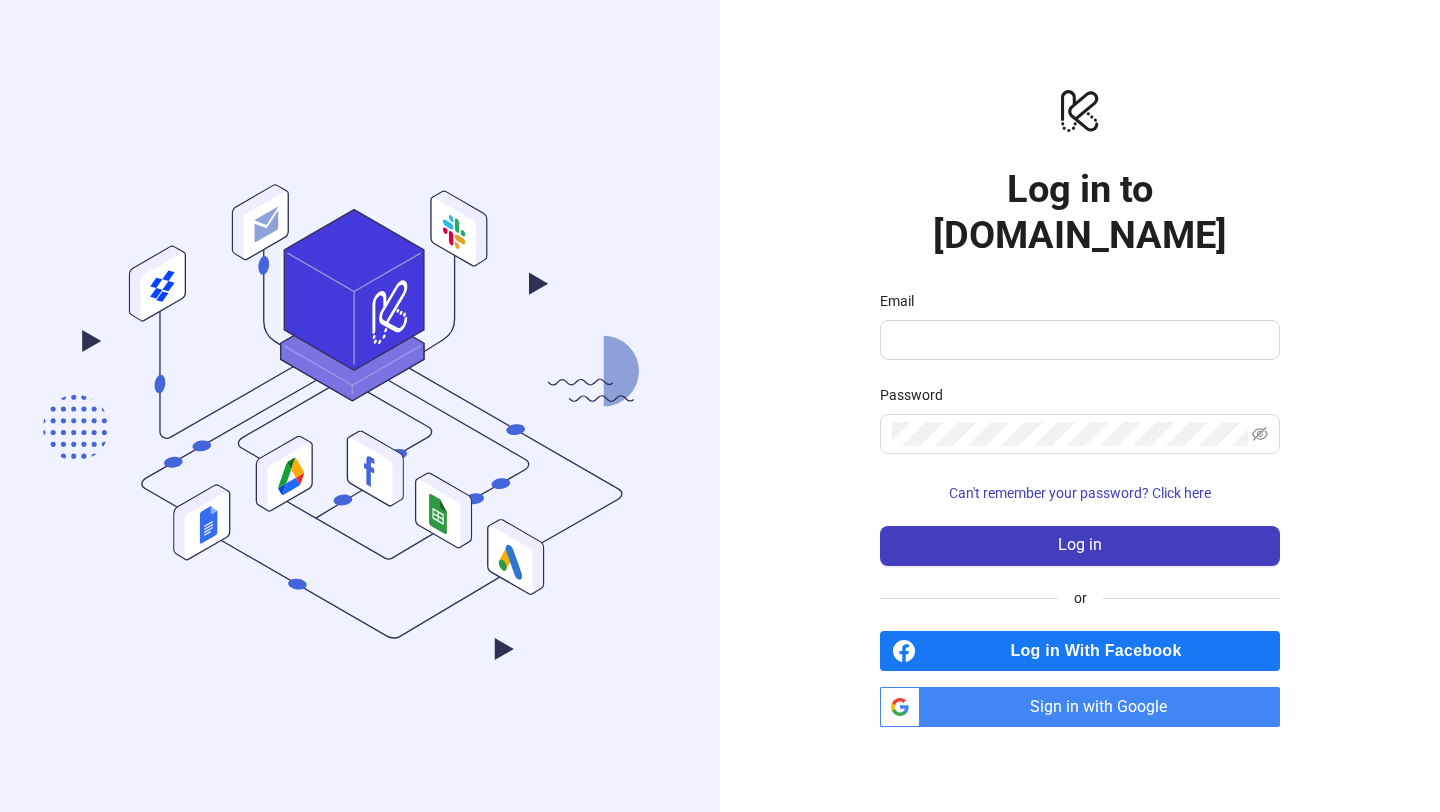 click on "Sign in with Google" at bounding box center [1104, 707] 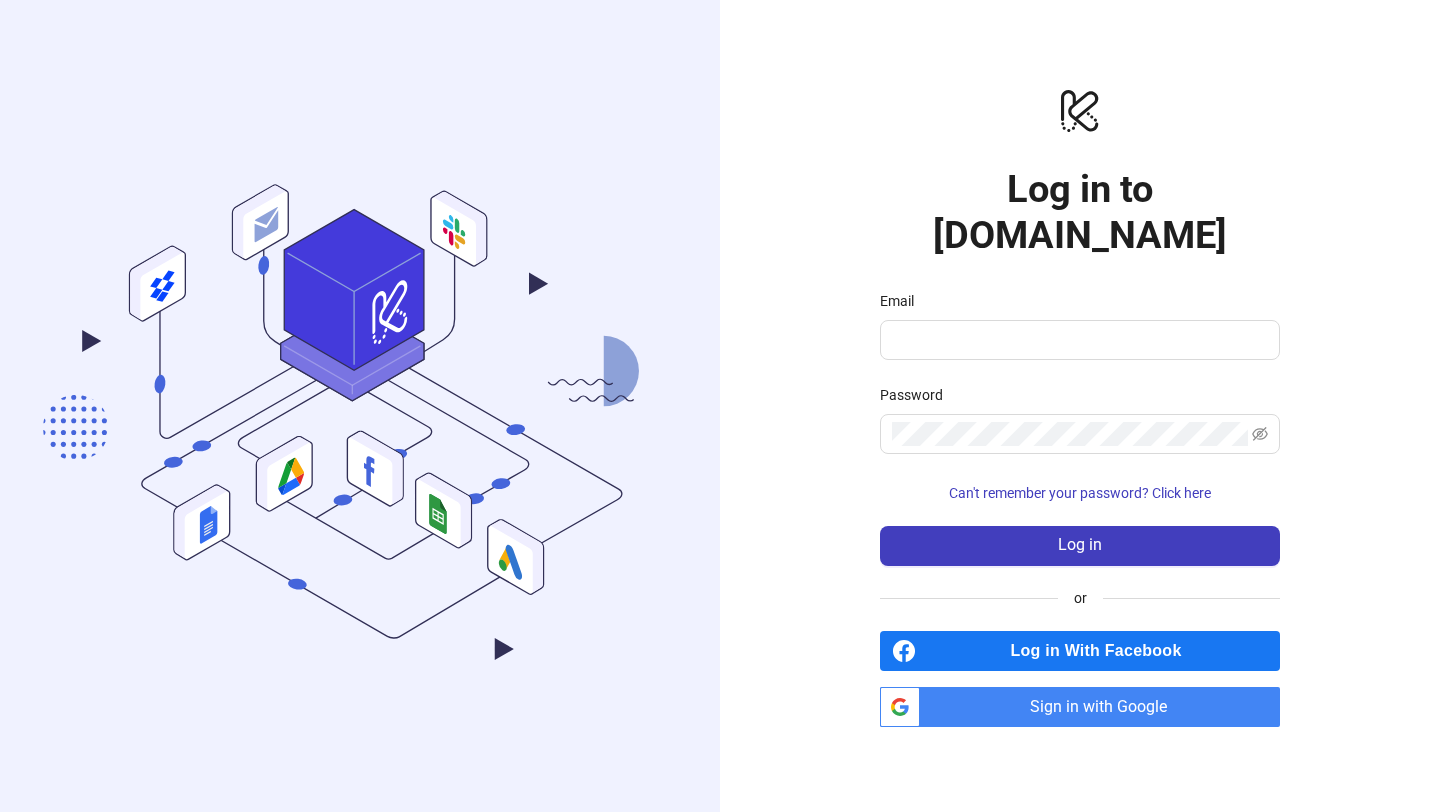 scroll, scrollTop: 0, scrollLeft: 0, axis: both 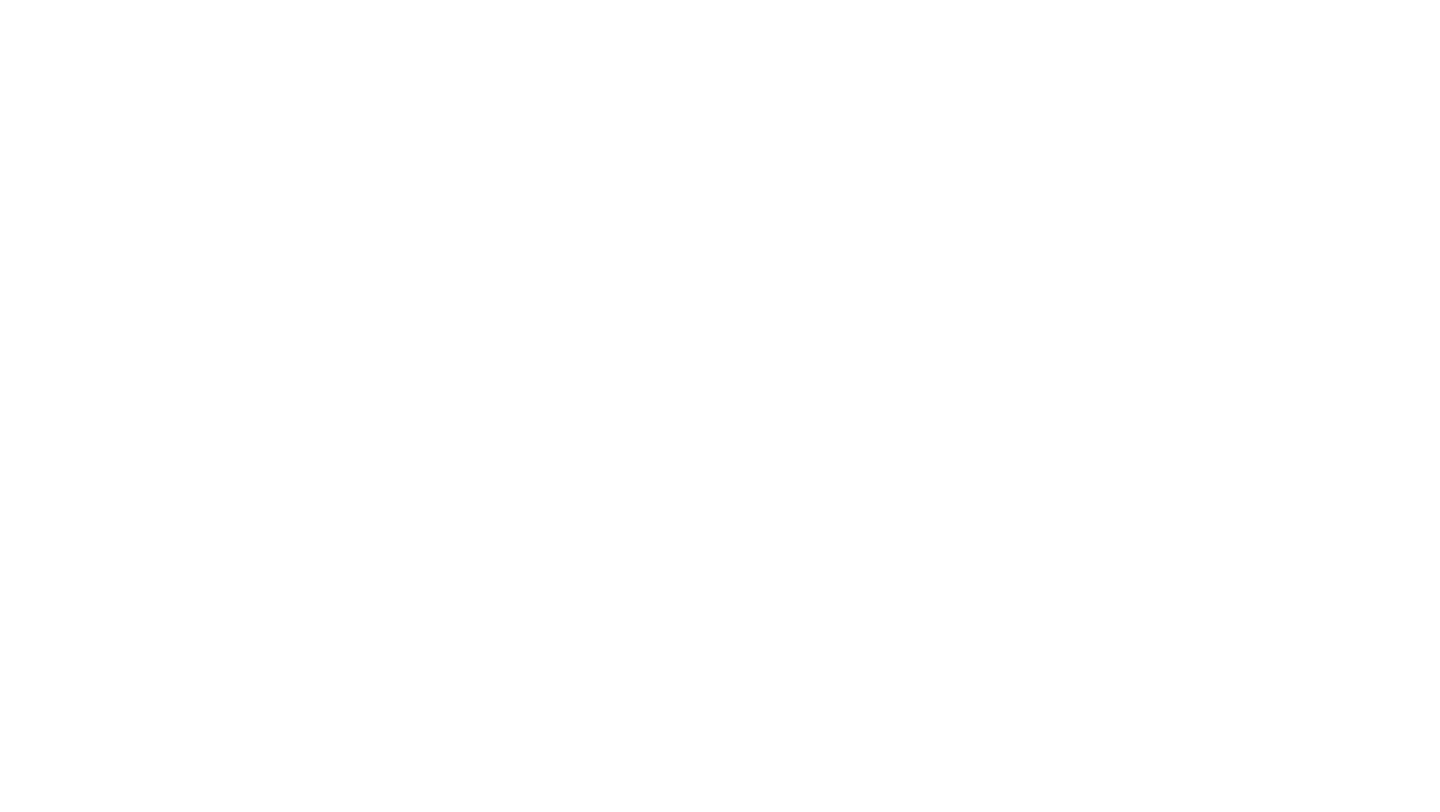 click at bounding box center [720, 406] 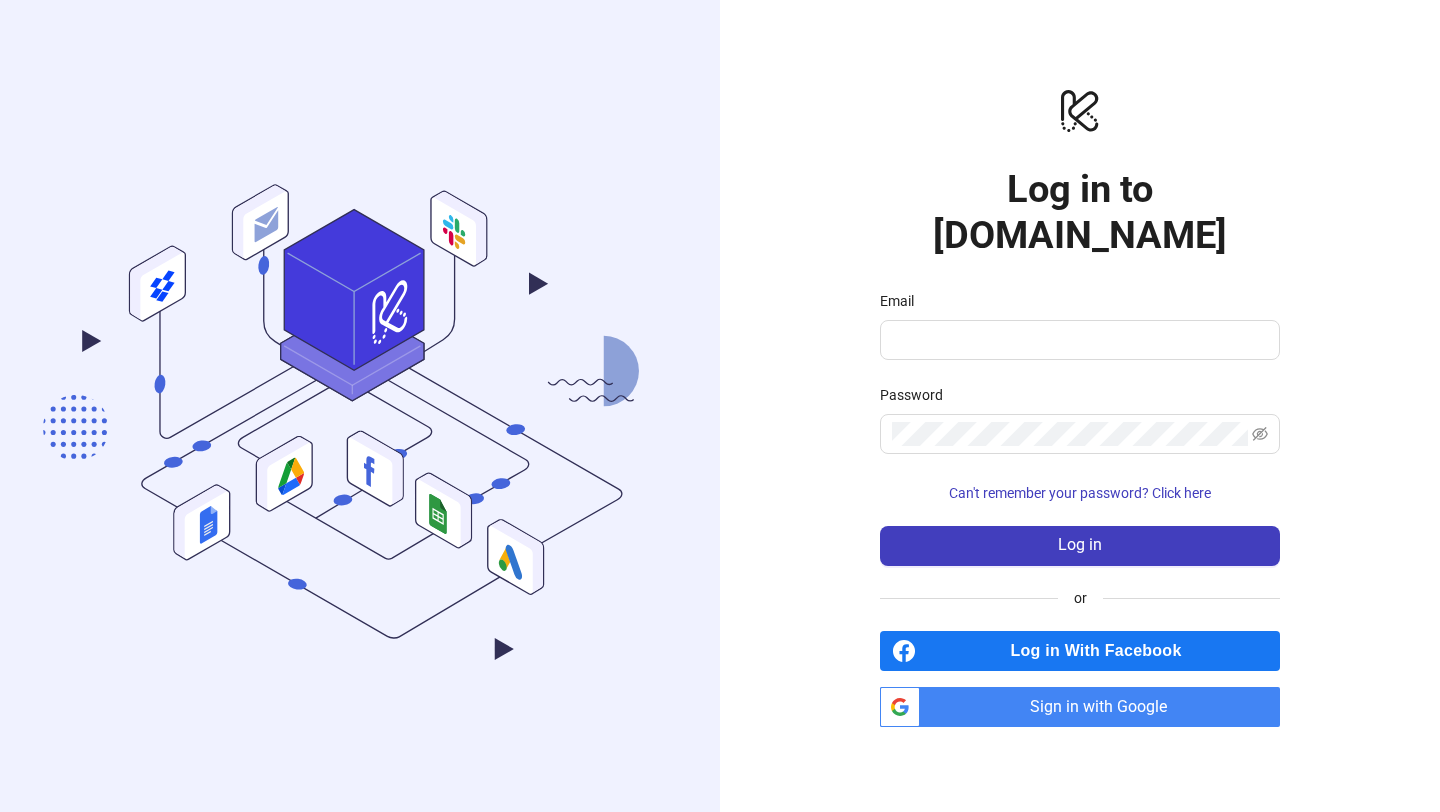 click on "Sign in with Google" at bounding box center [1104, 707] 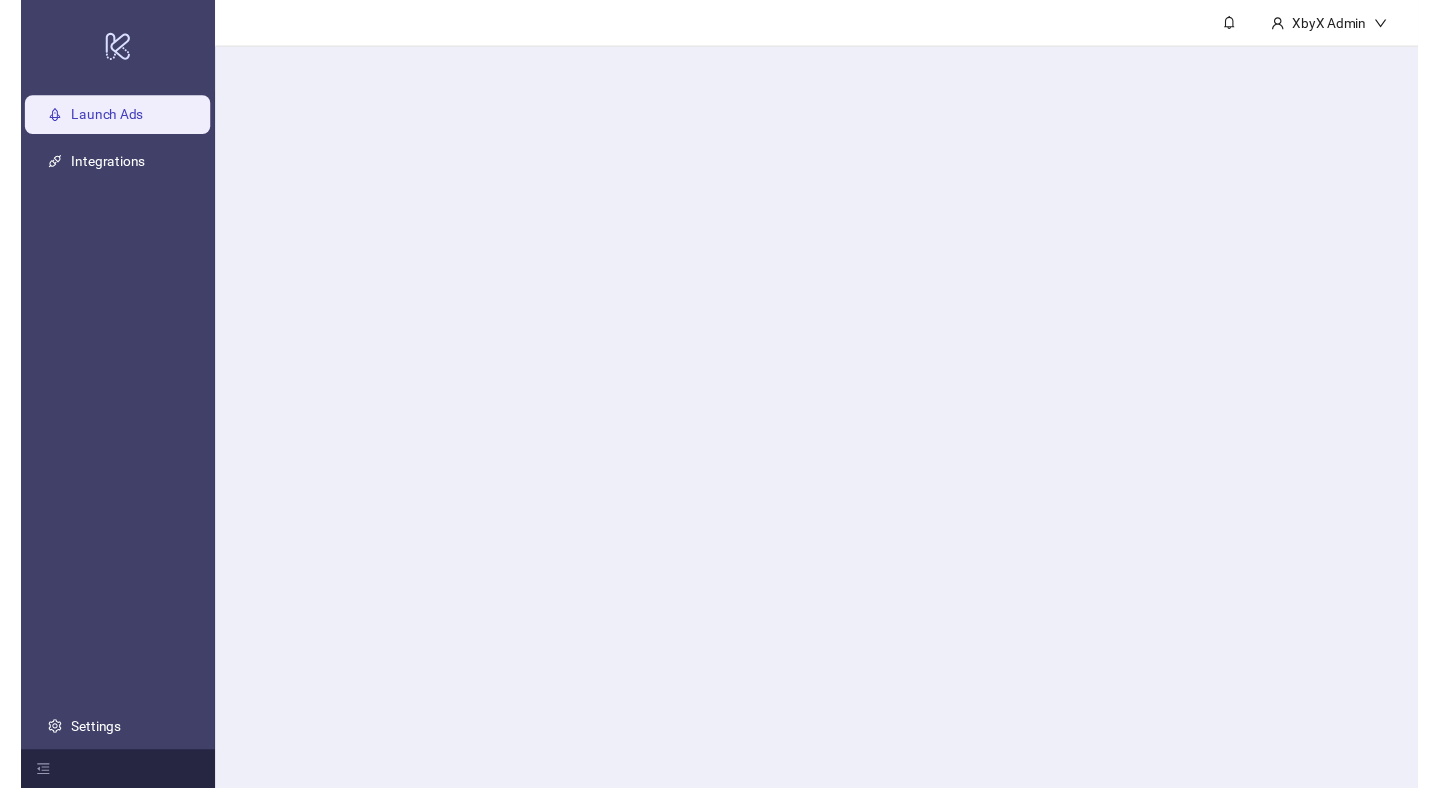 scroll, scrollTop: 0, scrollLeft: 0, axis: both 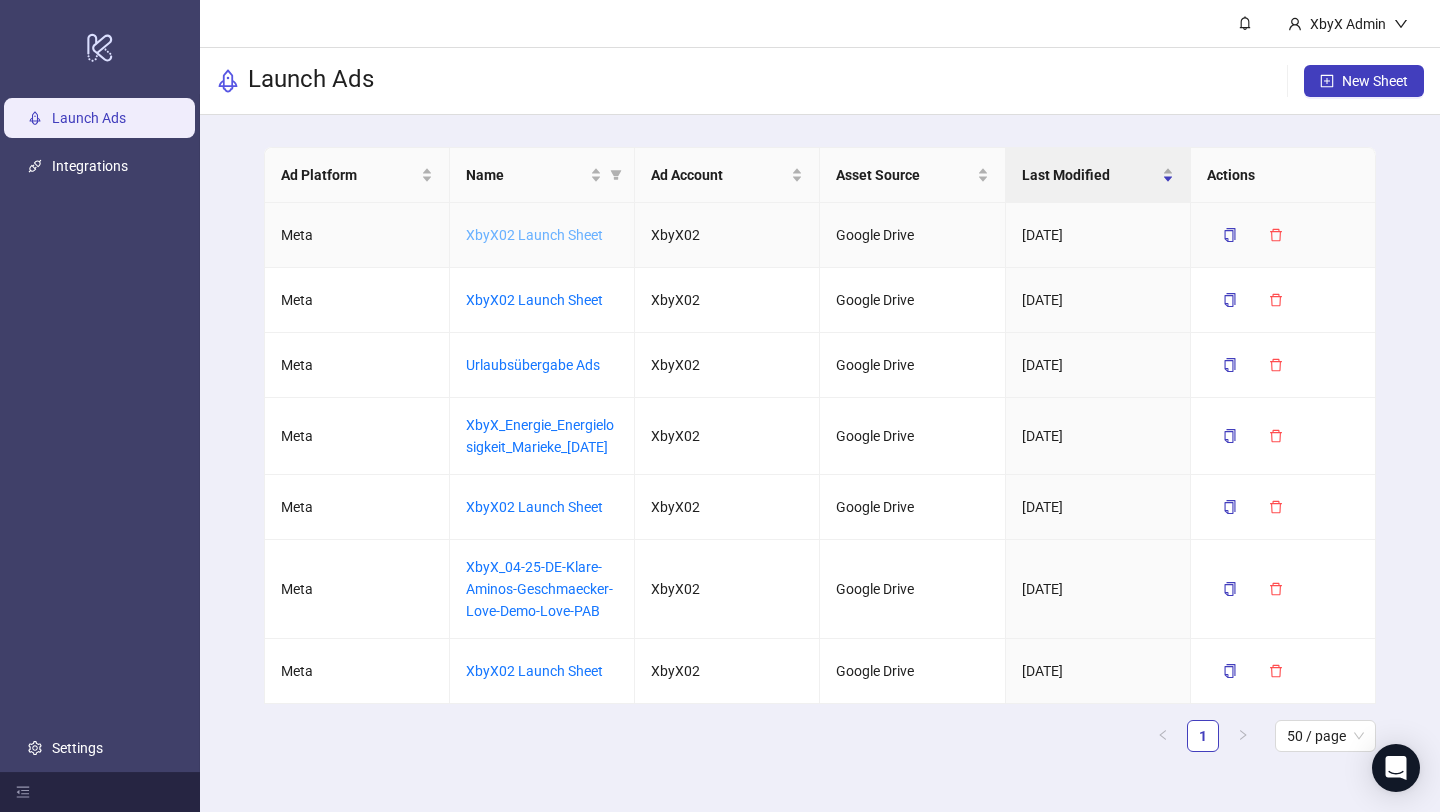 click on "XbyX02 Launch Sheet" at bounding box center [534, 235] 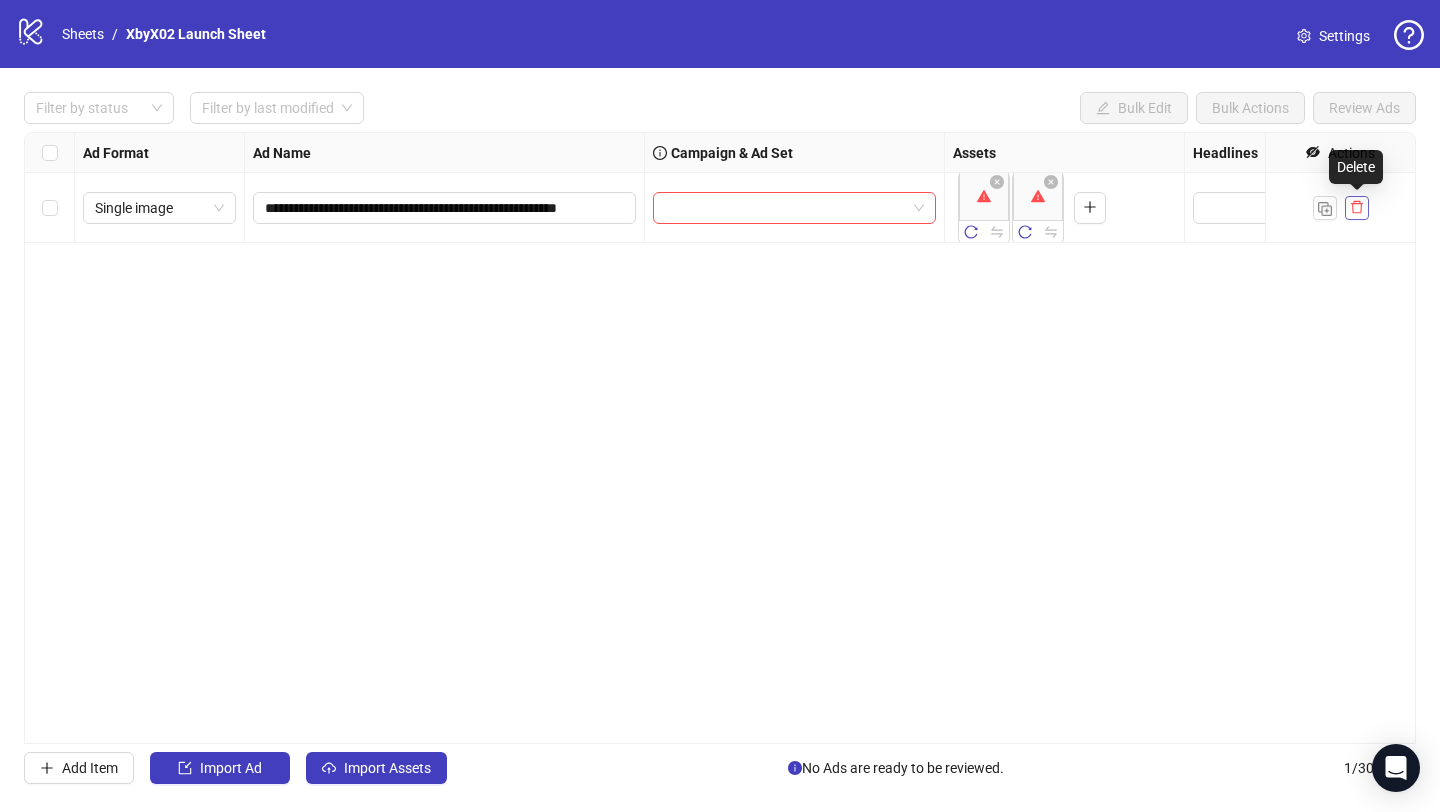 click at bounding box center (1357, 208) 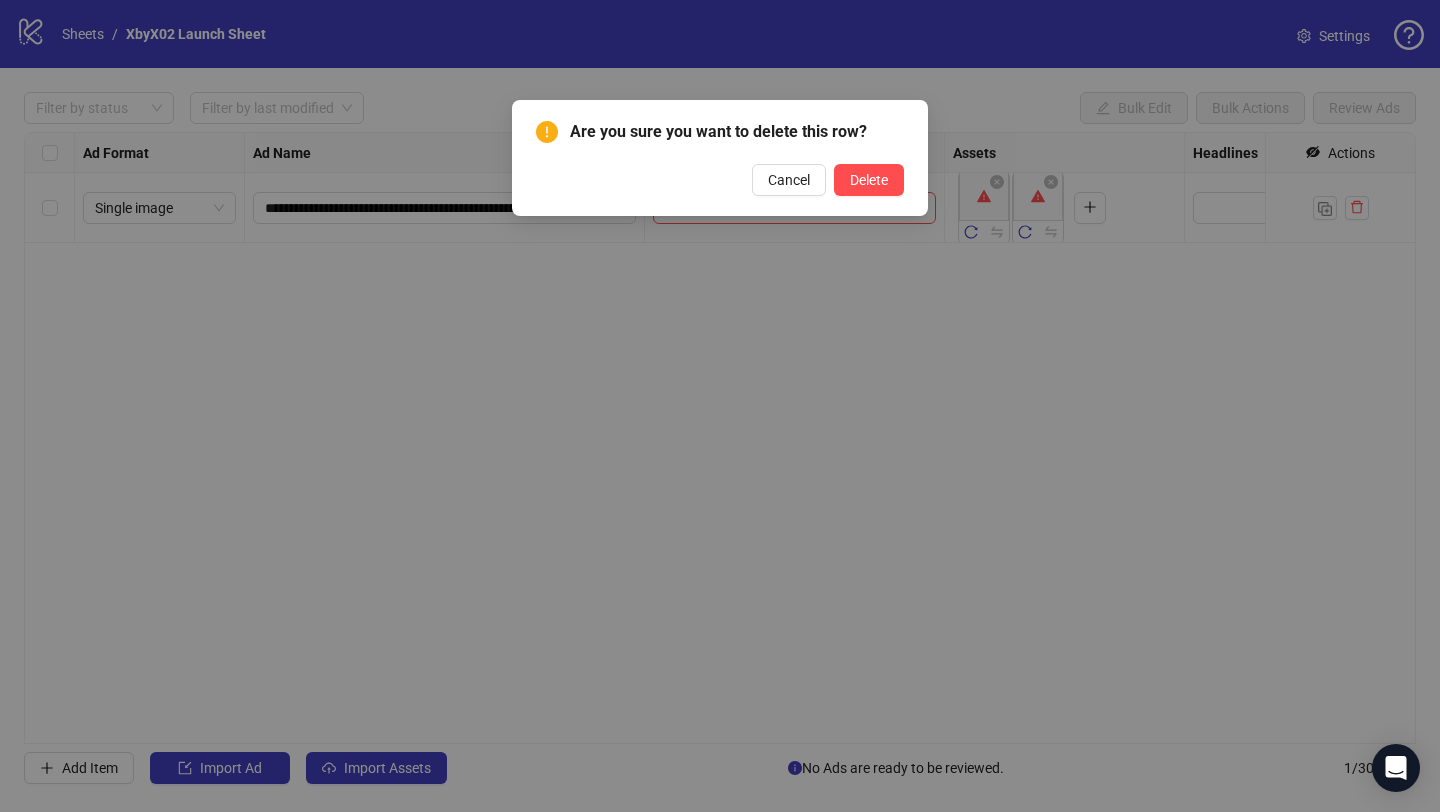 click on "Are you sure you want to delete this row? Cancel Delete" at bounding box center (720, 158) 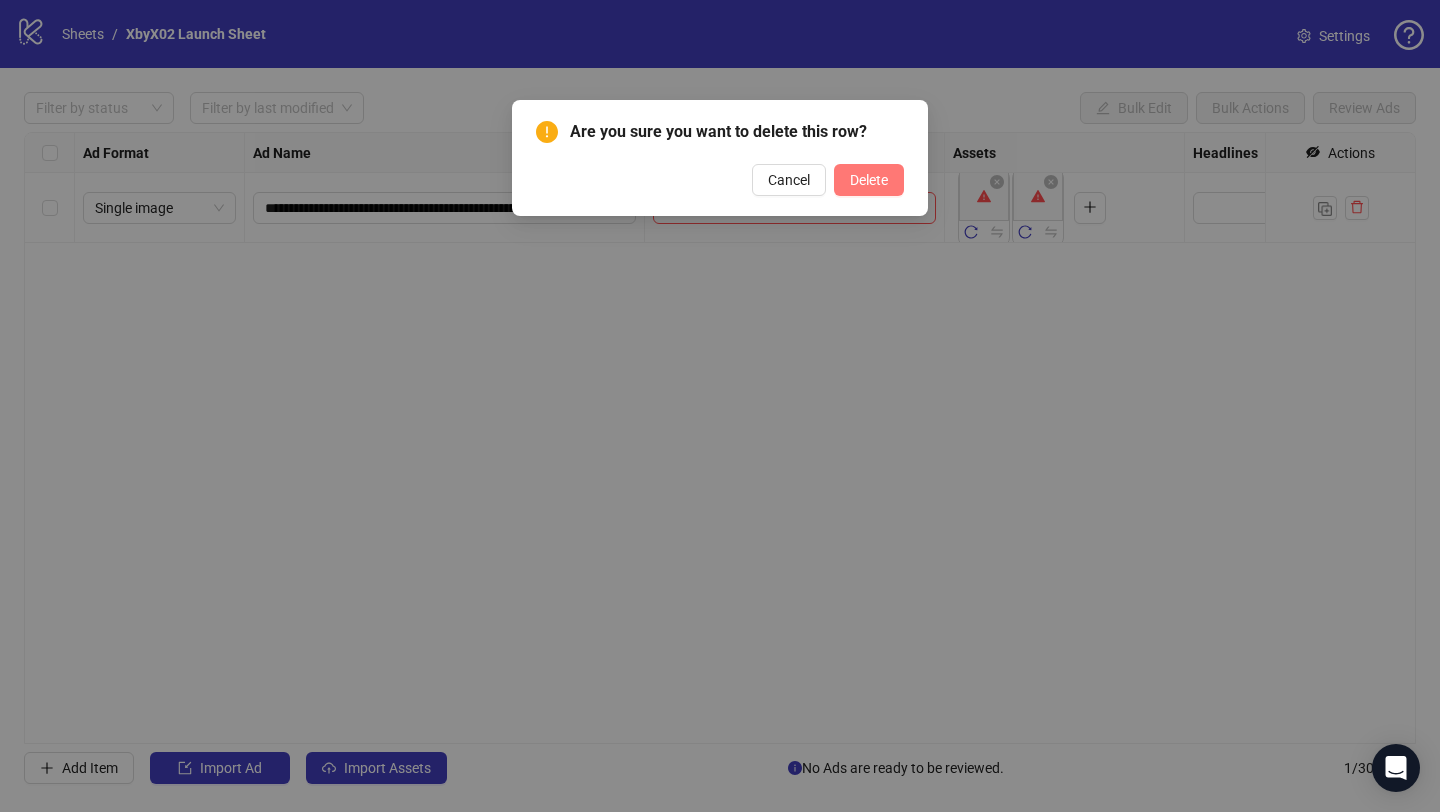 click on "Delete" at bounding box center (869, 180) 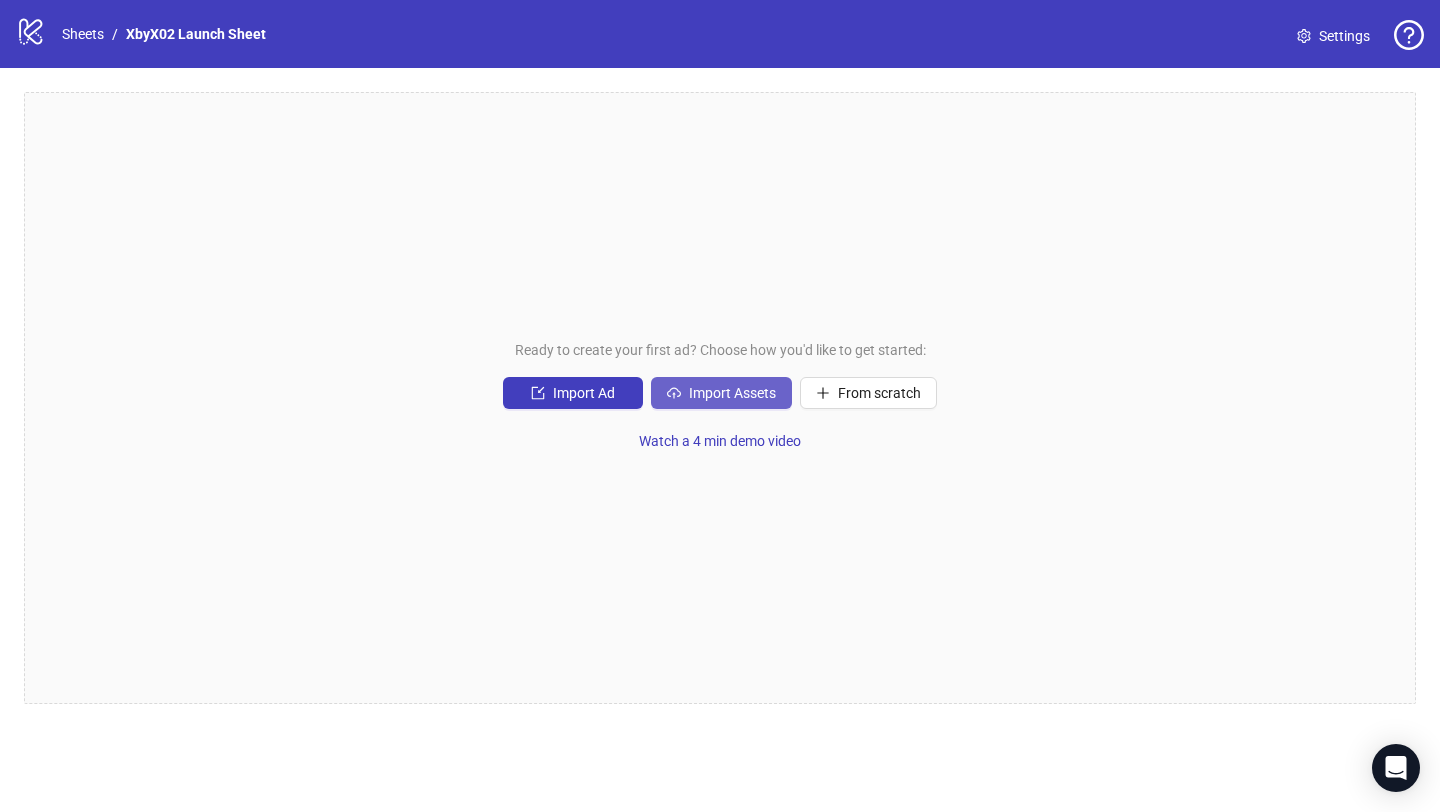 click 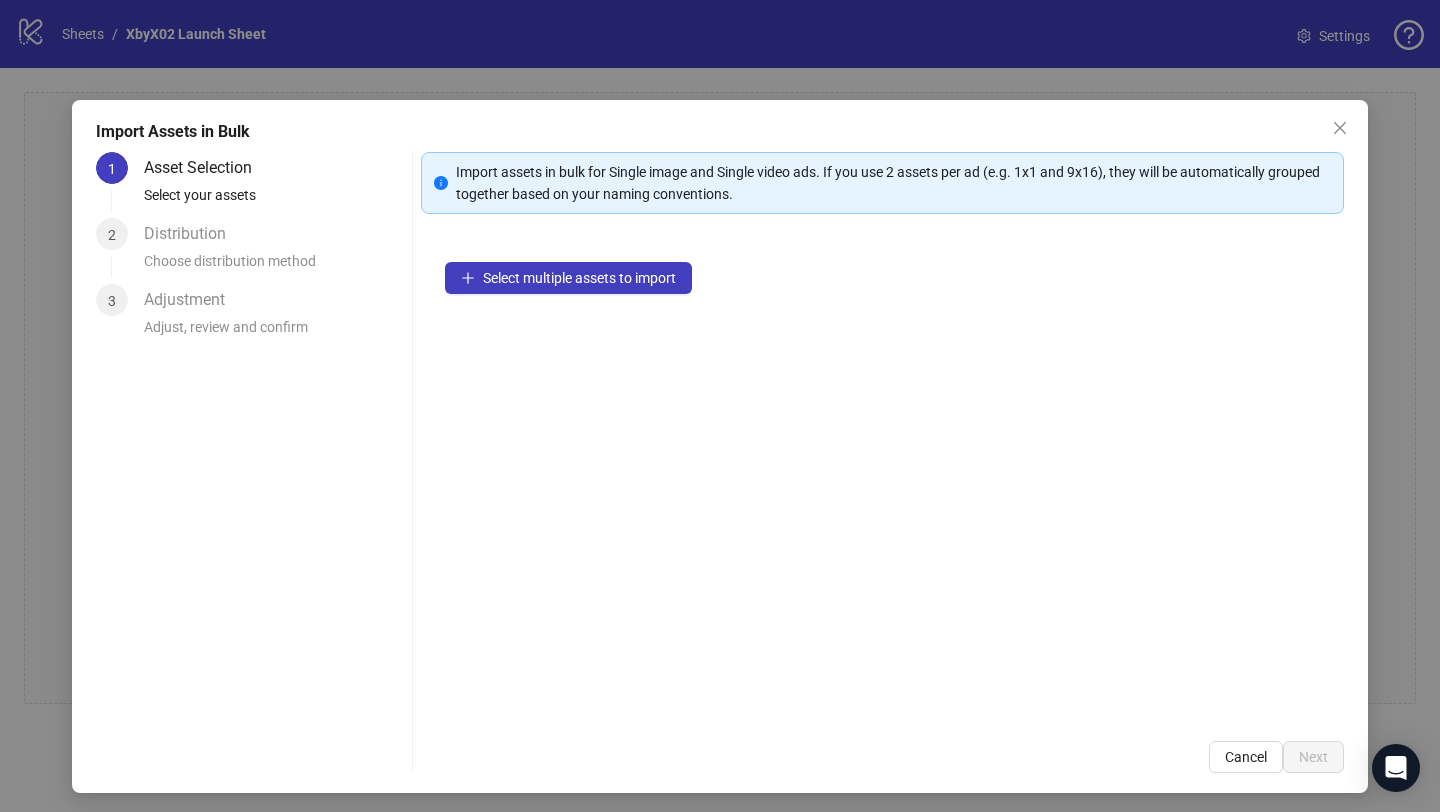 click on "Select multiple assets to import" at bounding box center (882, 477) 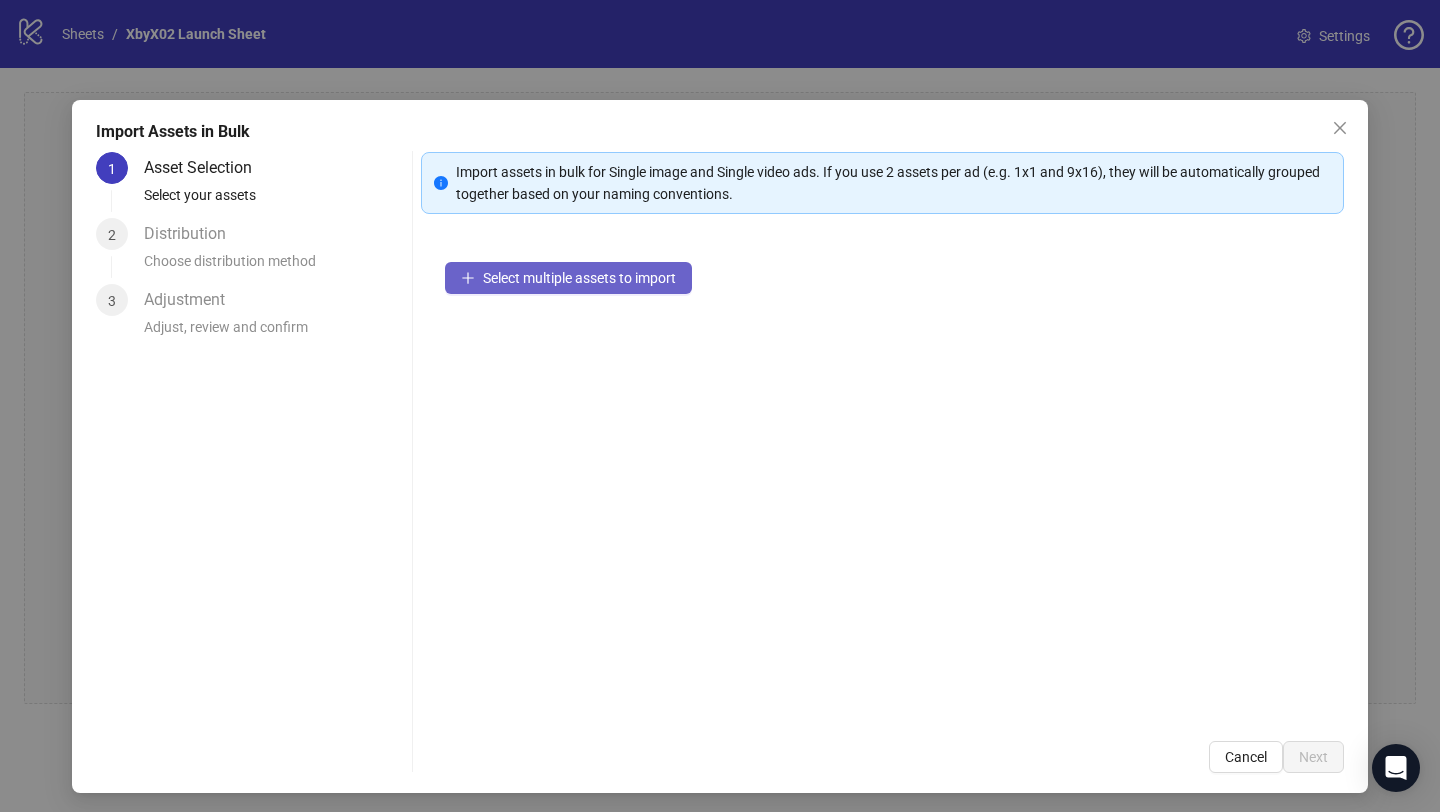 click on "Select multiple assets to import" at bounding box center (568, 278) 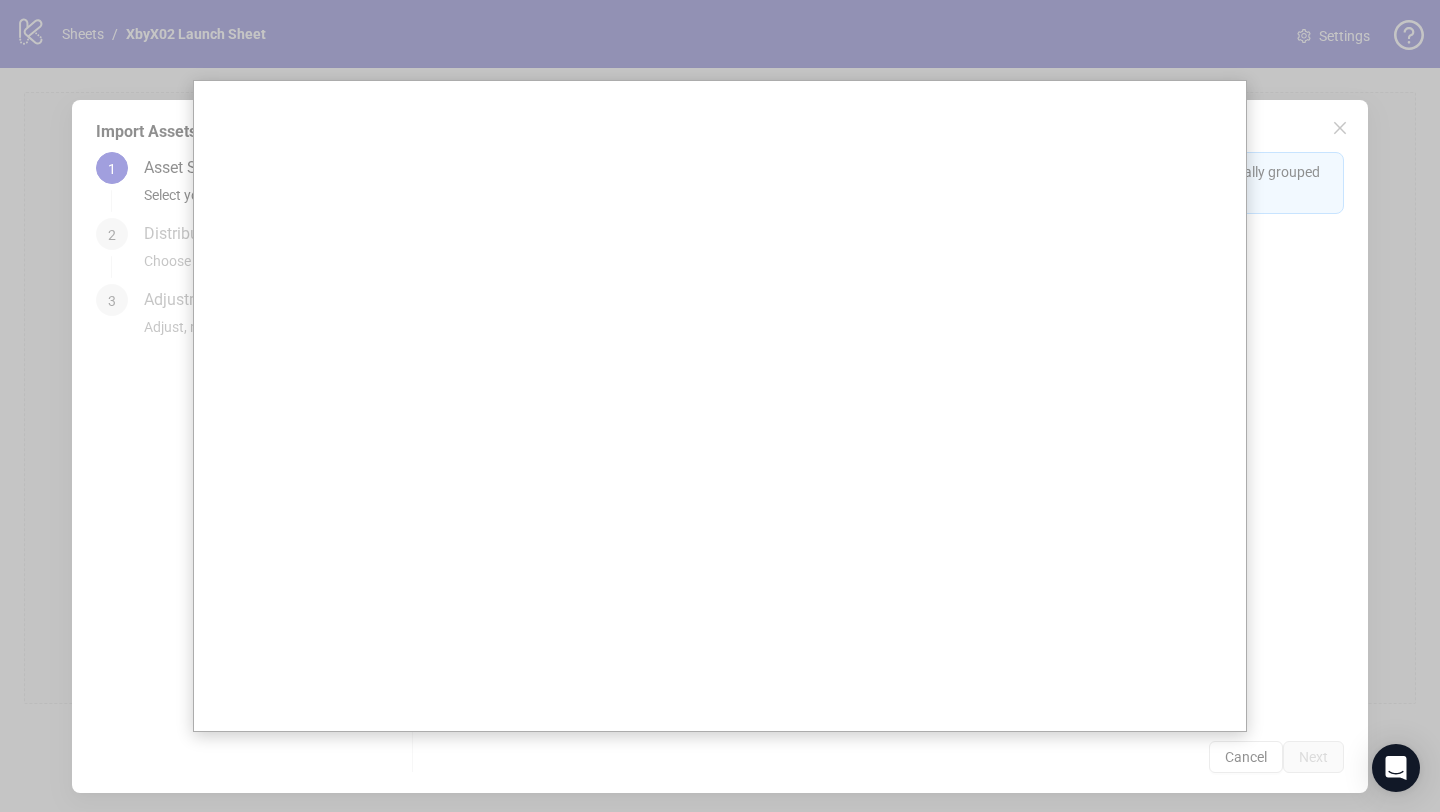 click at bounding box center (720, 406) 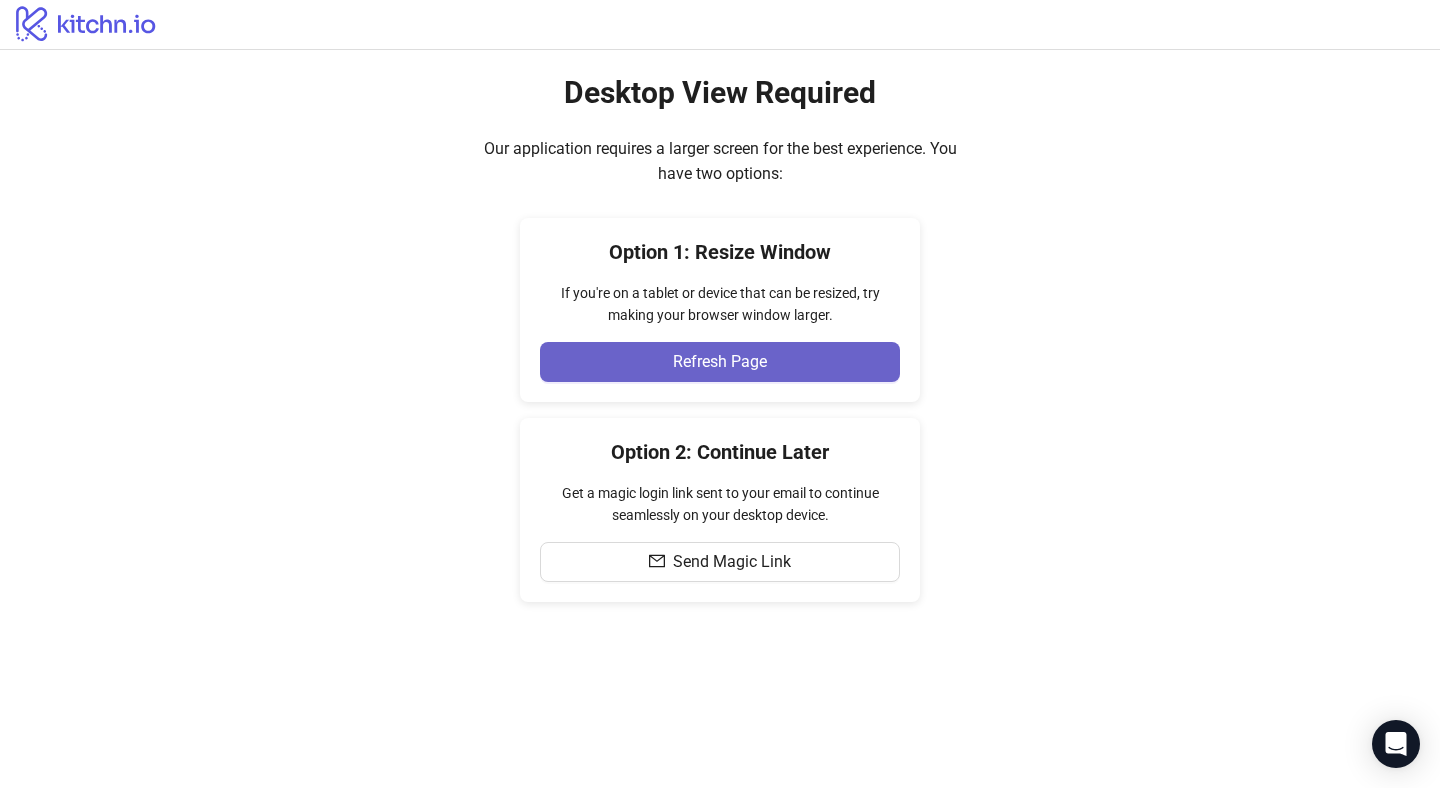 click on "Refresh Page" at bounding box center [720, 362] 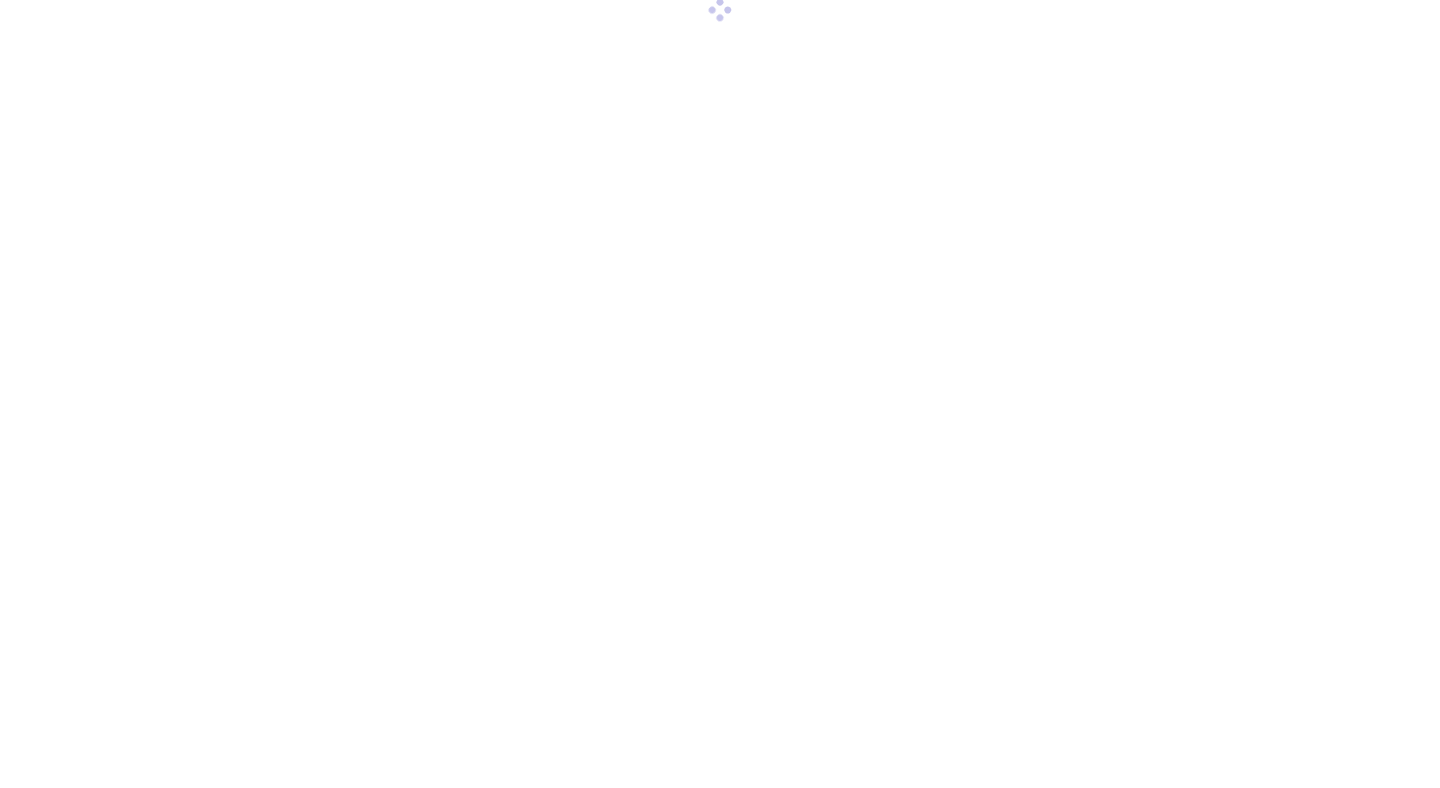 scroll, scrollTop: 0, scrollLeft: 0, axis: both 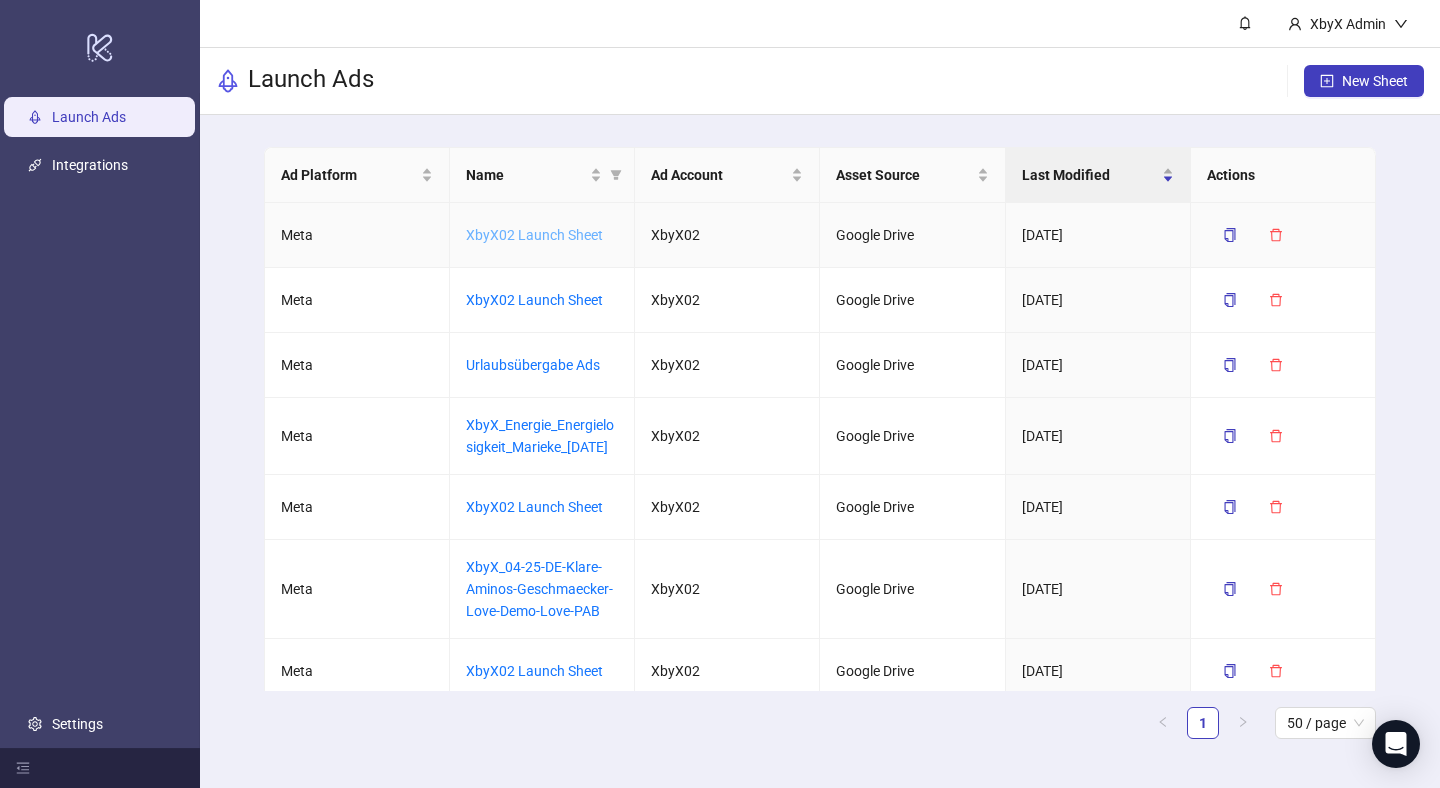 click on "XbyX02 Launch Sheet" at bounding box center (534, 235) 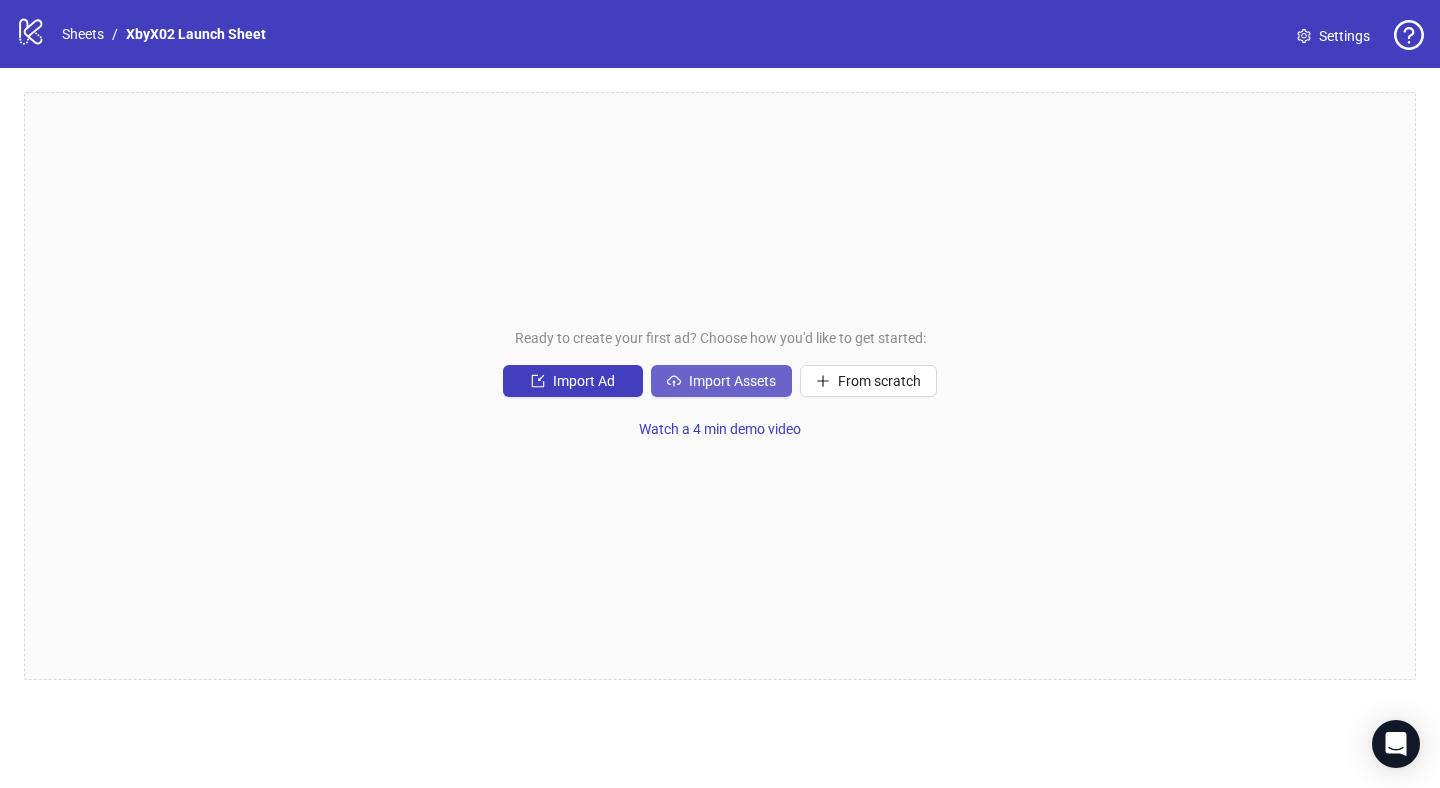 click on "Import Assets" at bounding box center [721, 381] 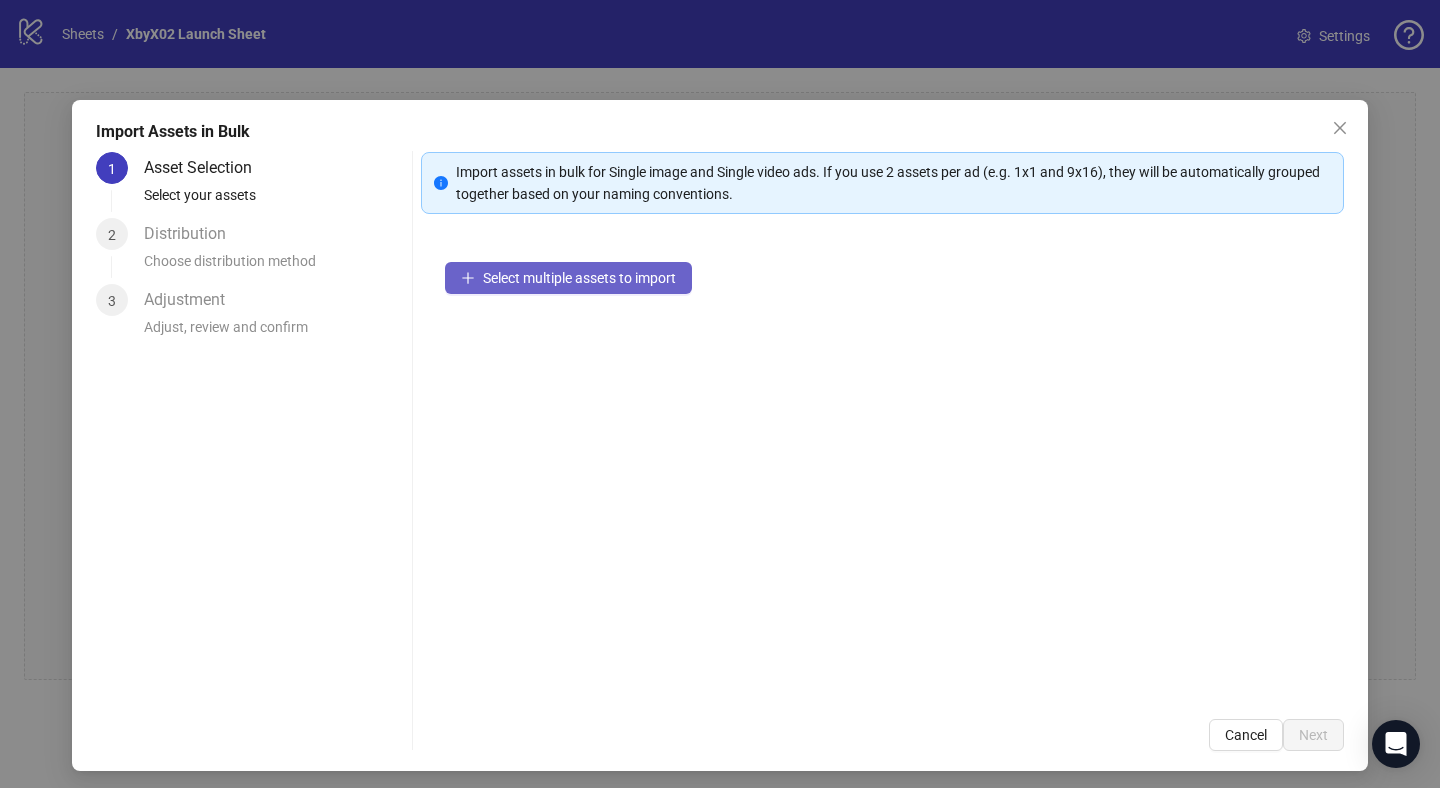 click on "Select multiple assets to import" at bounding box center (579, 278) 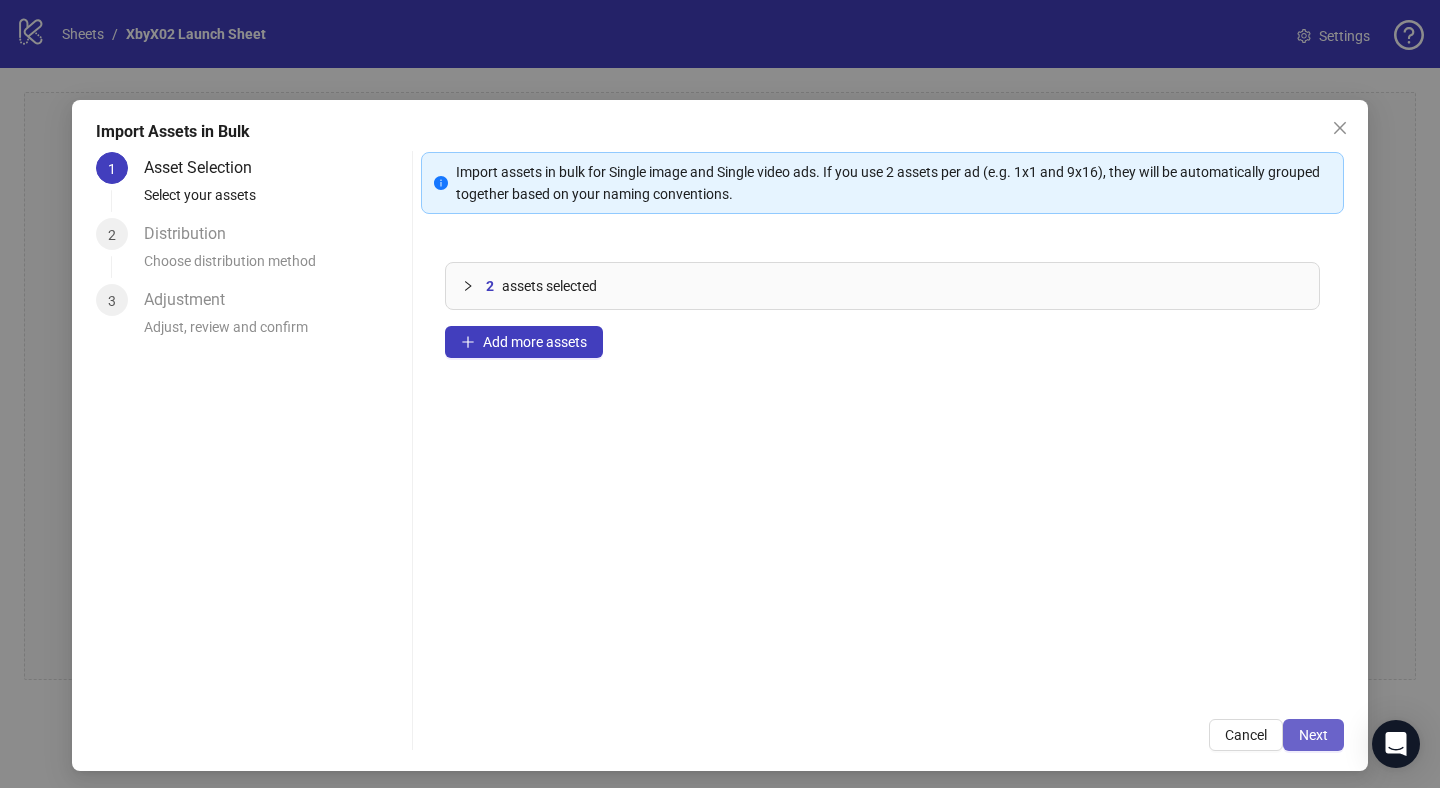 click on "Next" at bounding box center [1313, 735] 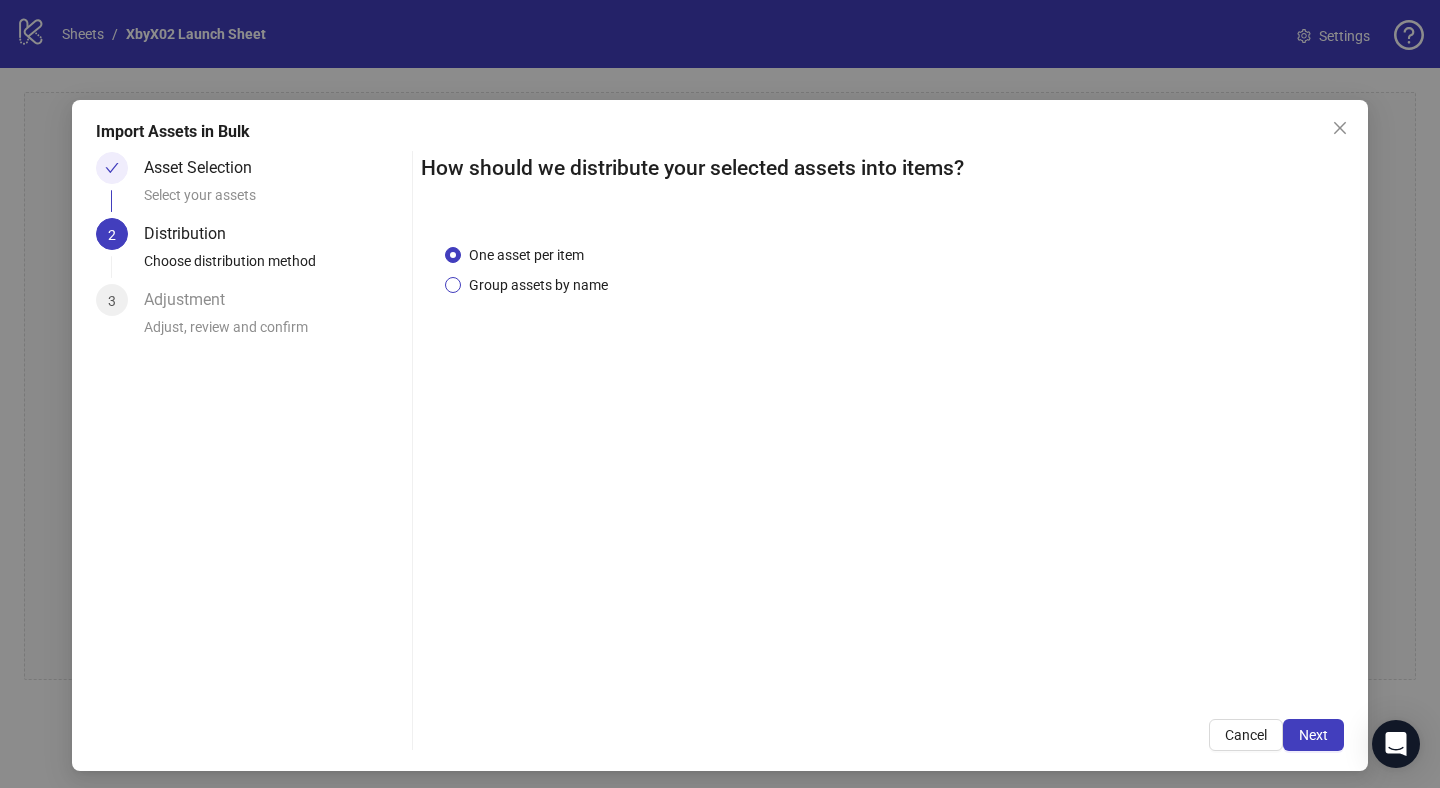 click on "Group assets by name" at bounding box center (538, 285) 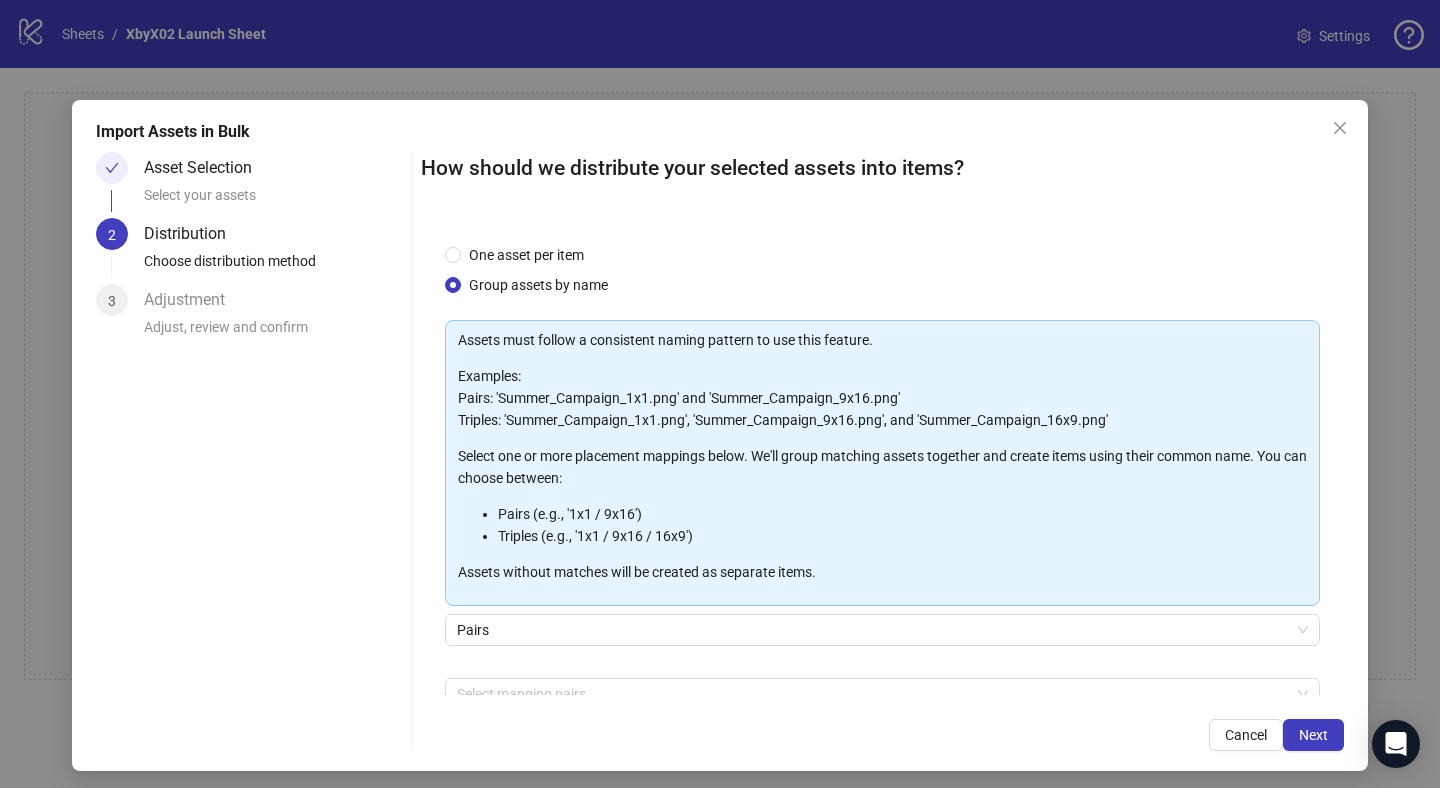 scroll, scrollTop: 110, scrollLeft: 0, axis: vertical 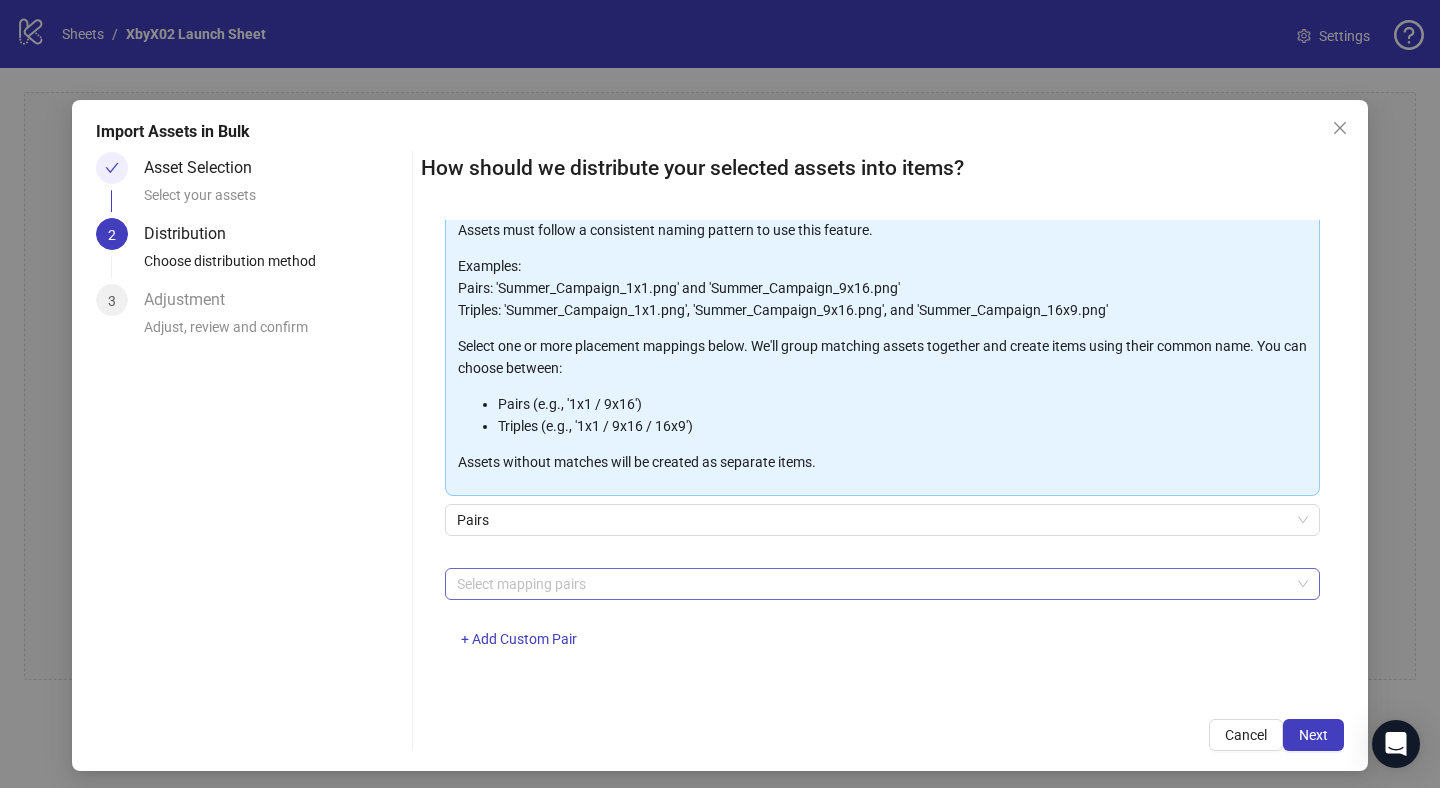 click at bounding box center [872, 584] 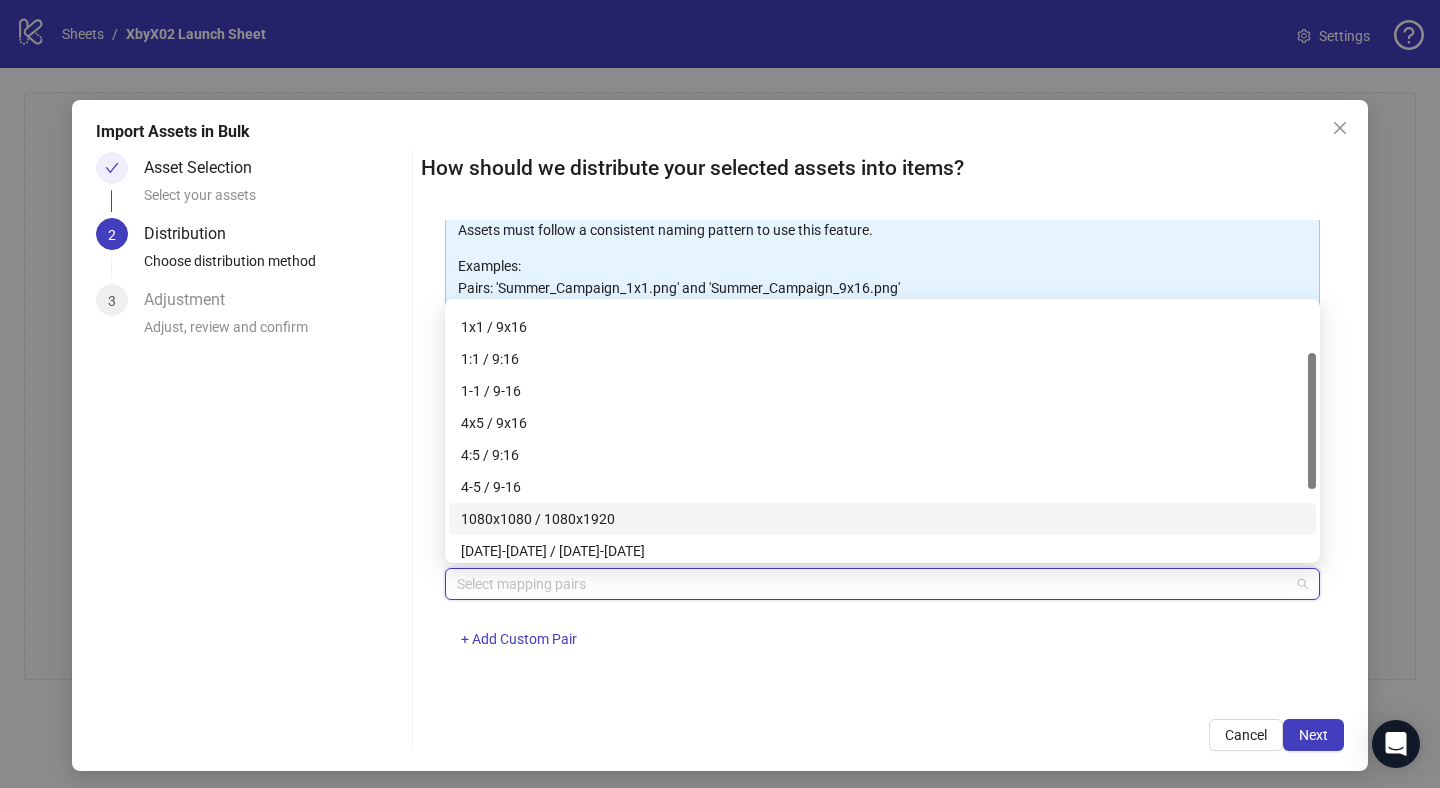 scroll, scrollTop: 94, scrollLeft: 0, axis: vertical 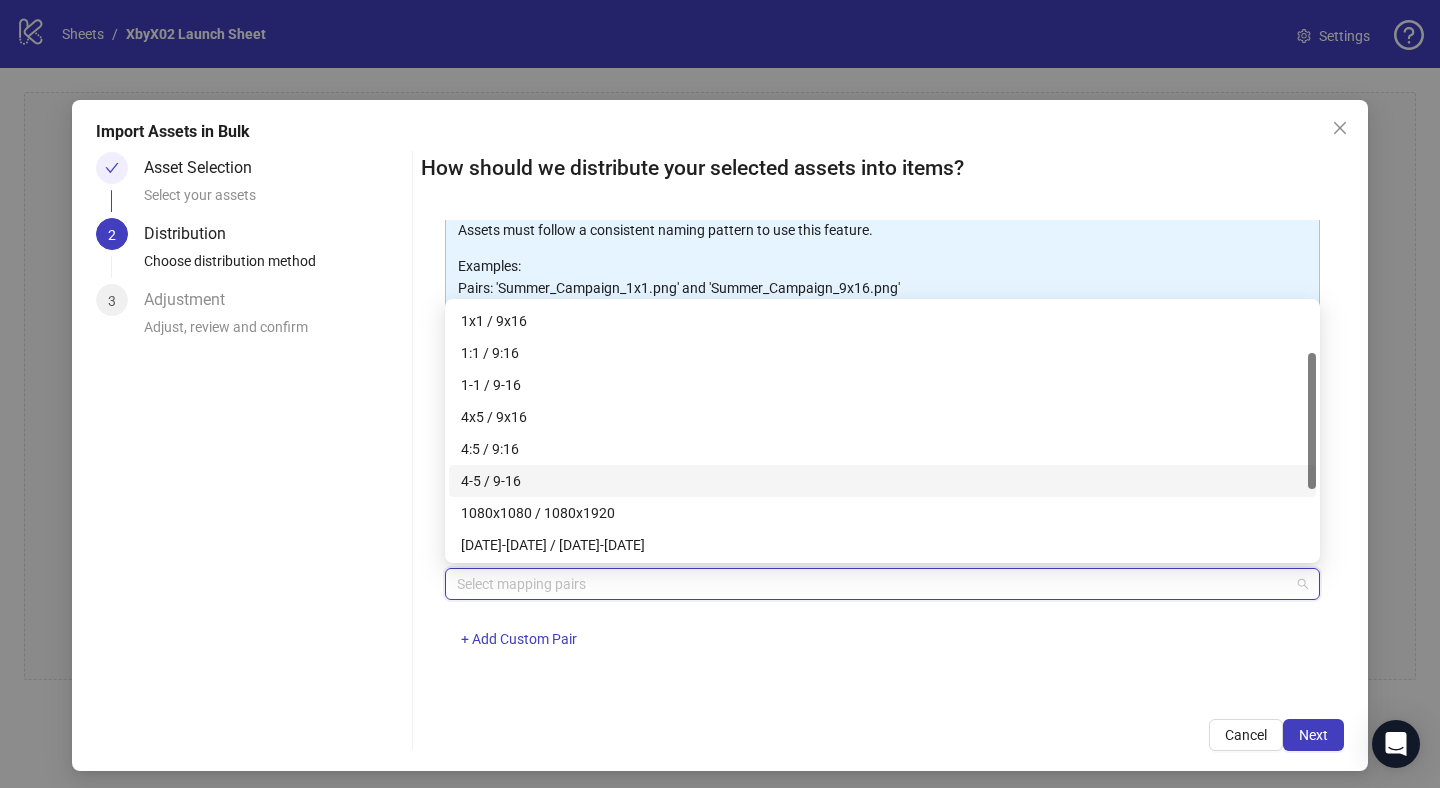 click on "4-5 / 9-16" at bounding box center (882, 481) 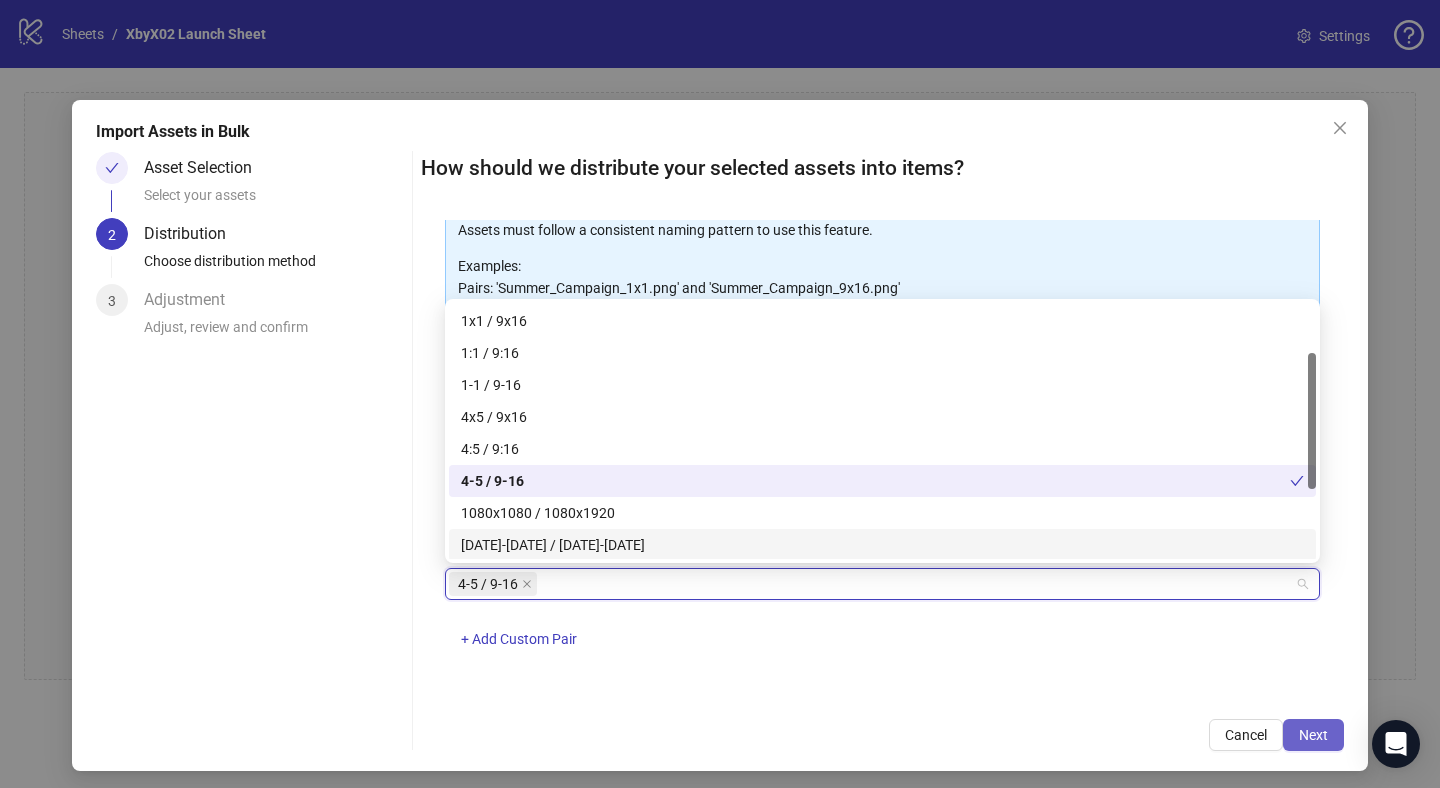 click on "Next" at bounding box center (1313, 735) 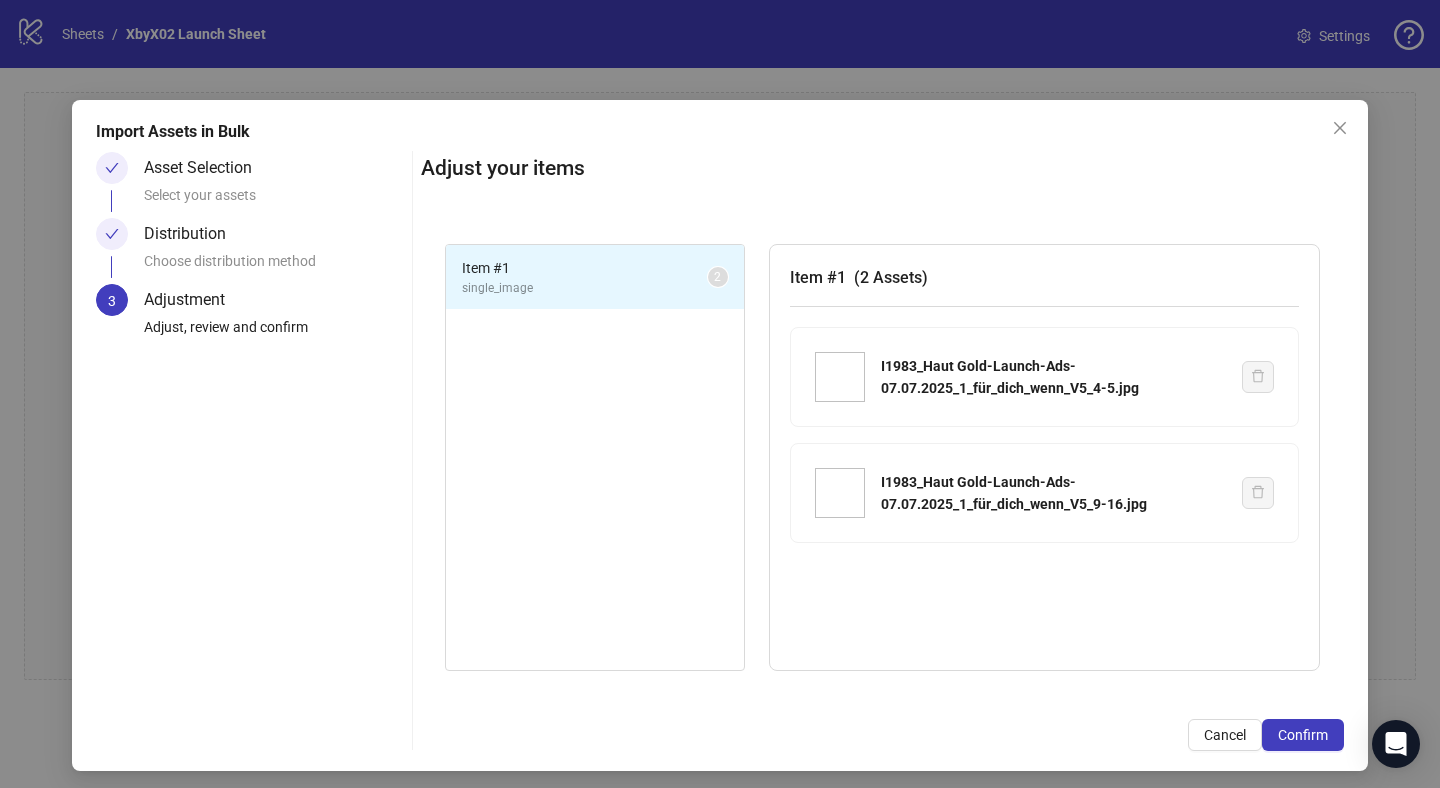 click on "Confirm" at bounding box center [1303, 735] 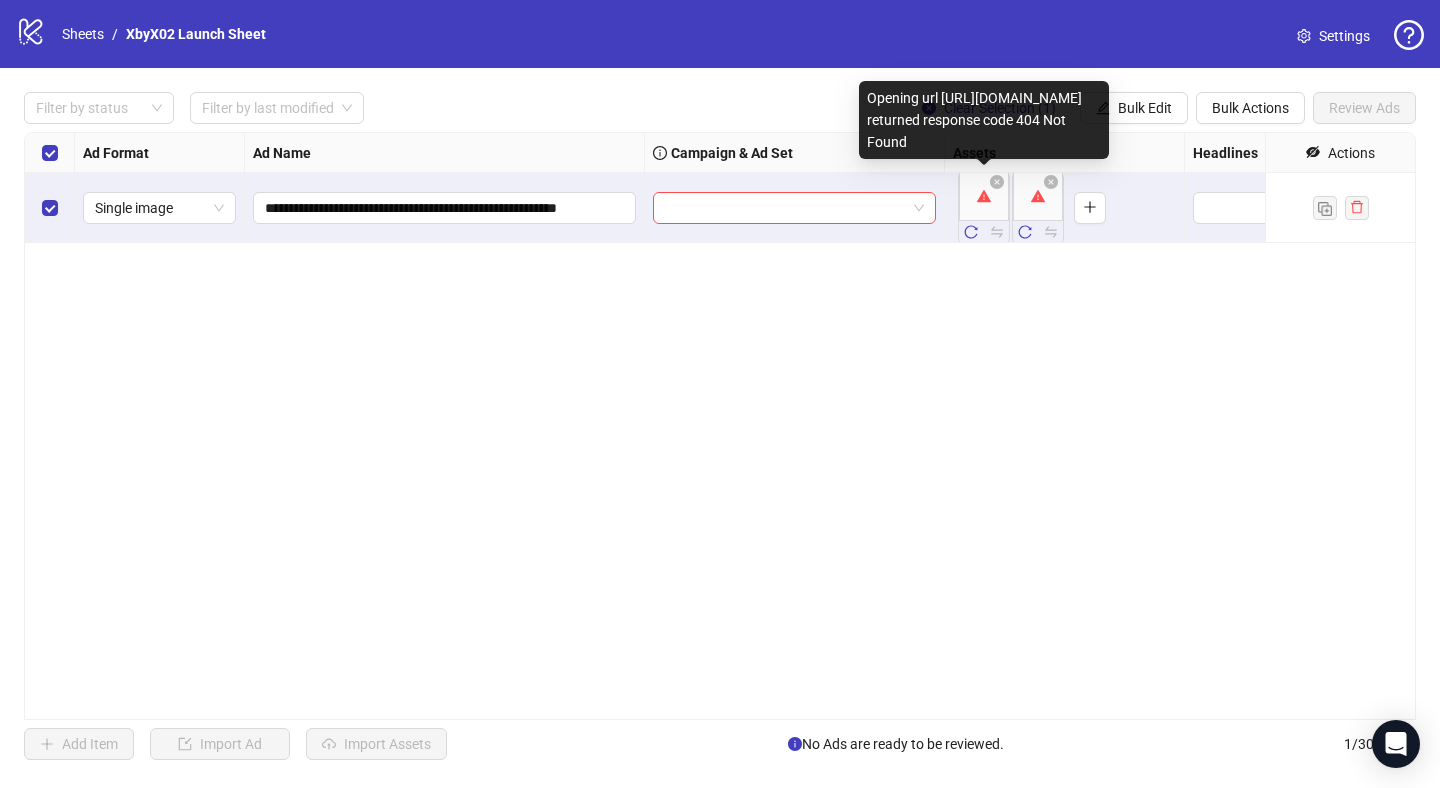 click on "**********" at bounding box center (720, 394) 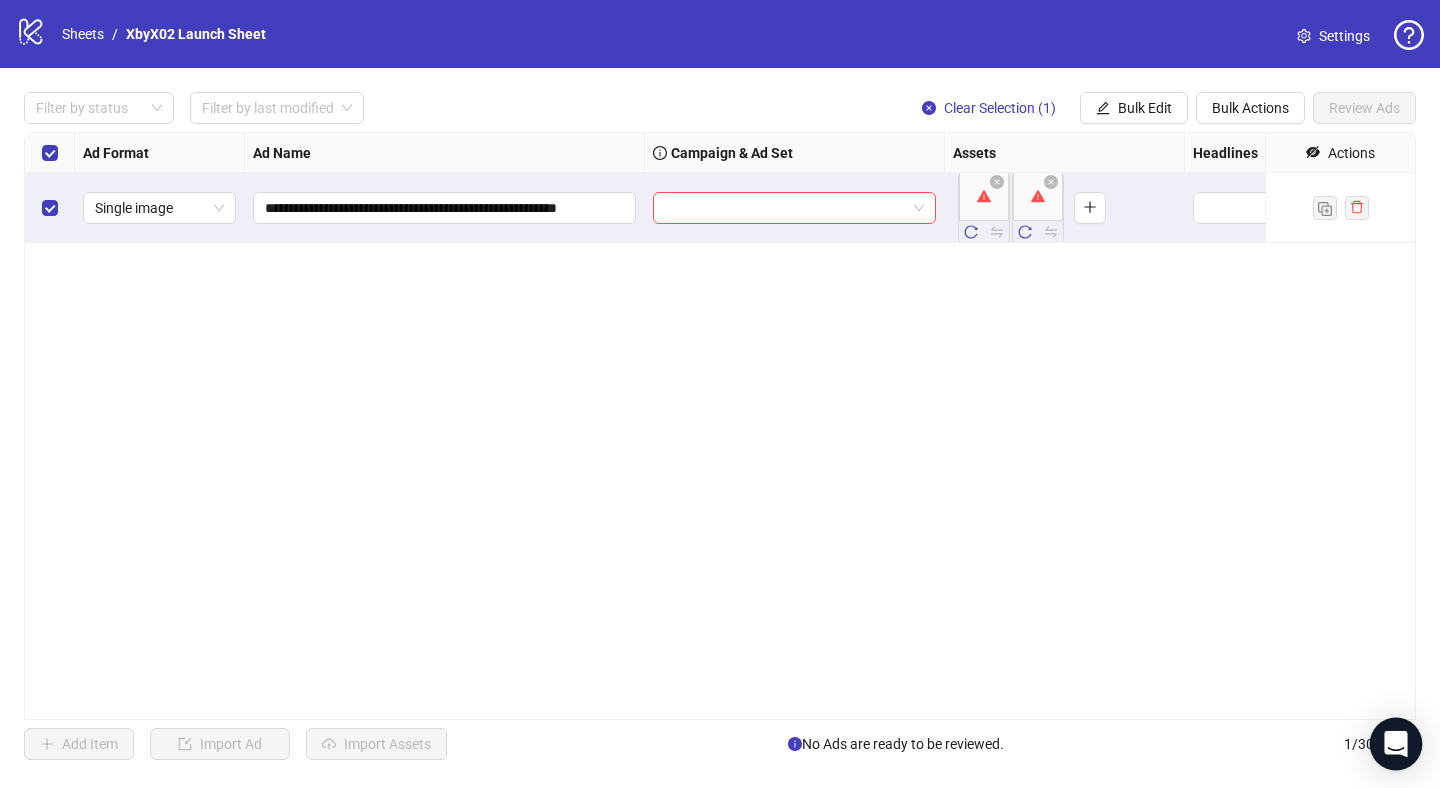 click 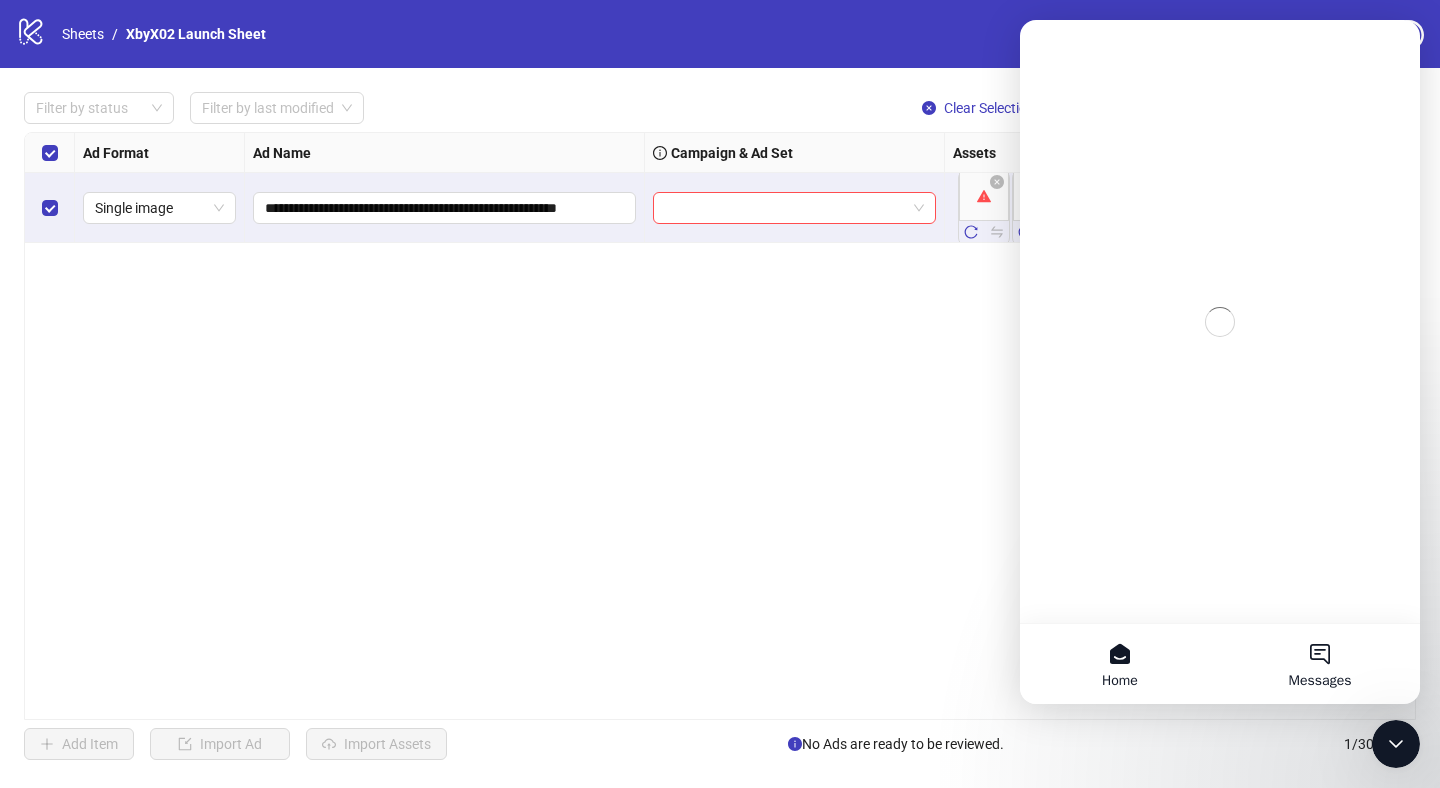 scroll, scrollTop: 0, scrollLeft: 0, axis: both 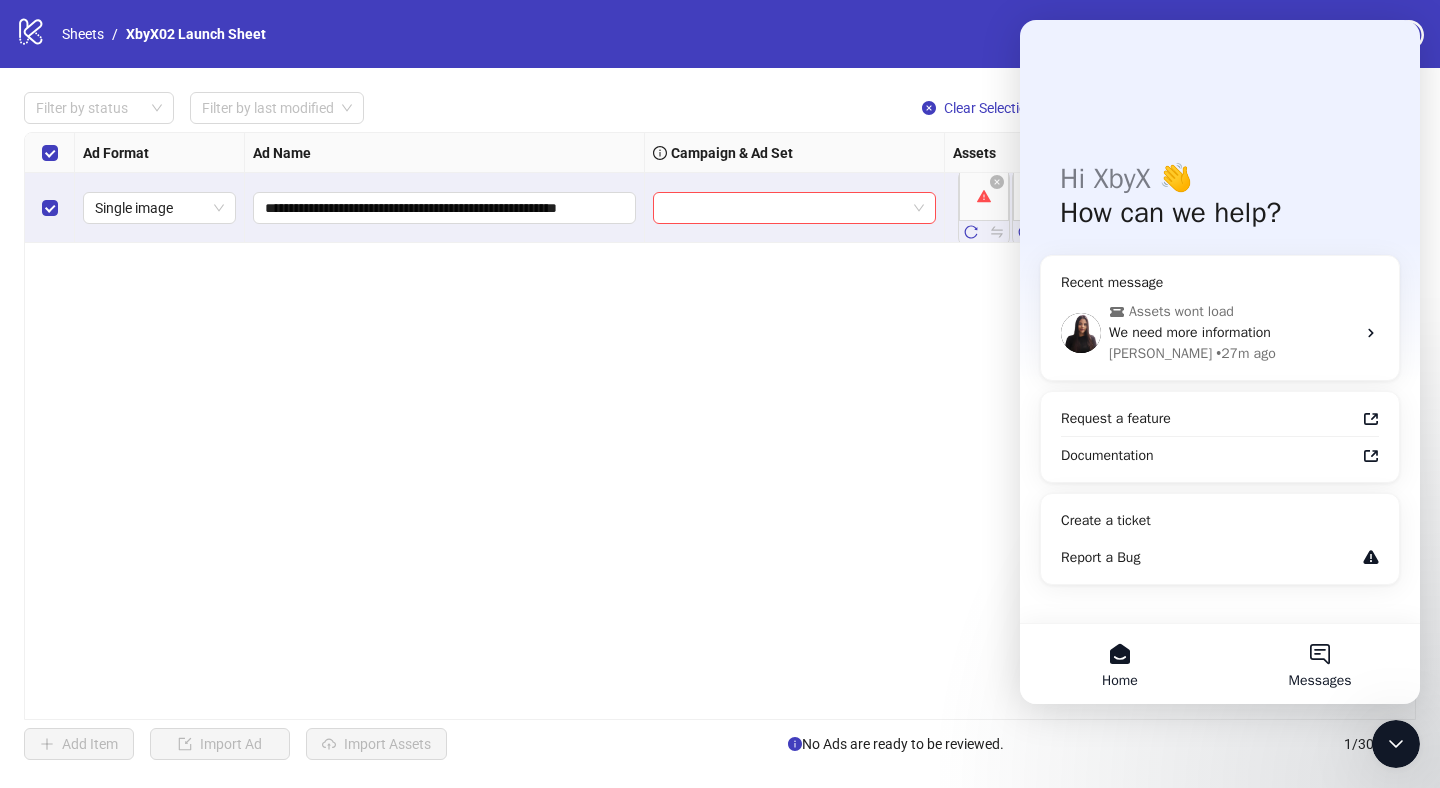 click on "Messages" at bounding box center [1320, 664] 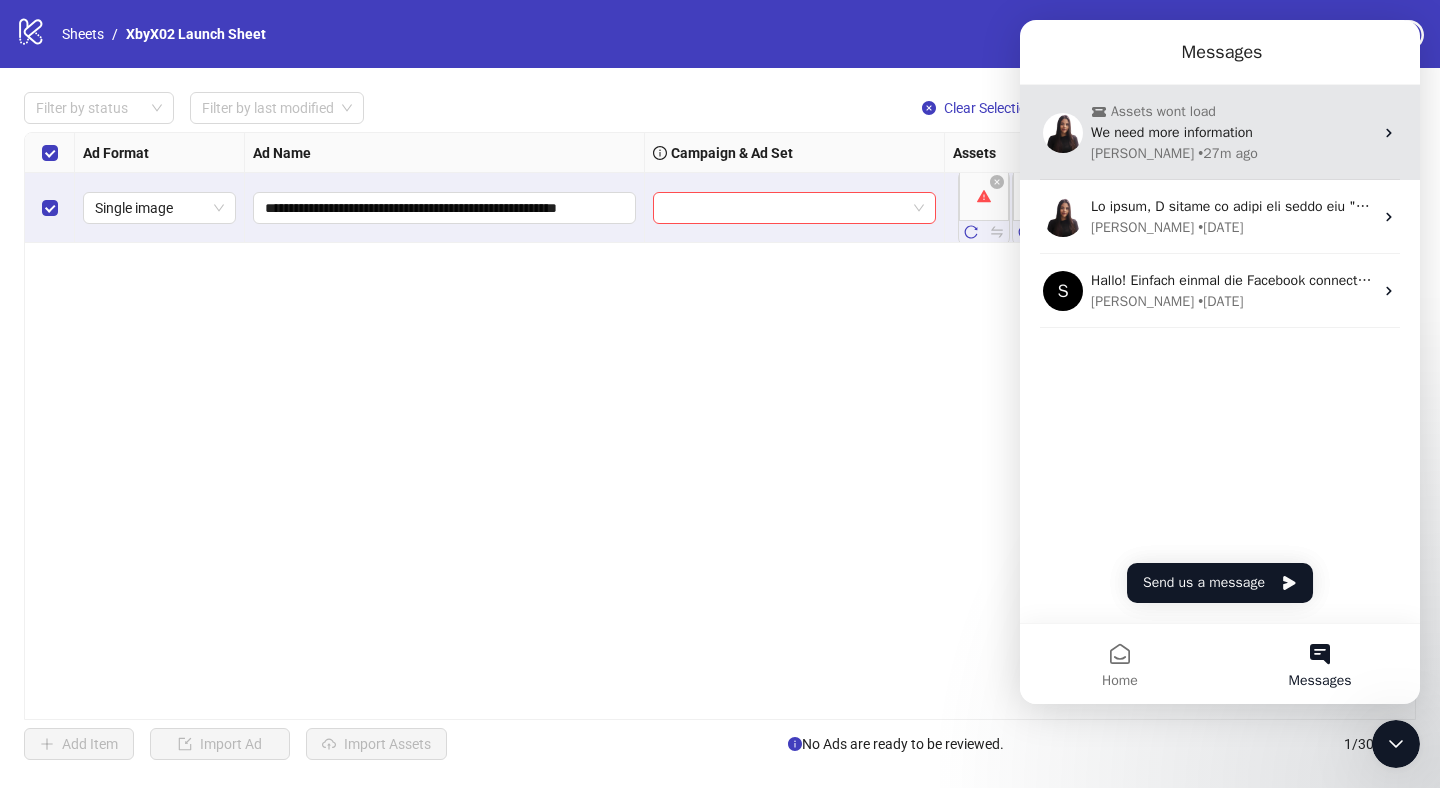click on "Assets wont load" at bounding box center (1163, 111) 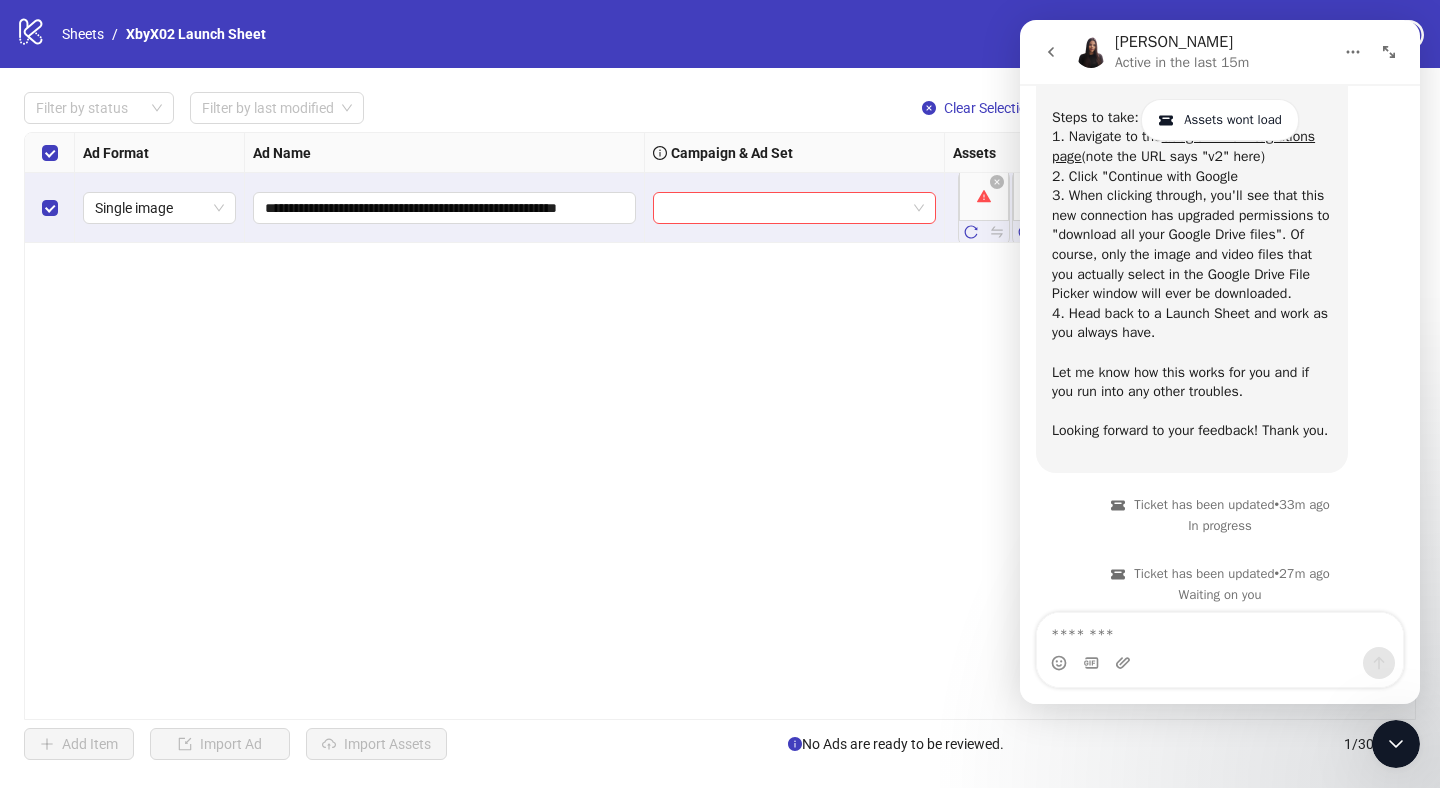scroll, scrollTop: 626, scrollLeft: 0, axis: vertical 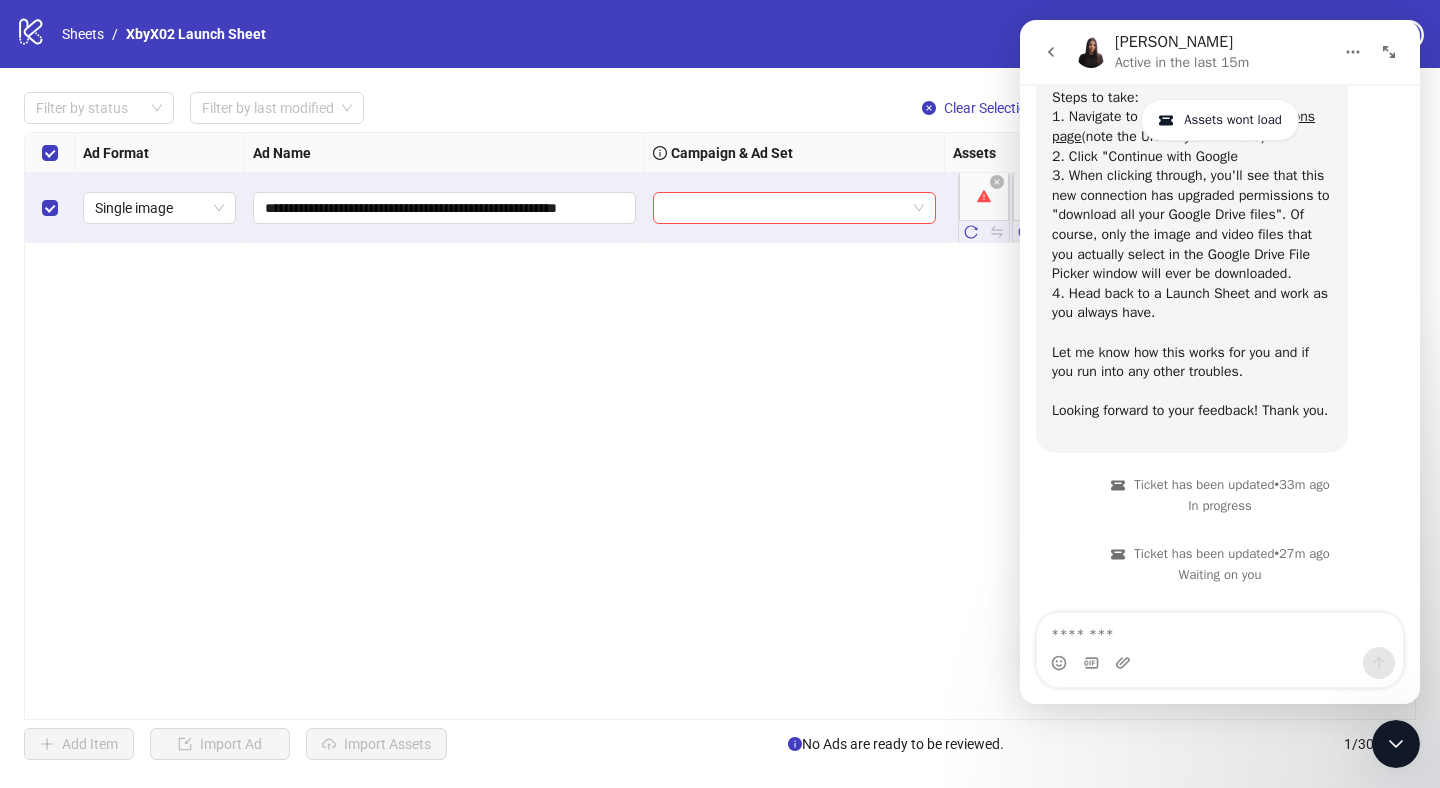 click at bounding box center (1220, 630) 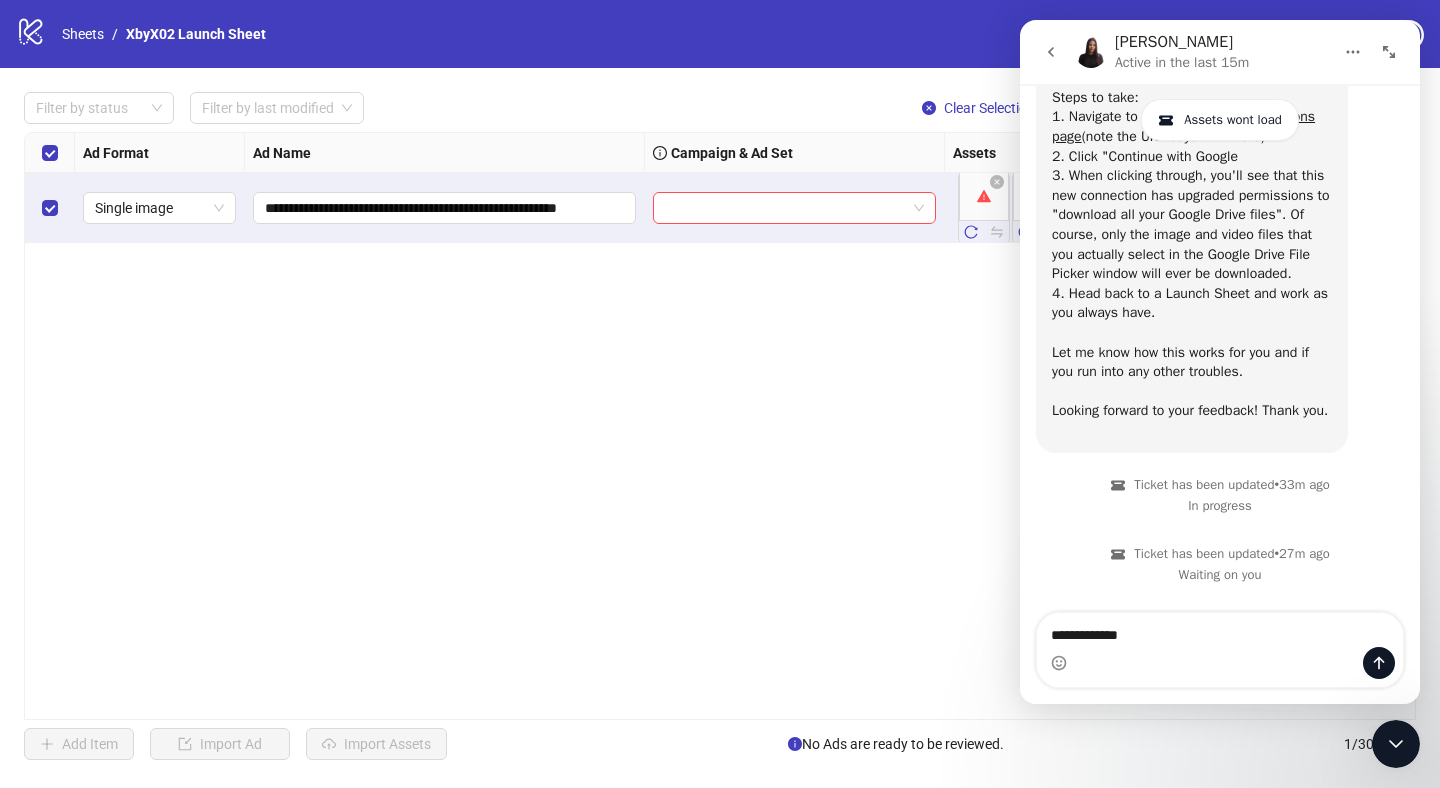 type on "**********" 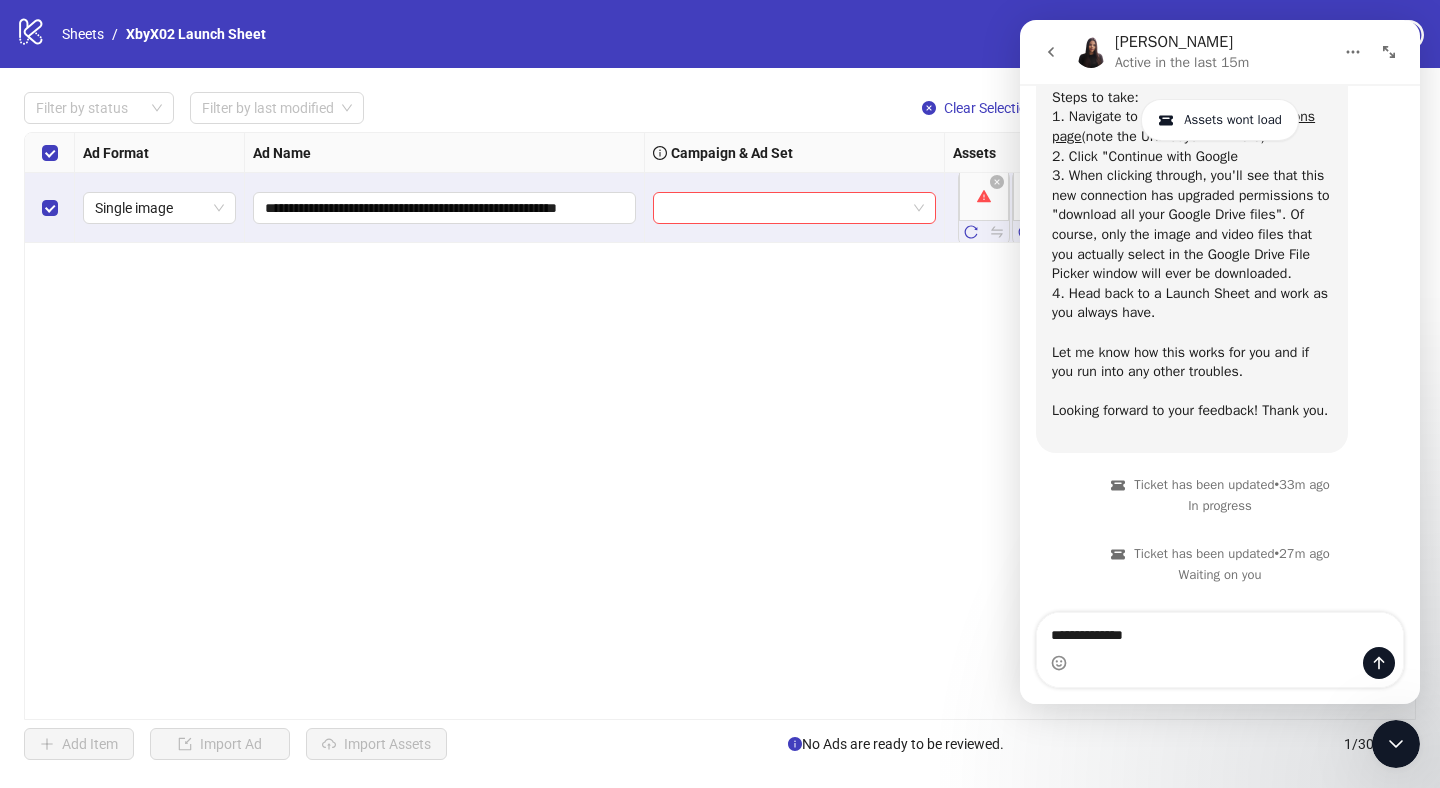 type 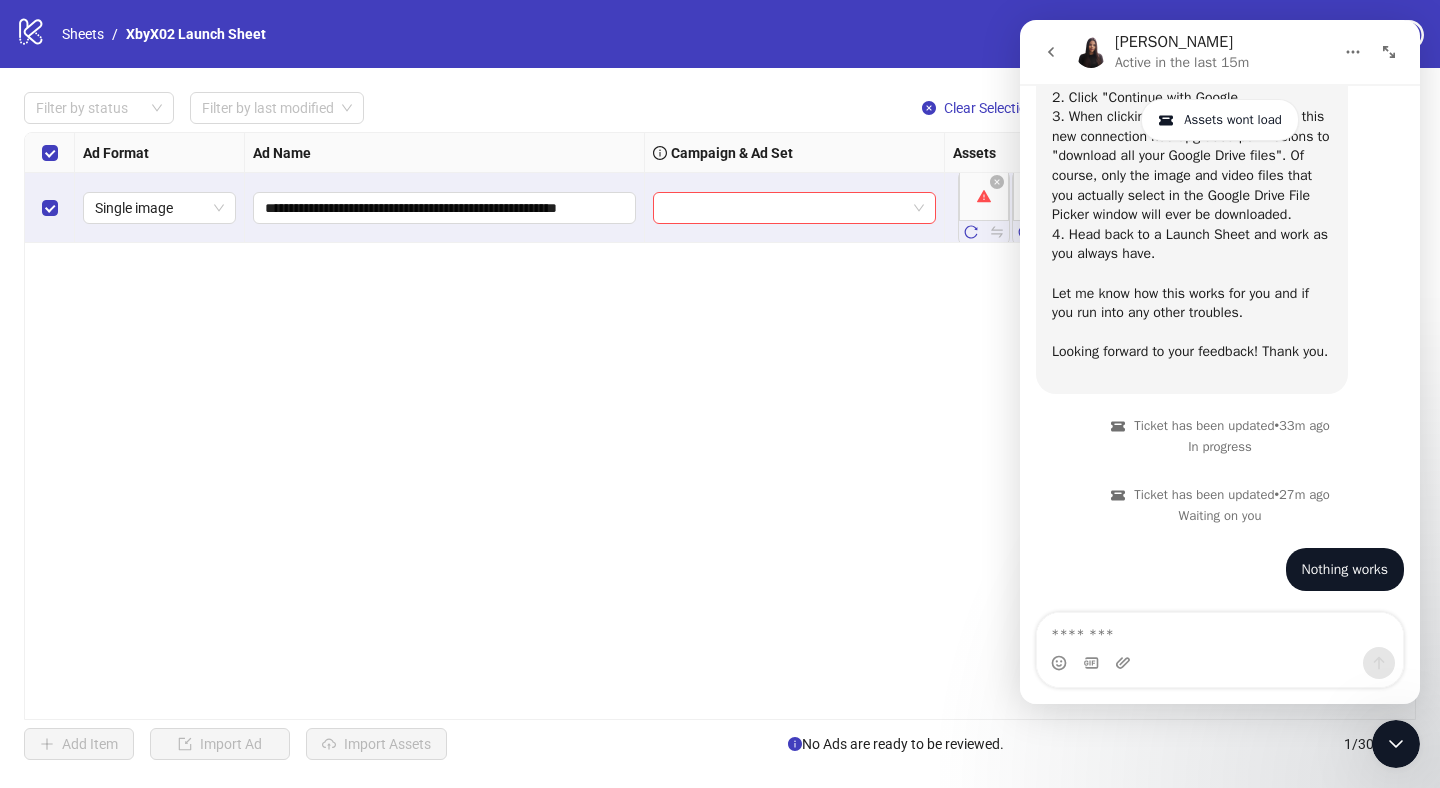 scroll, scrollTop: 408, scrollLeft: 0, axis: vertical 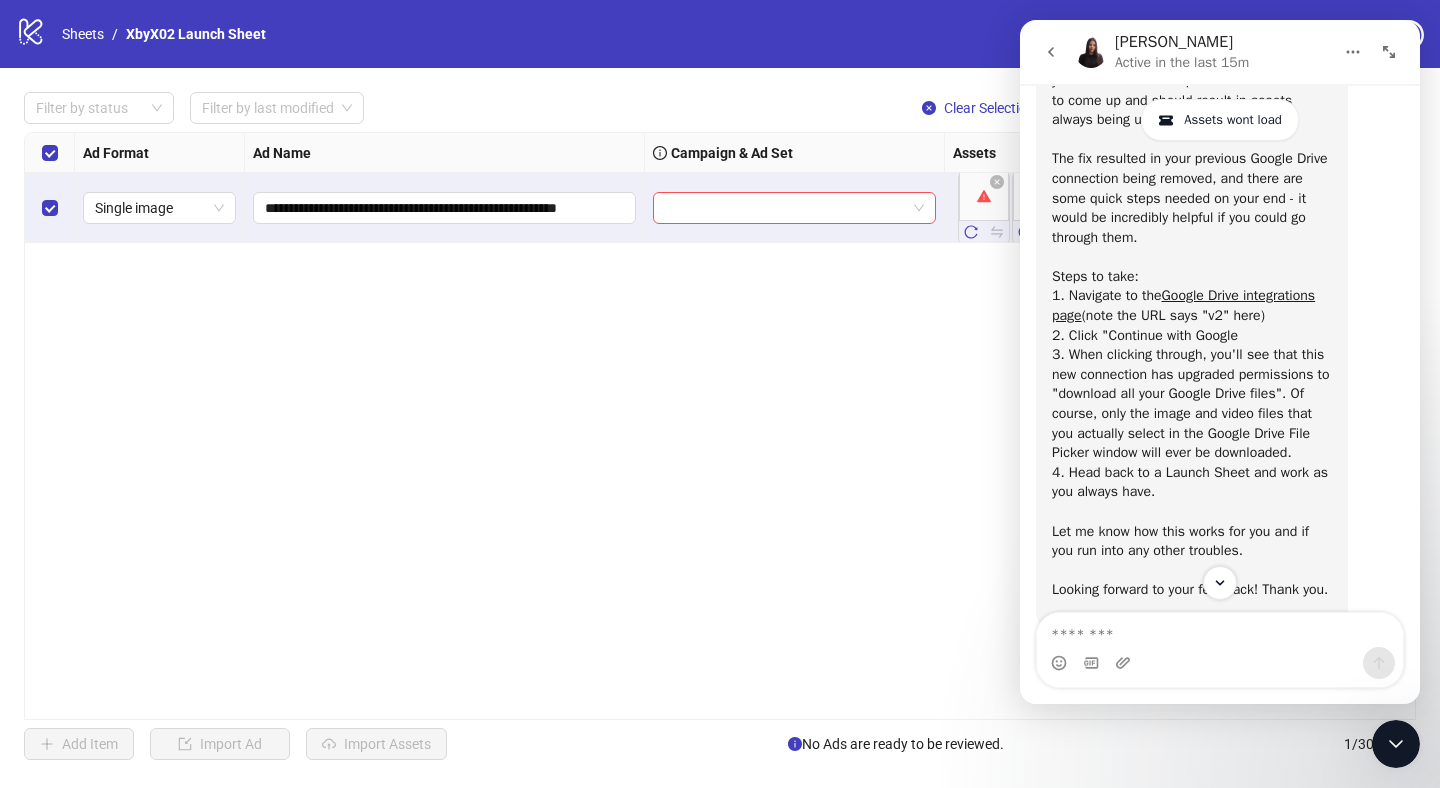 click on "**********" at bounding box center [720, 426] 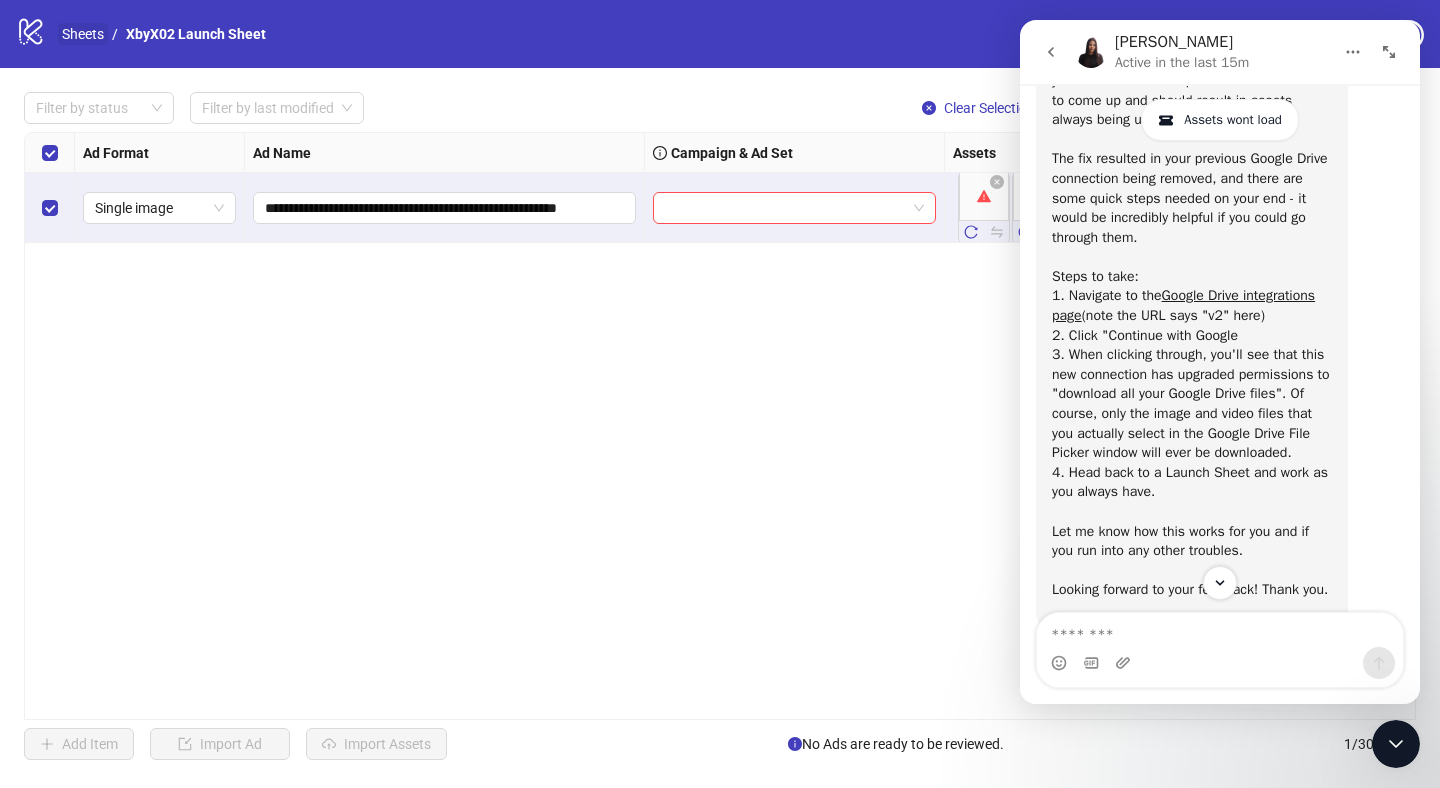 click on "Sheets" at bounding box center (83, 34) 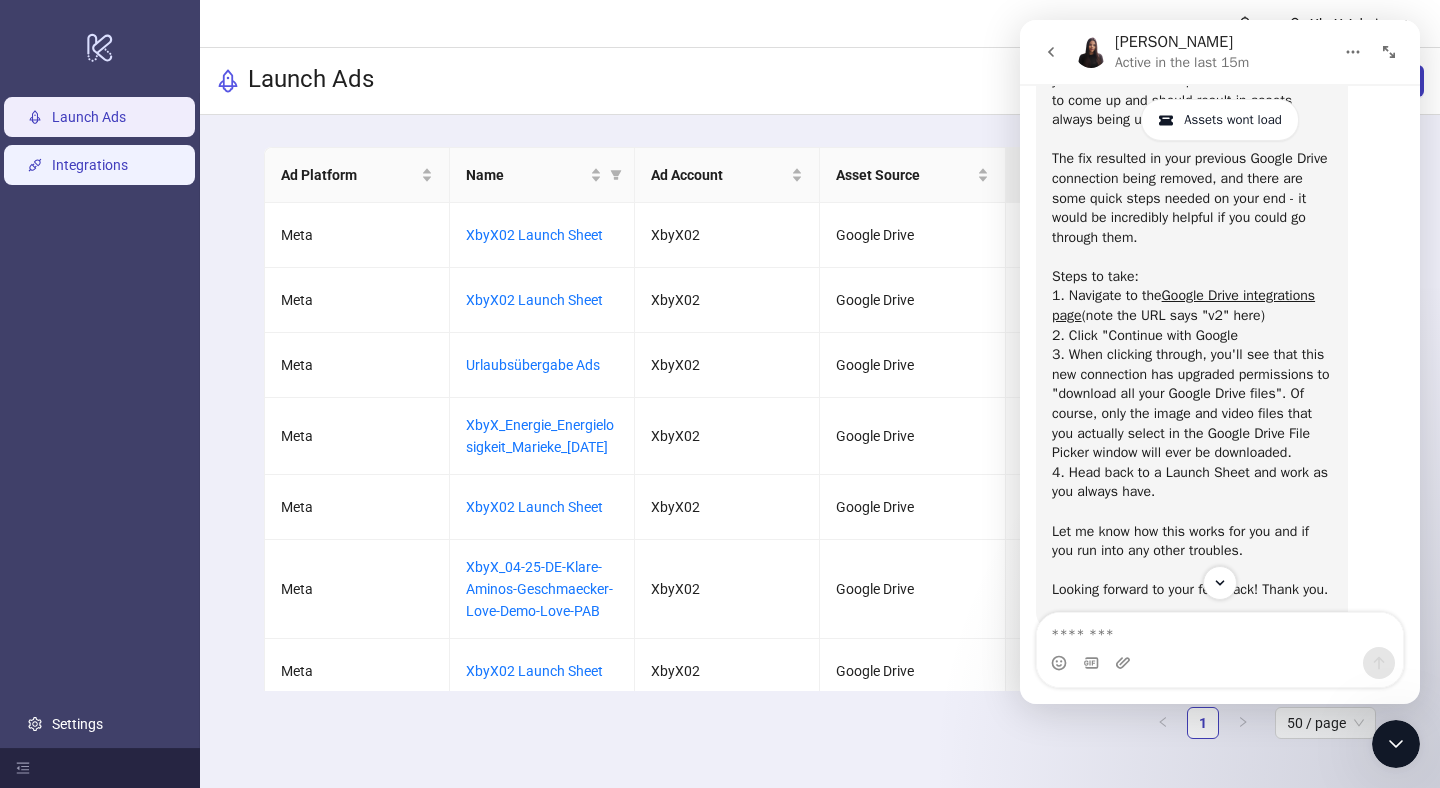 click on "Integrations" at bounding box center (90, 165) 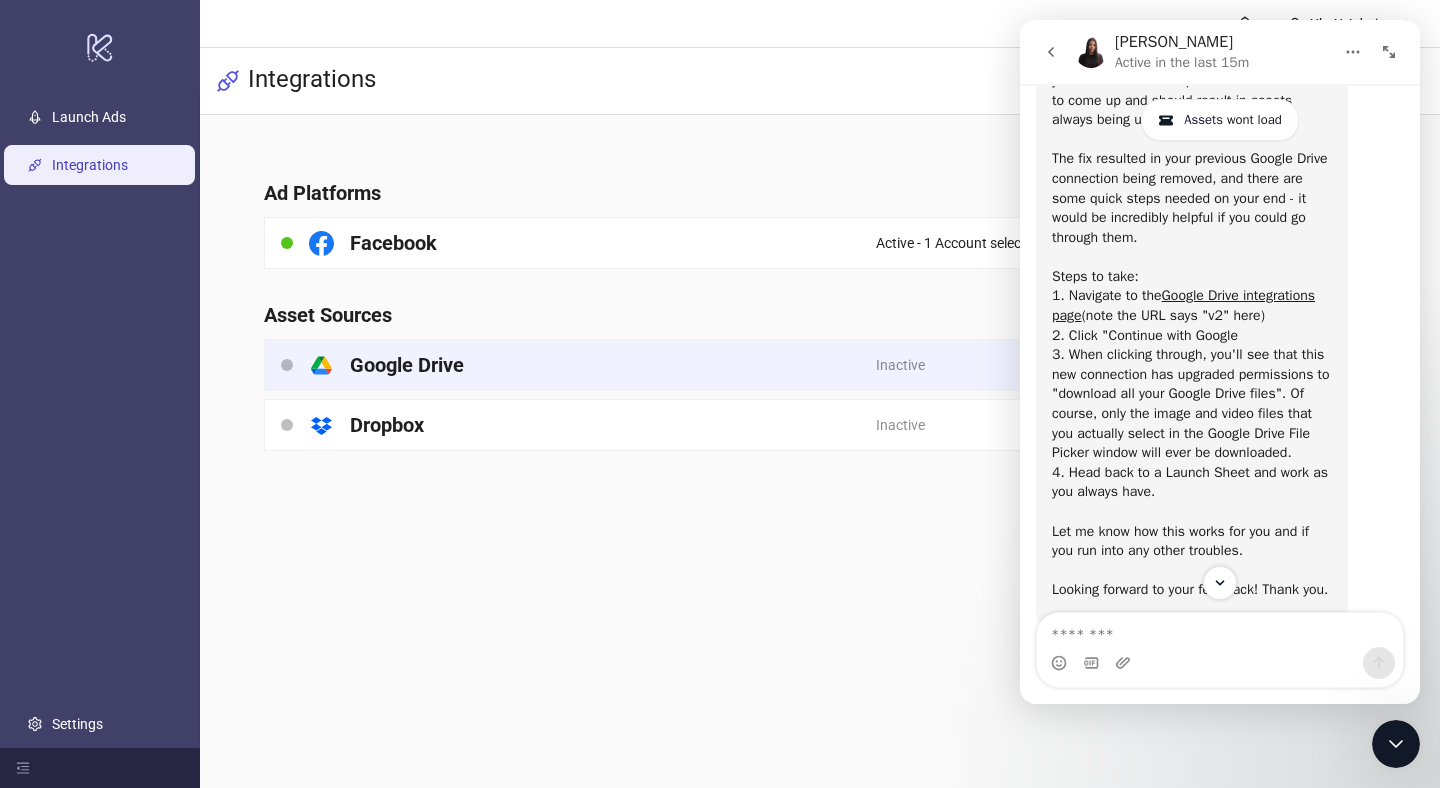 click on "Google Drive" at bounding box center (407, 365) 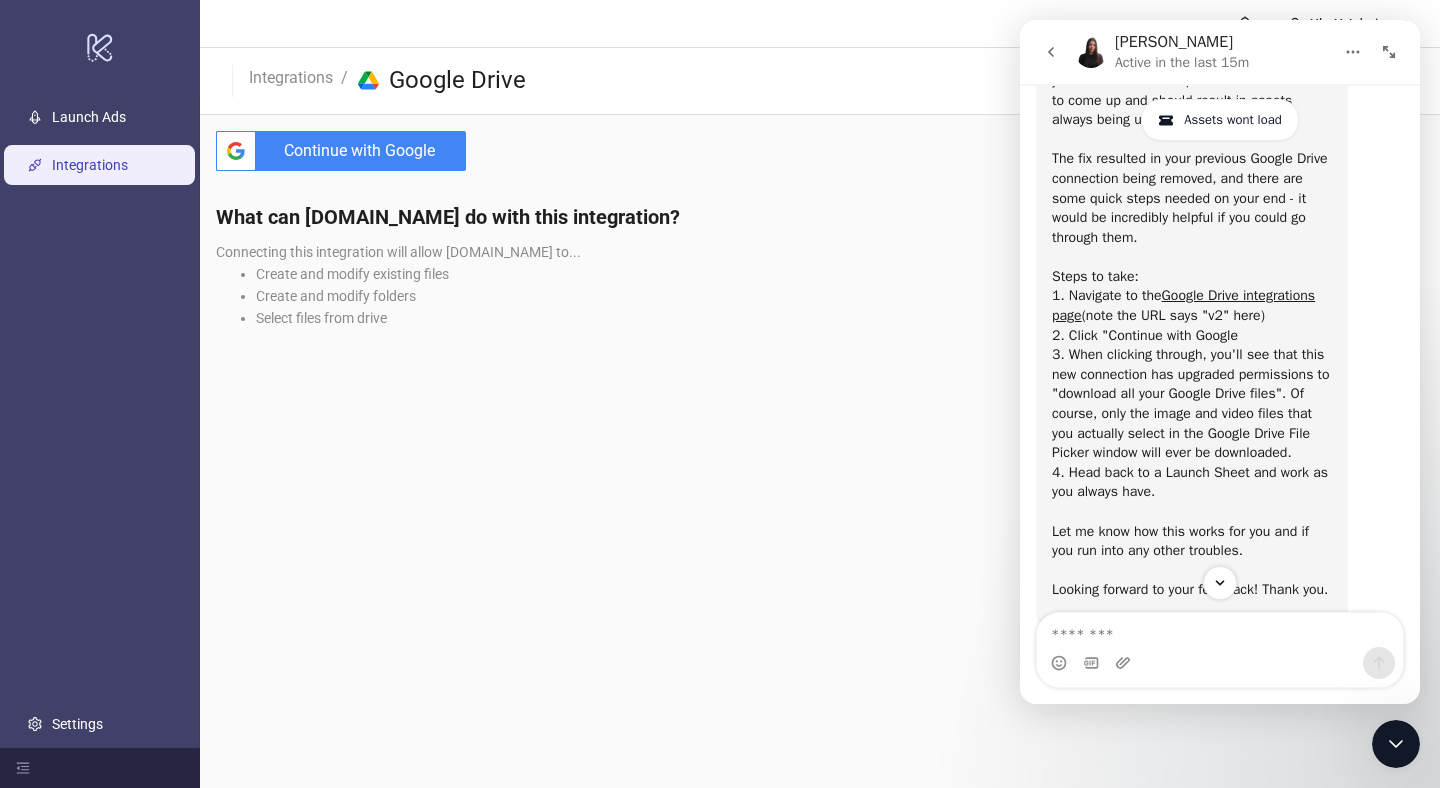 click on "Continue with Google" at bounding box center (365, 151) 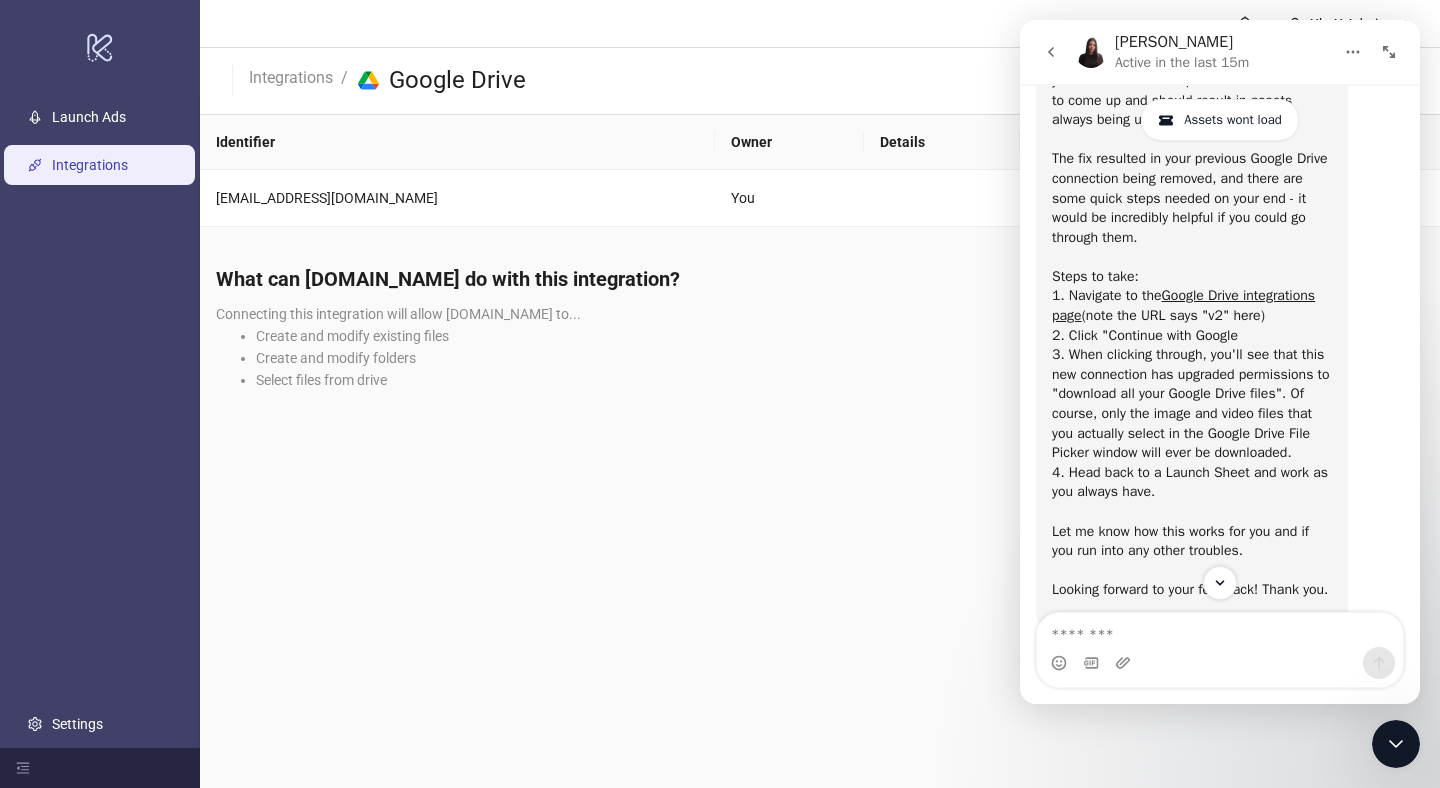 click at bounding box center [1396, 744] 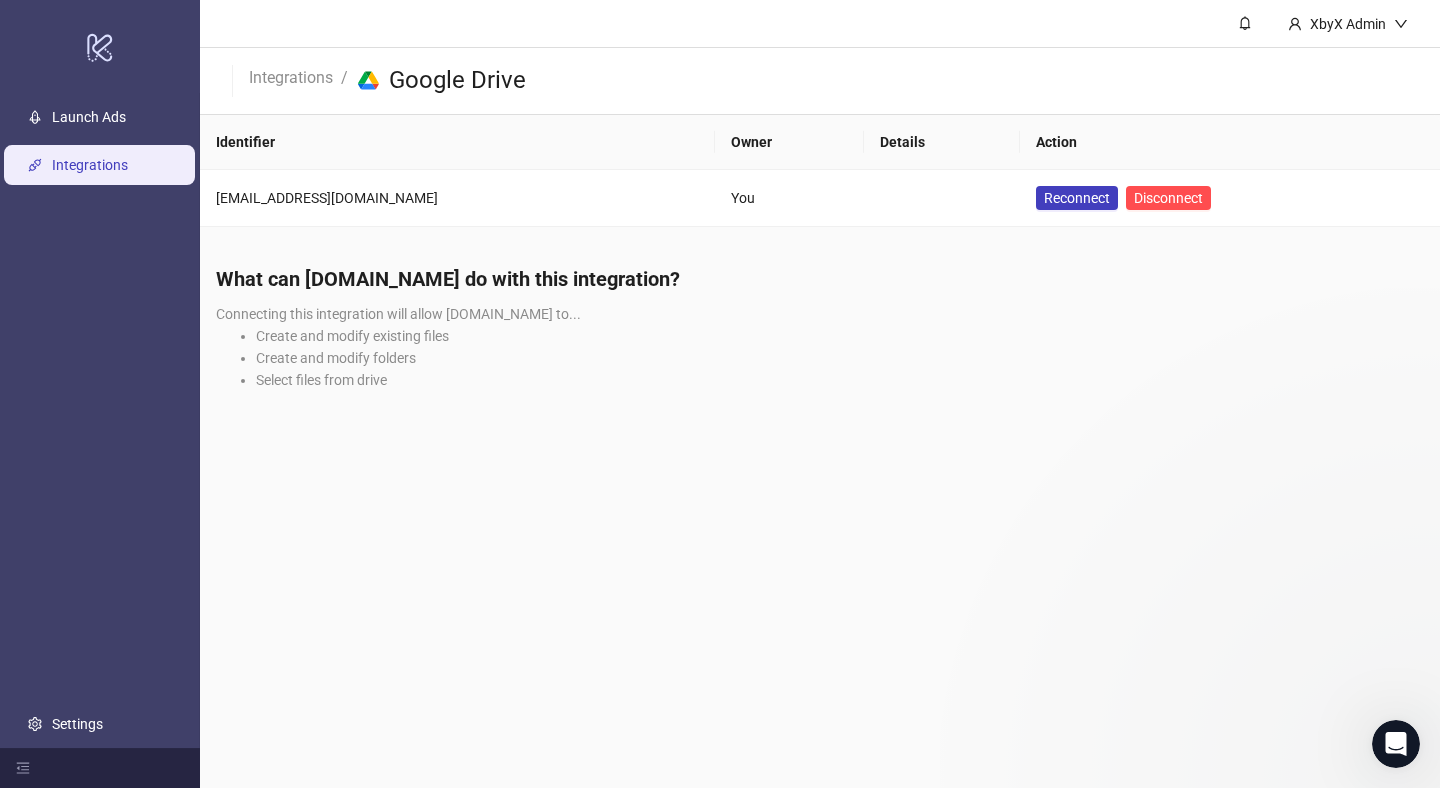 scroll, scrollTop: 0, scrollLeft: 0, axis: both 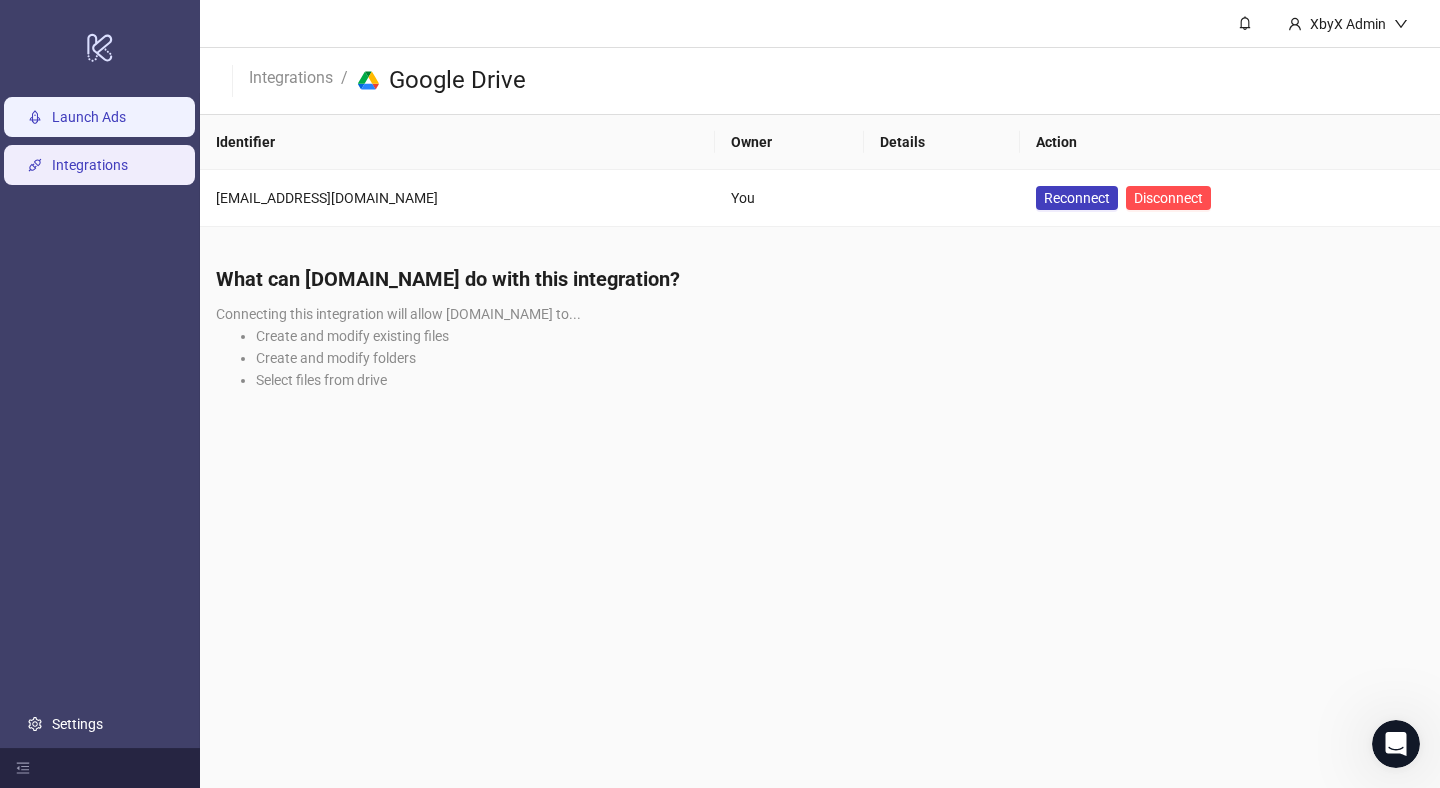 click on "Launch Ads" at bounding box center (89, 117) 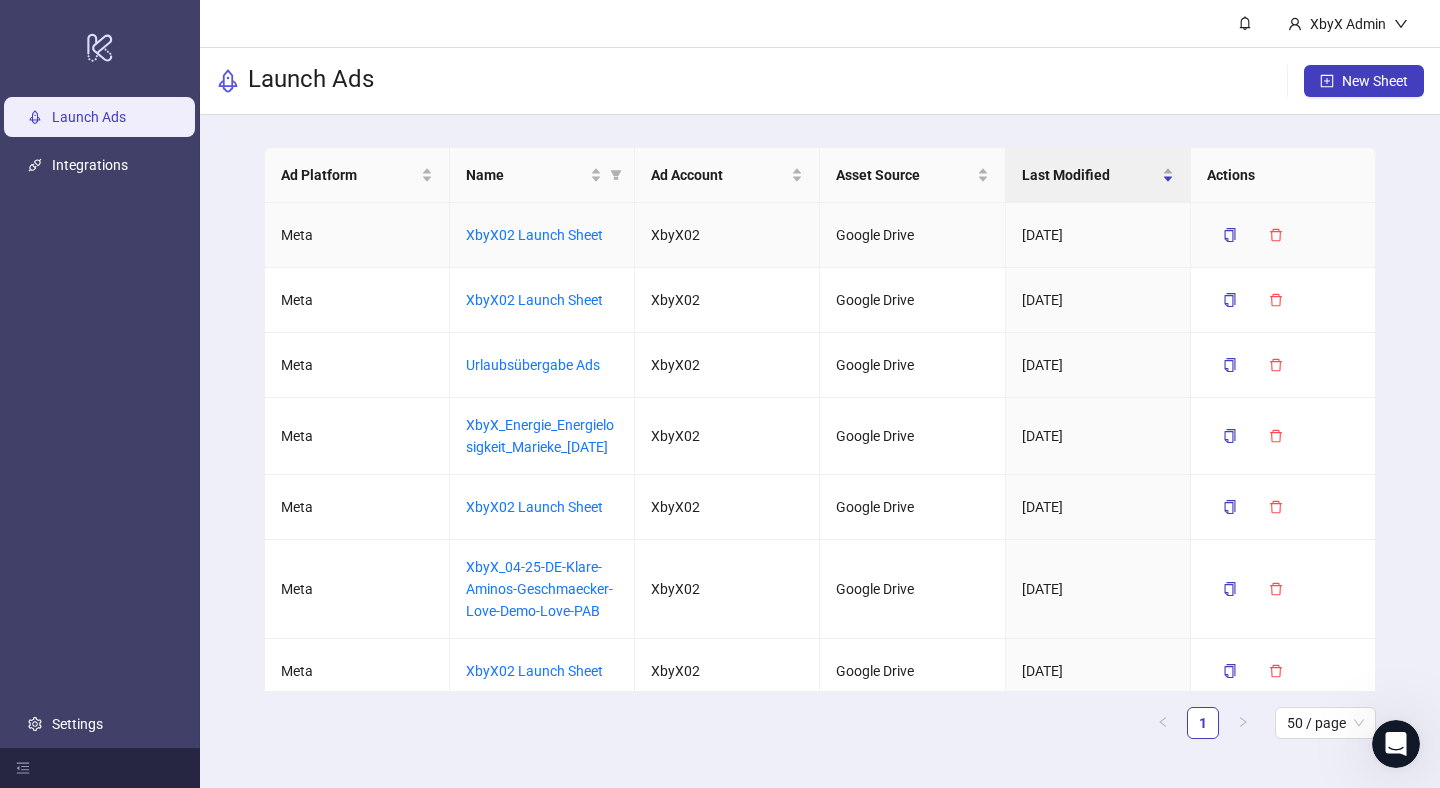 click on "XbyX02 Launch Sheet" at bounding box center (542, 235) 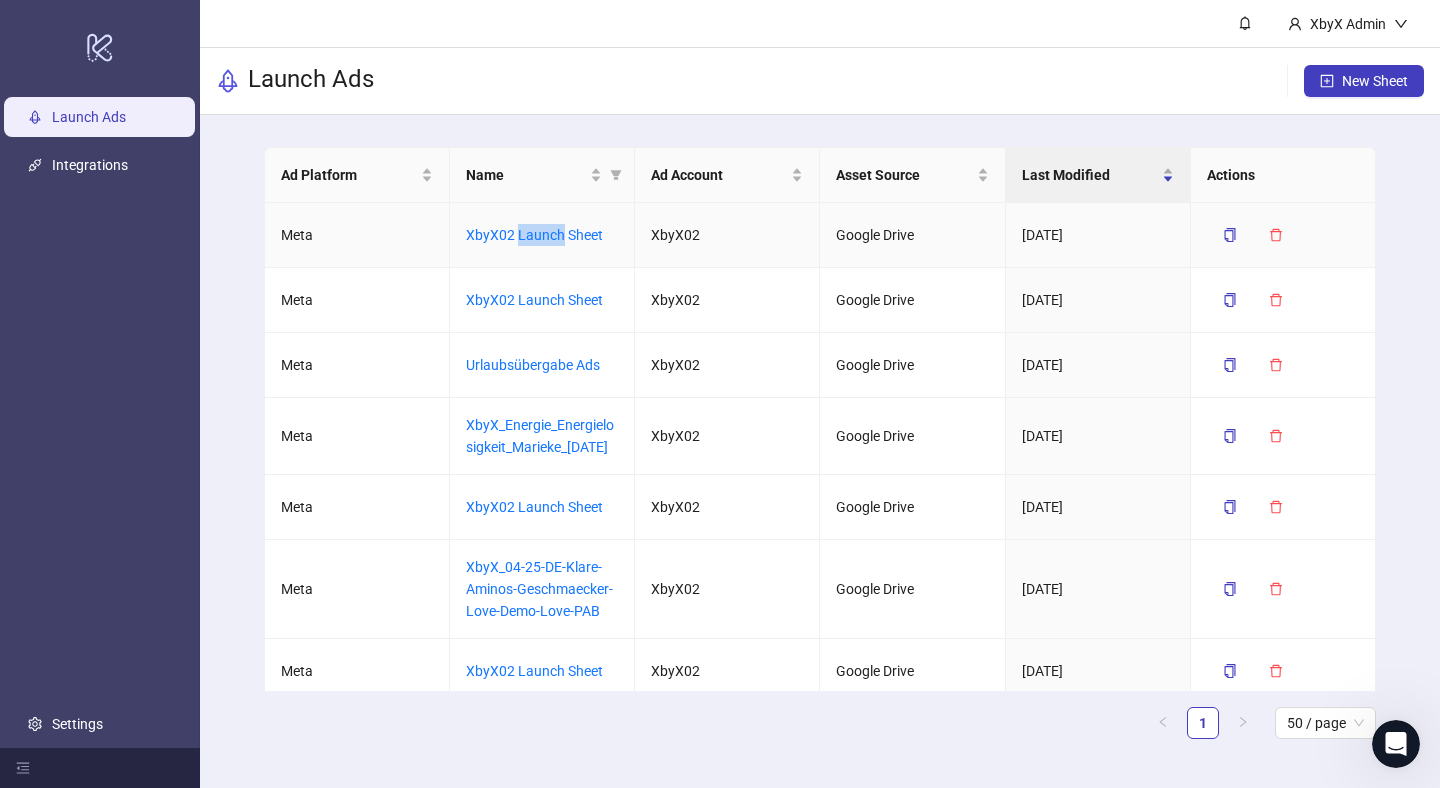 click on "XbyX02 Launch Sheet" at bounding box center (542, 235) 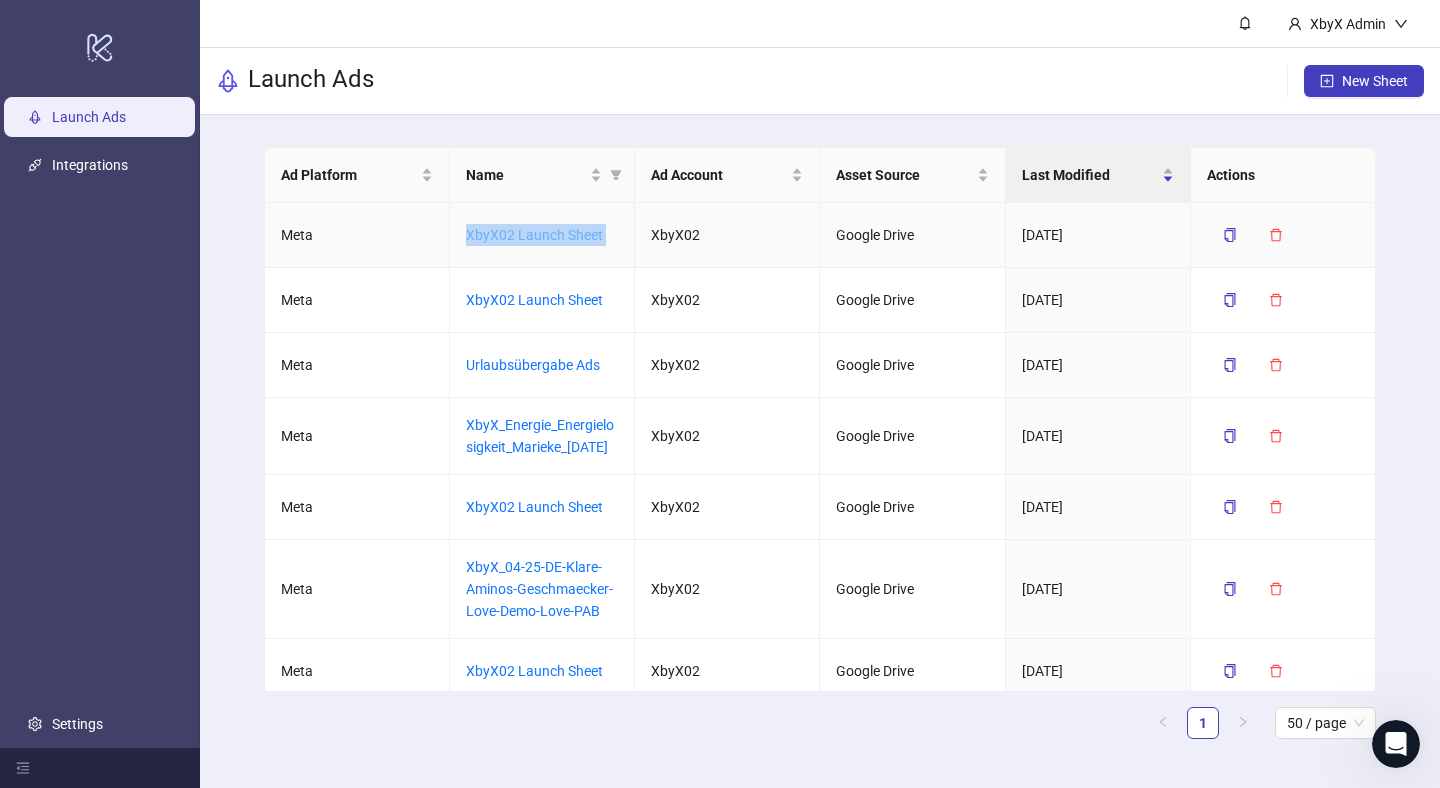 click on "XbyX02 Launch Sheet" at bounding box center (534, 235) 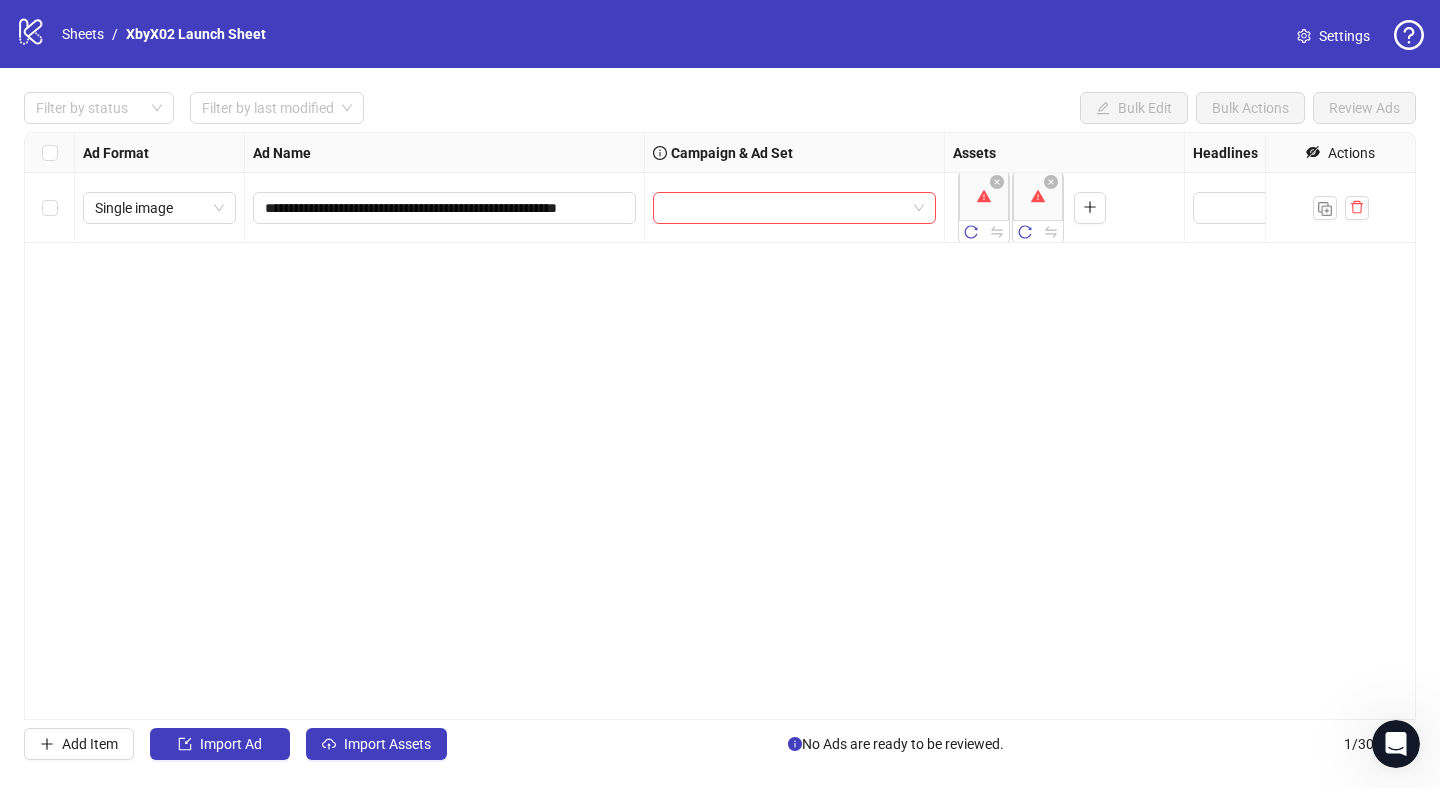 click on "**********" at bounding box center (720, 426) 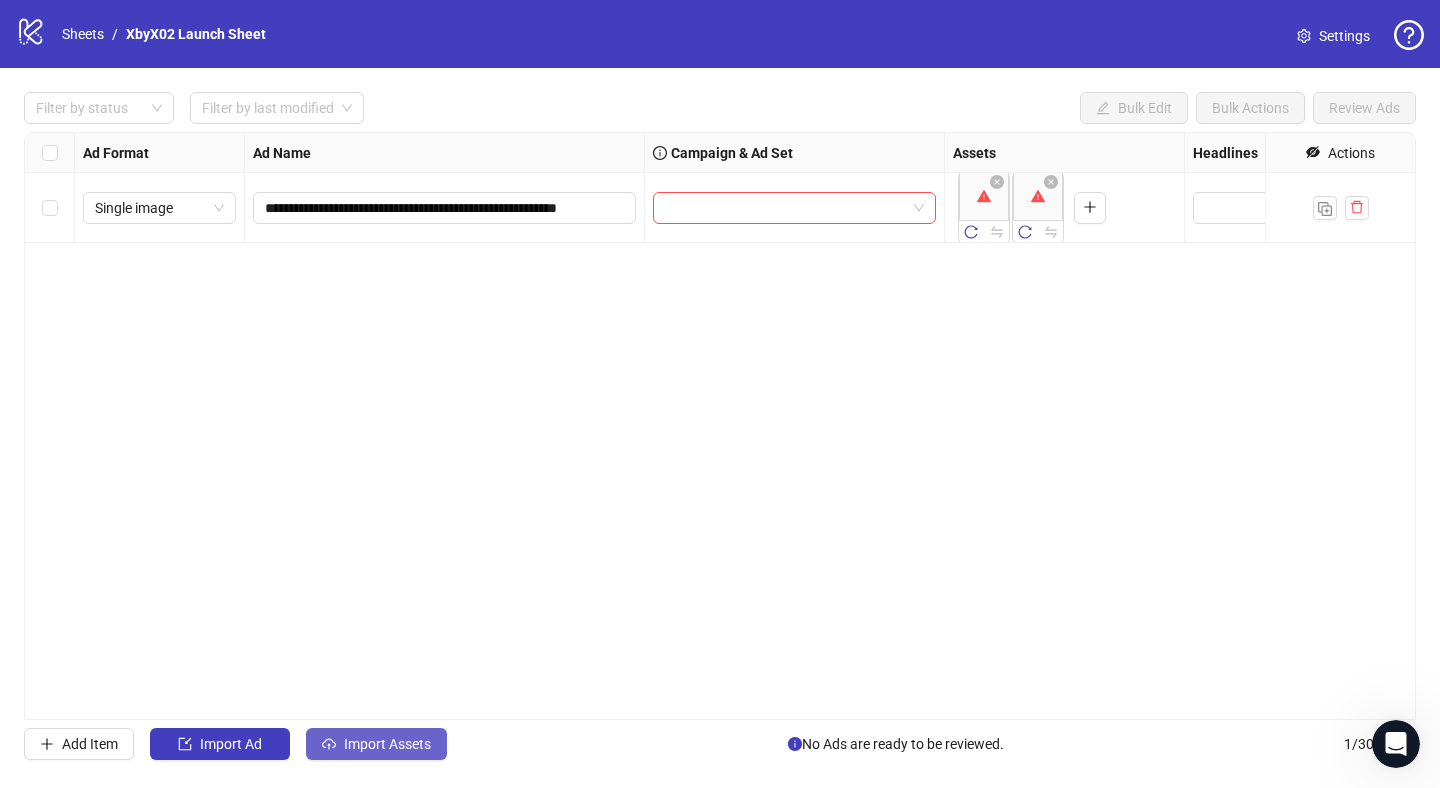 click on "Import Assets" at bounding box center [387, 744] 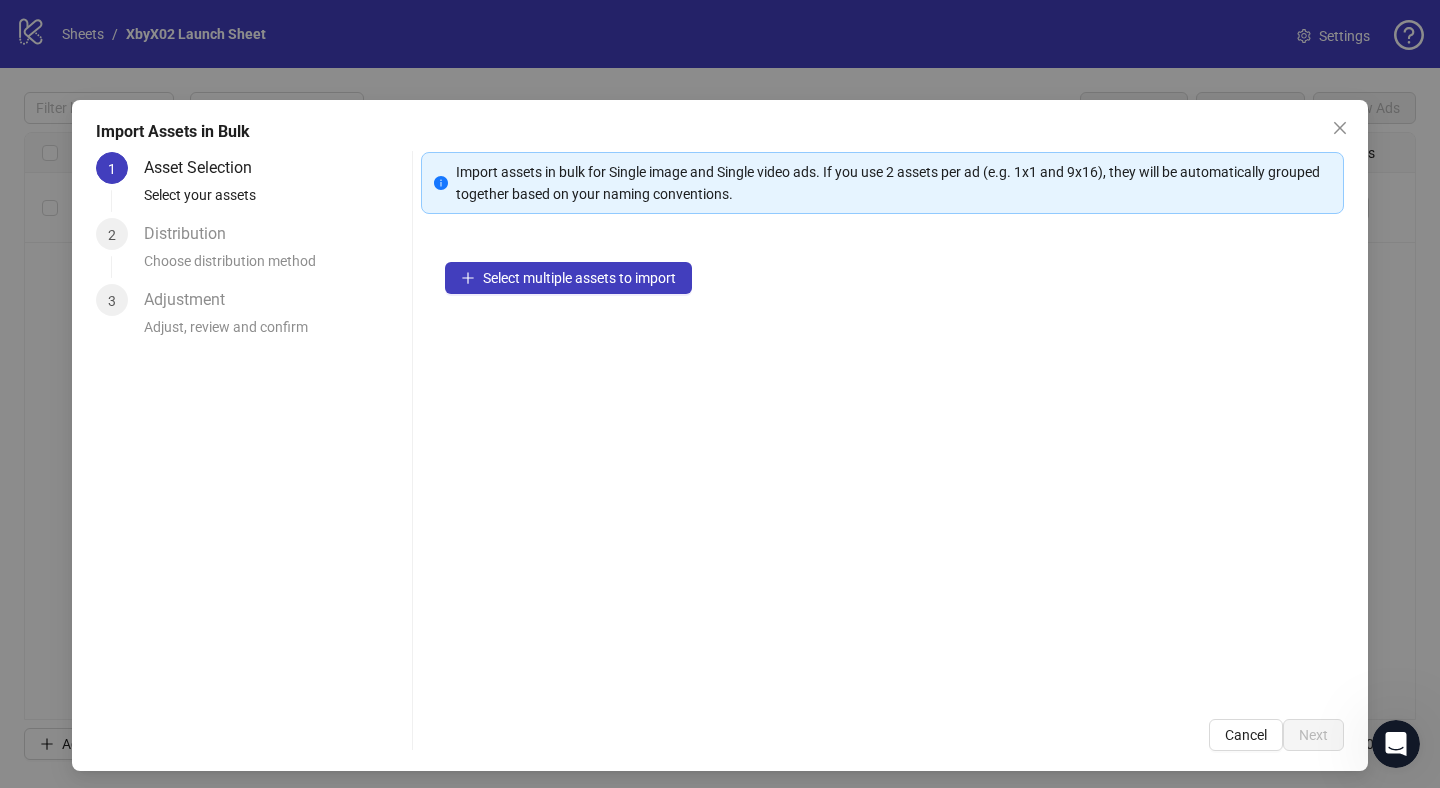 click on "Select multiple assets to import" at bounding box center [882, 466] 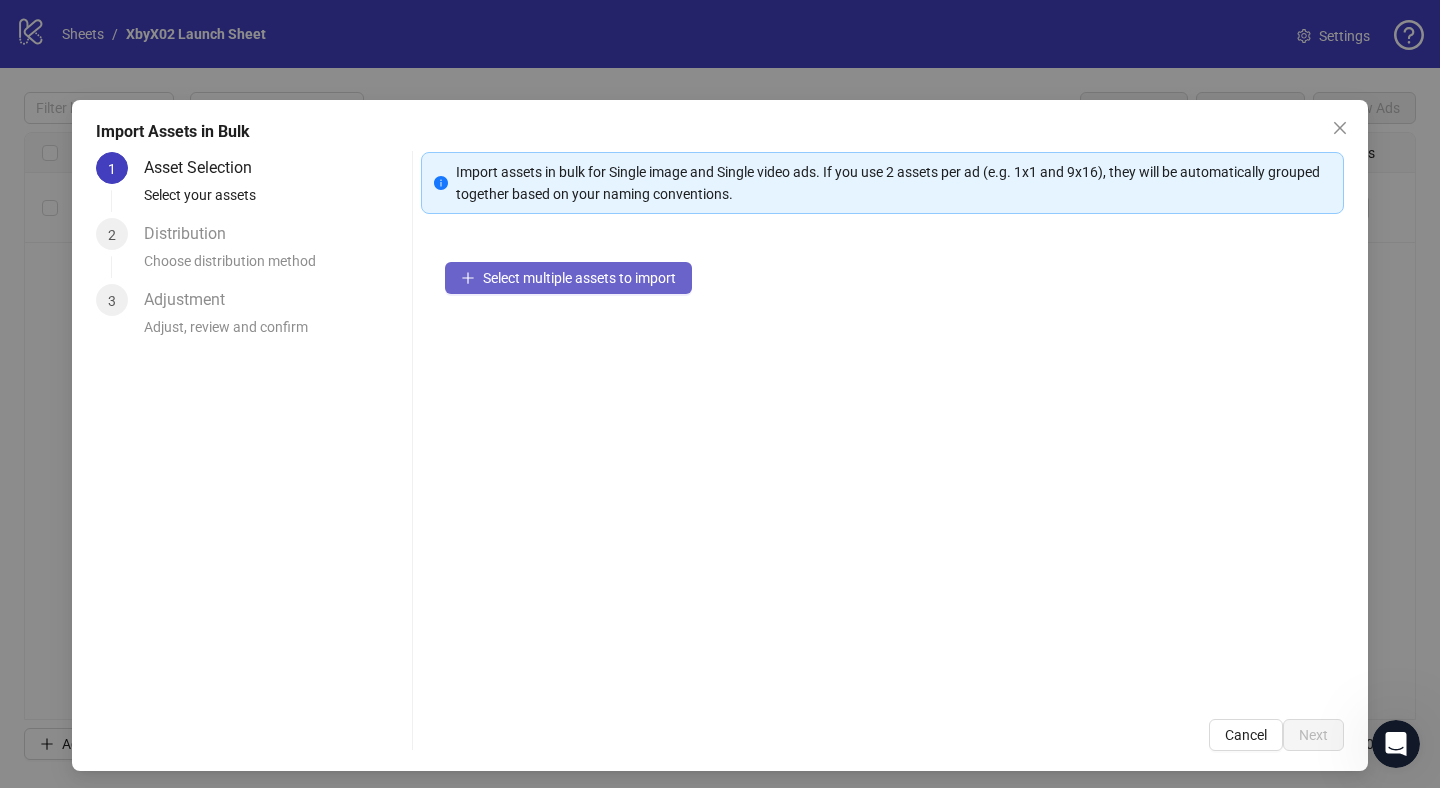 click on "Select multiple assets to import" at bounding box center (579, 278) 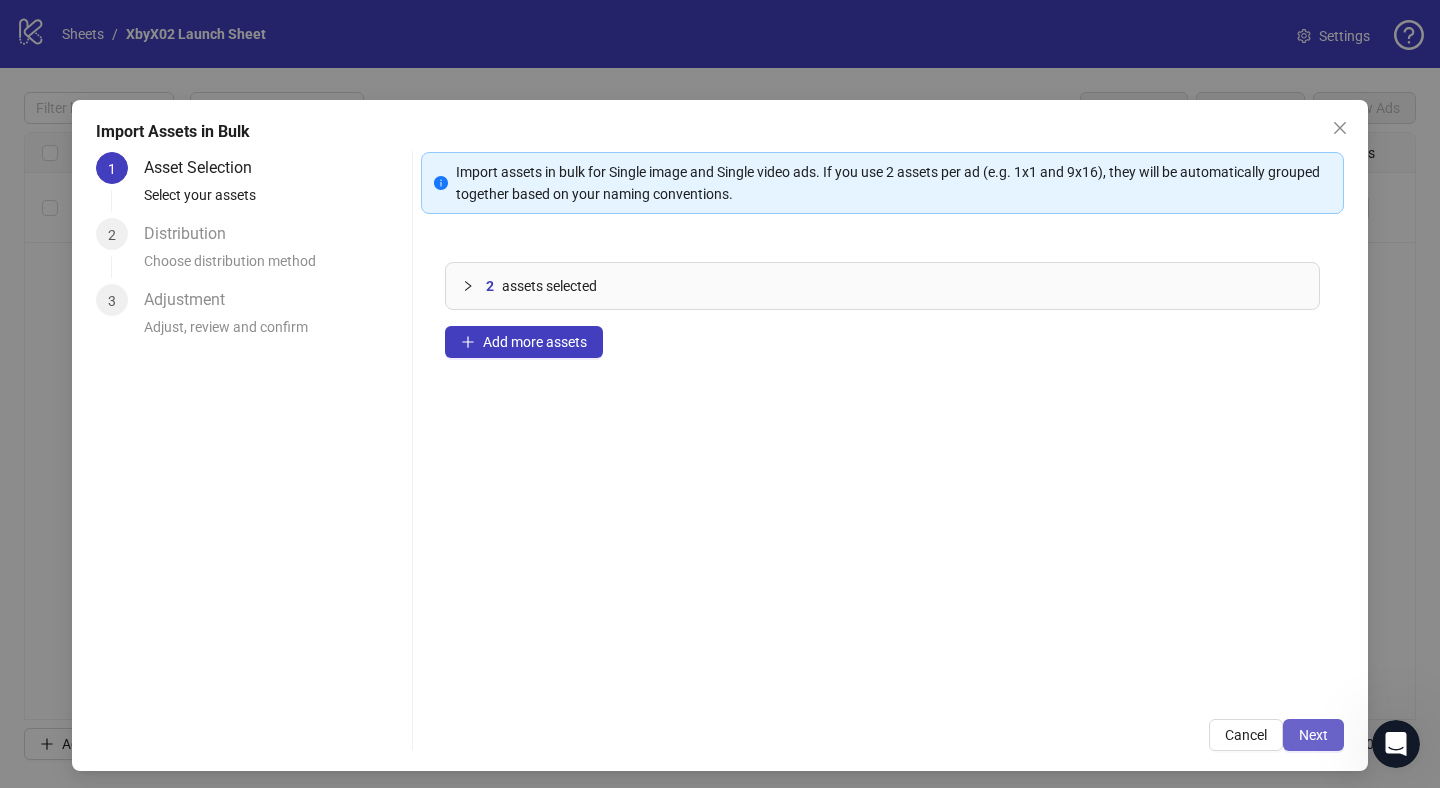 click on "Next" at bounding box center (1313, 735) 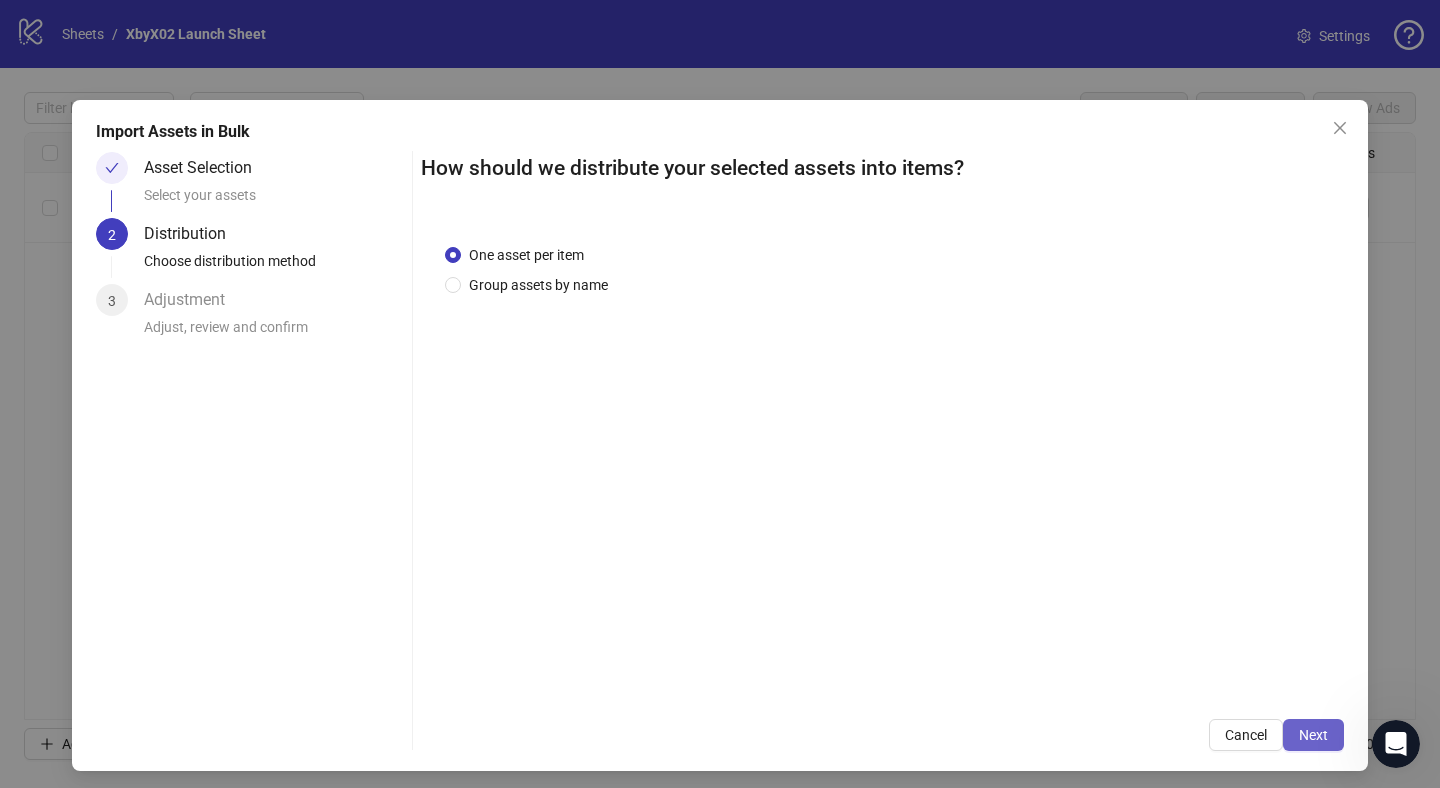 click on "Next" at bounding box center [1313, 735] 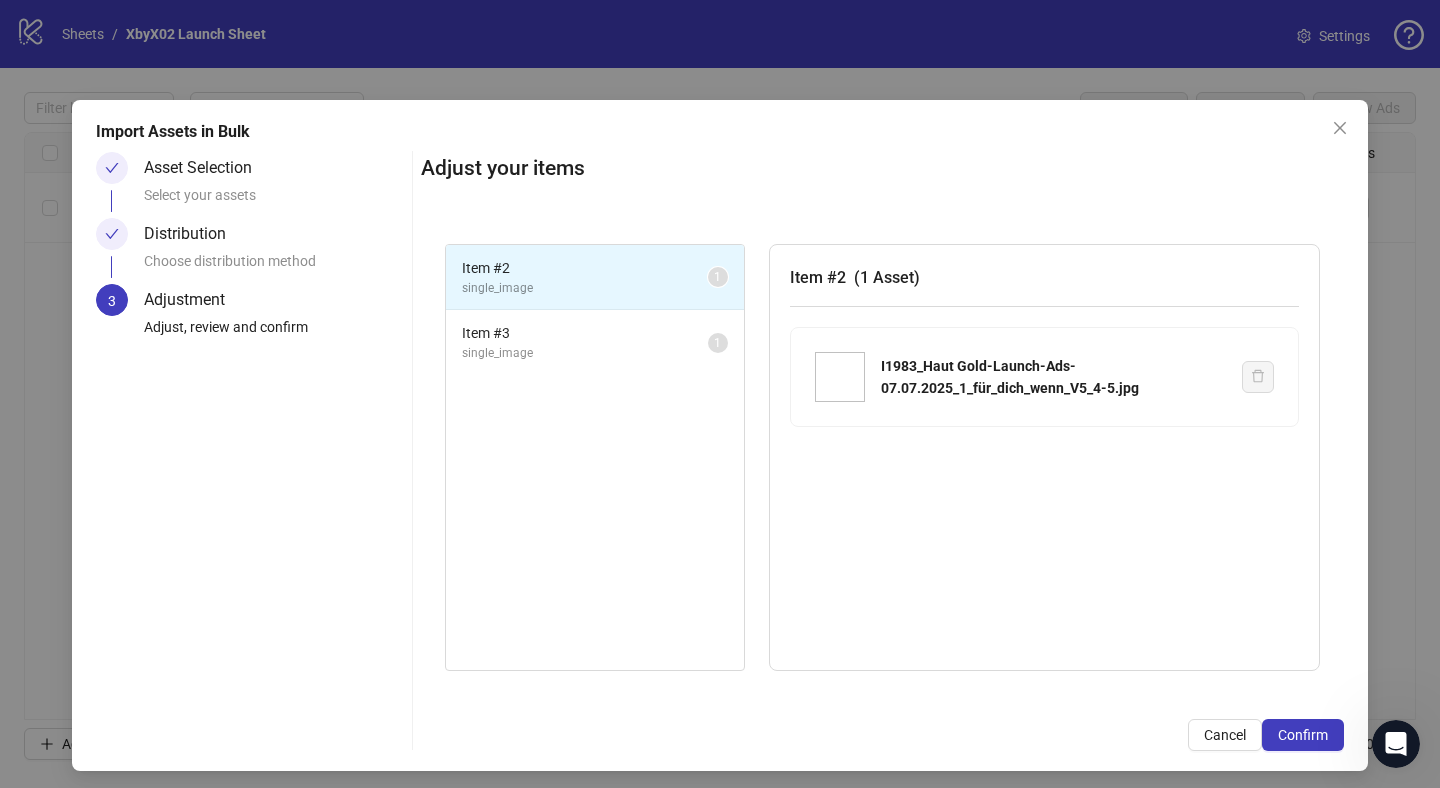 click on "Confirm" at bounding box center (1303, 735) 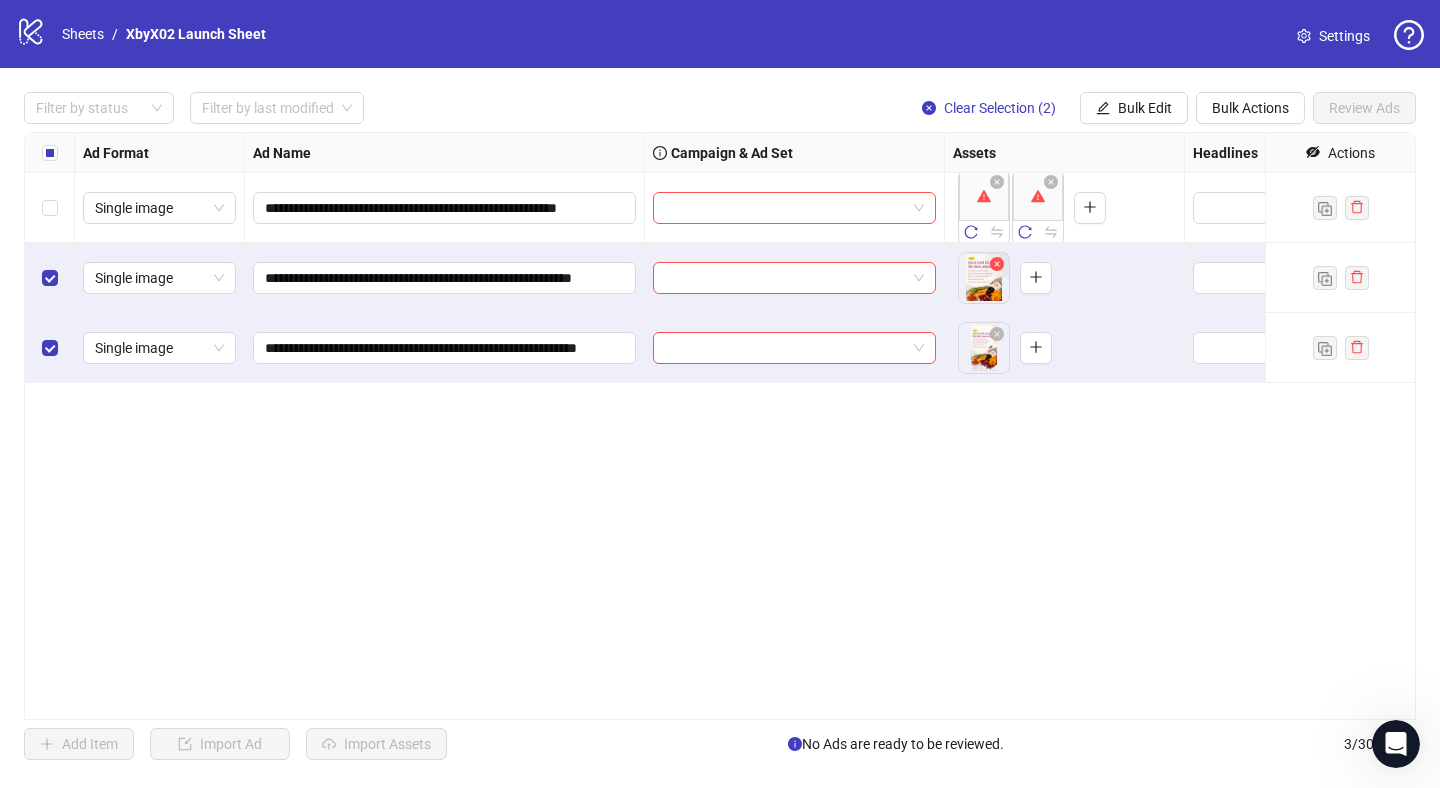 click 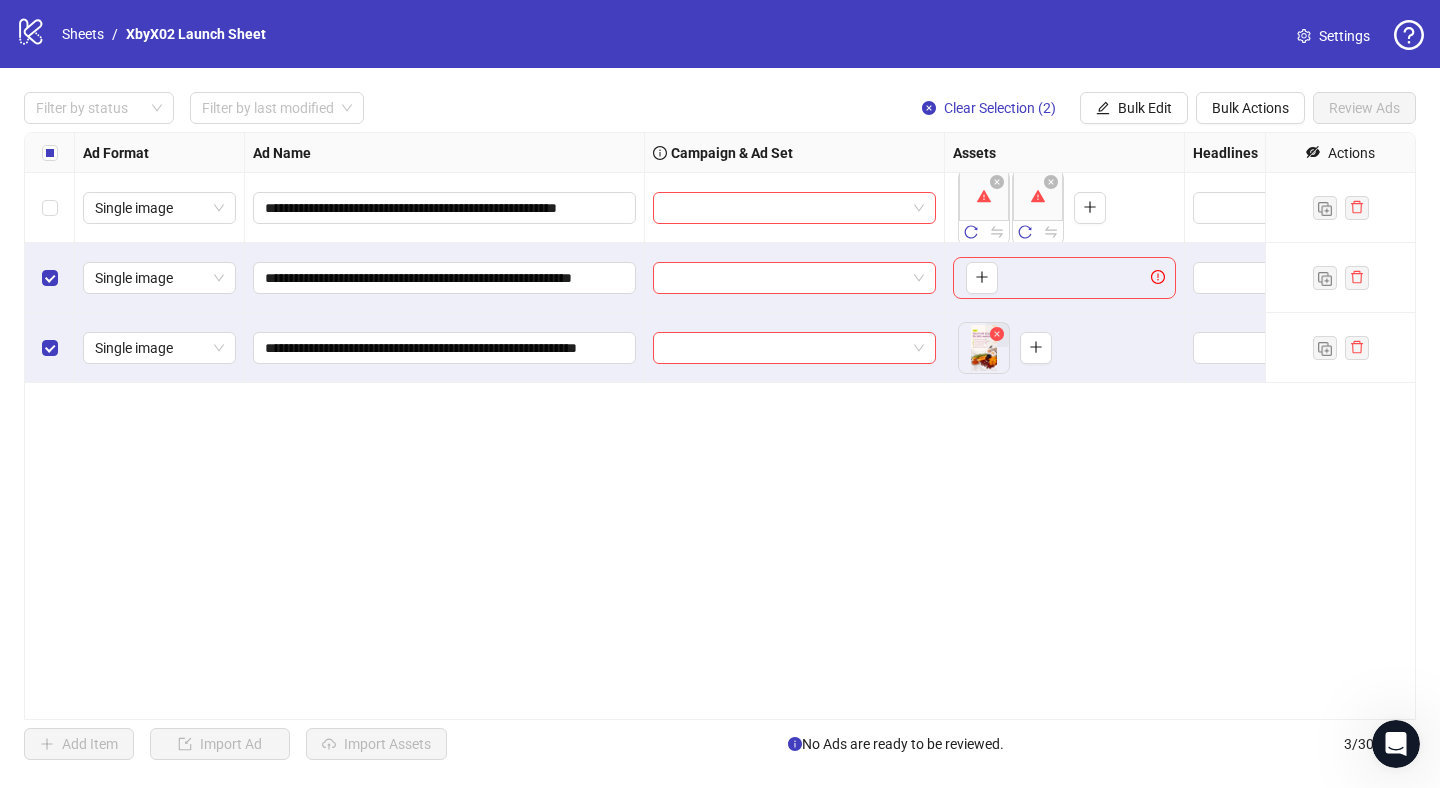 click at bounding box center [997, 335] 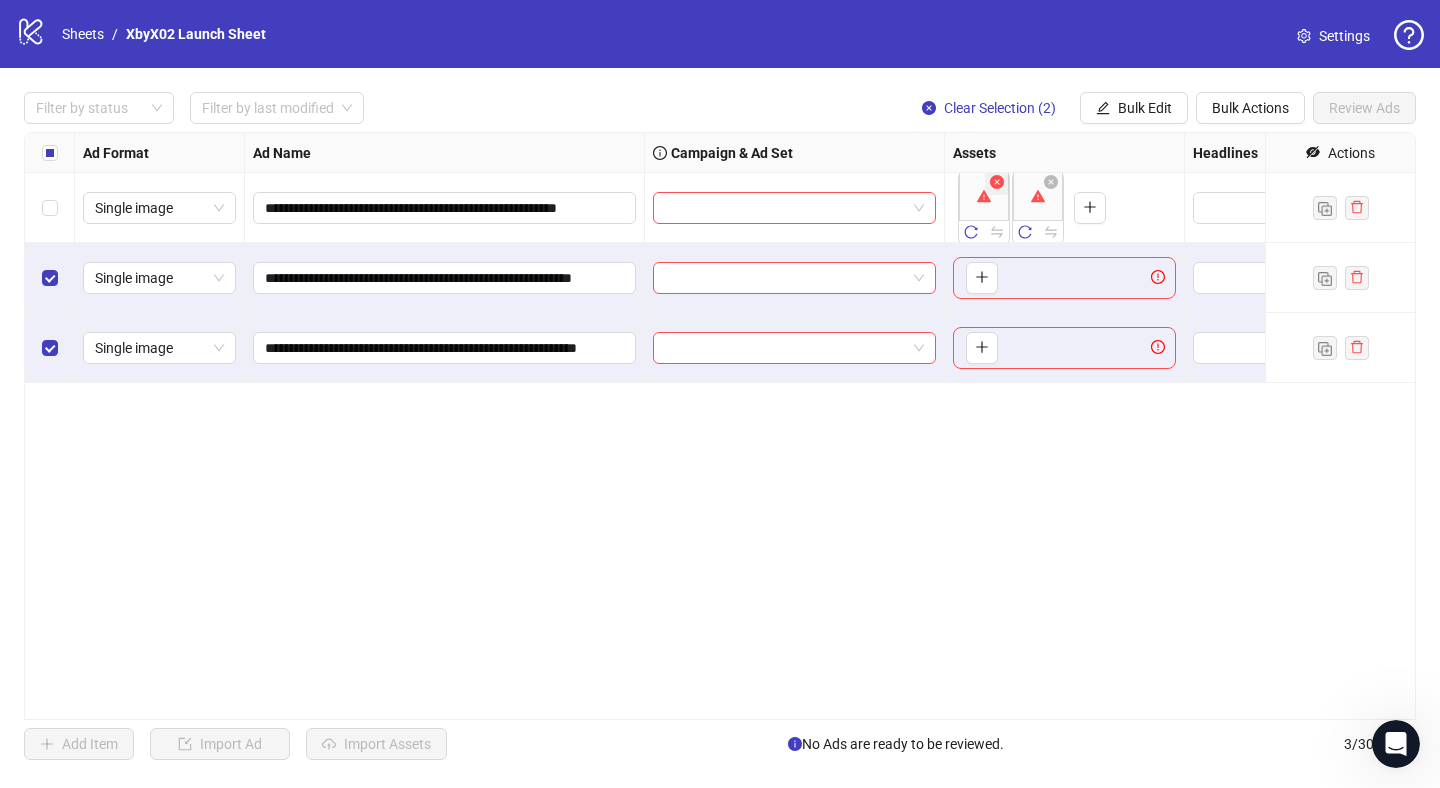 click 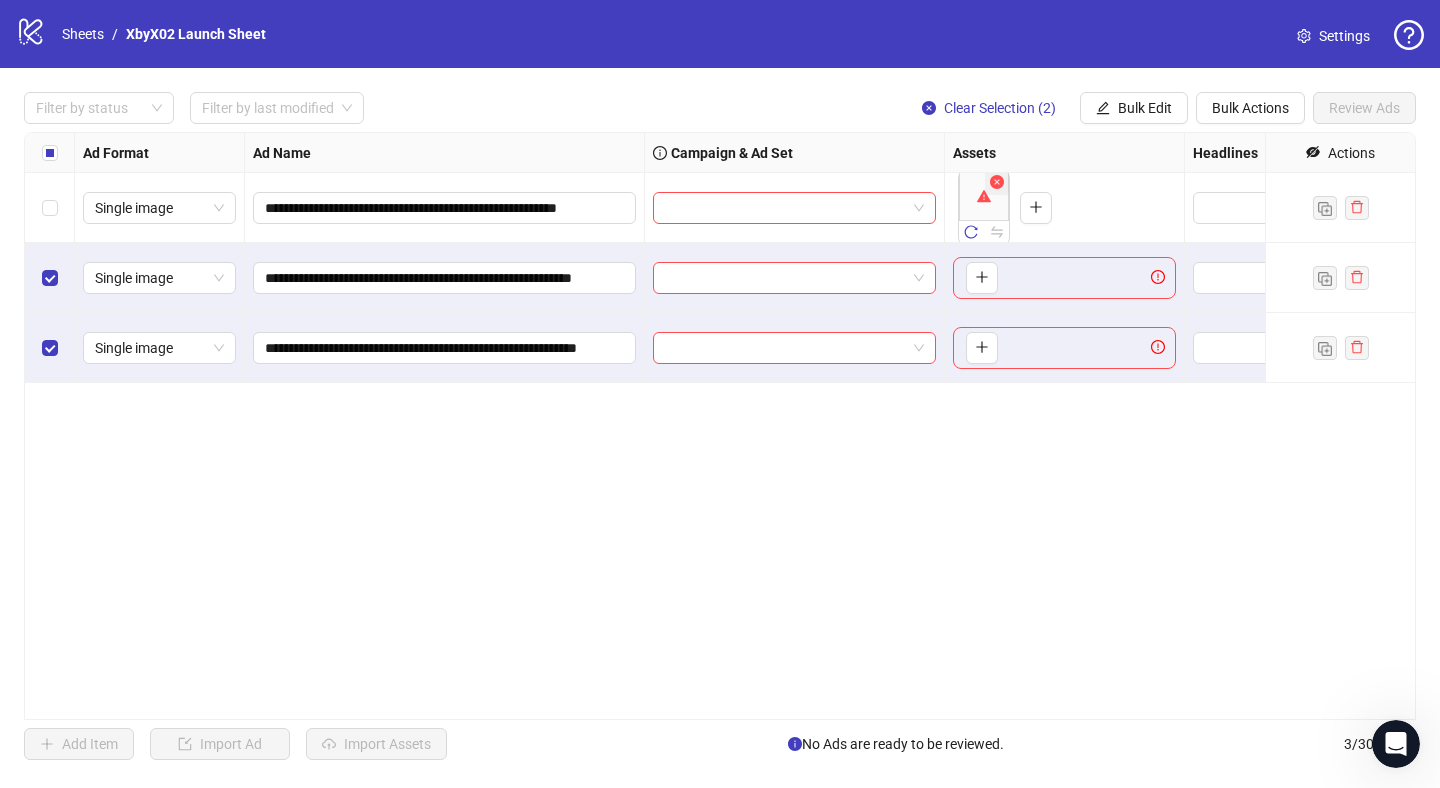 click at bounding box center (997, 183) 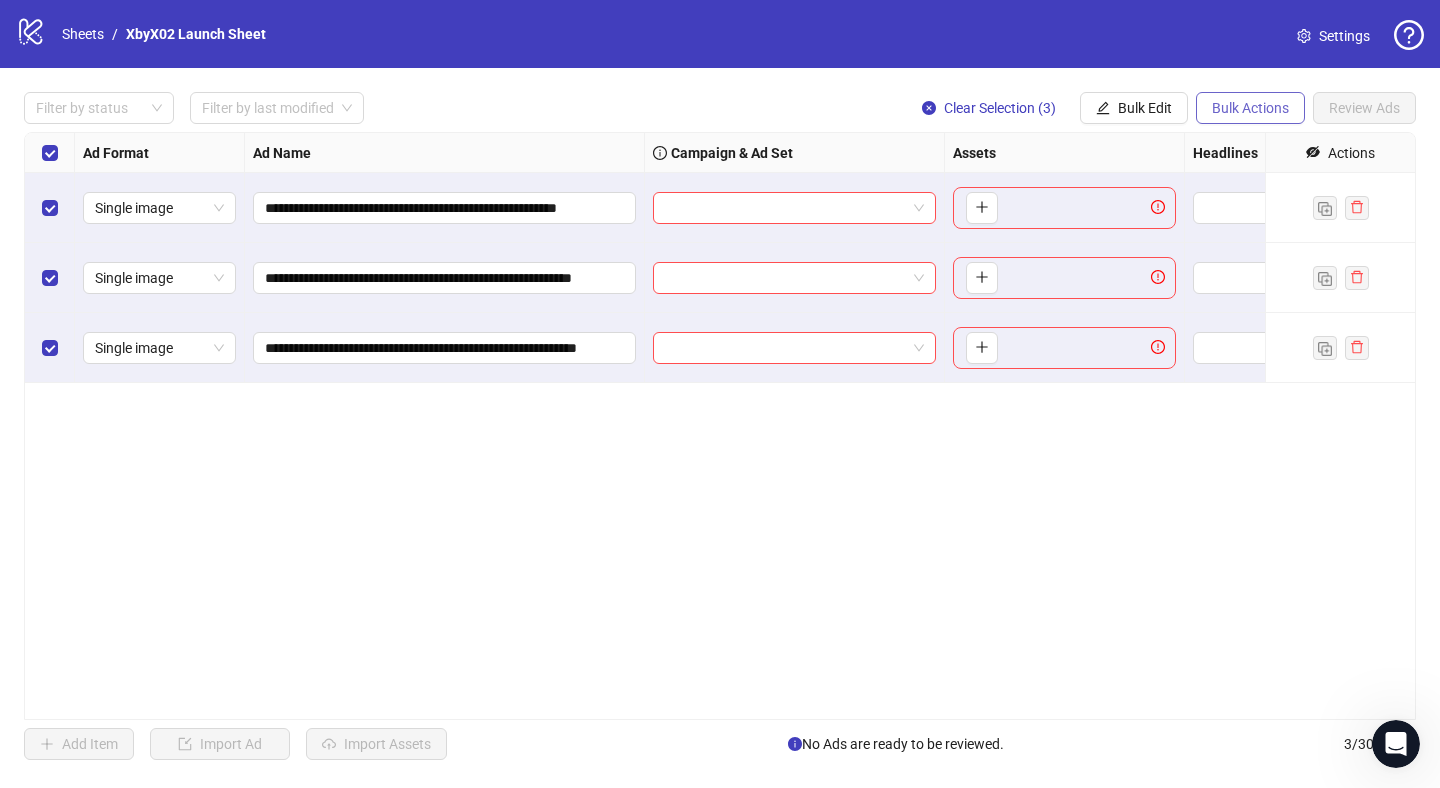 click on "Bulk Actions" at bounding box center (1250, 108) 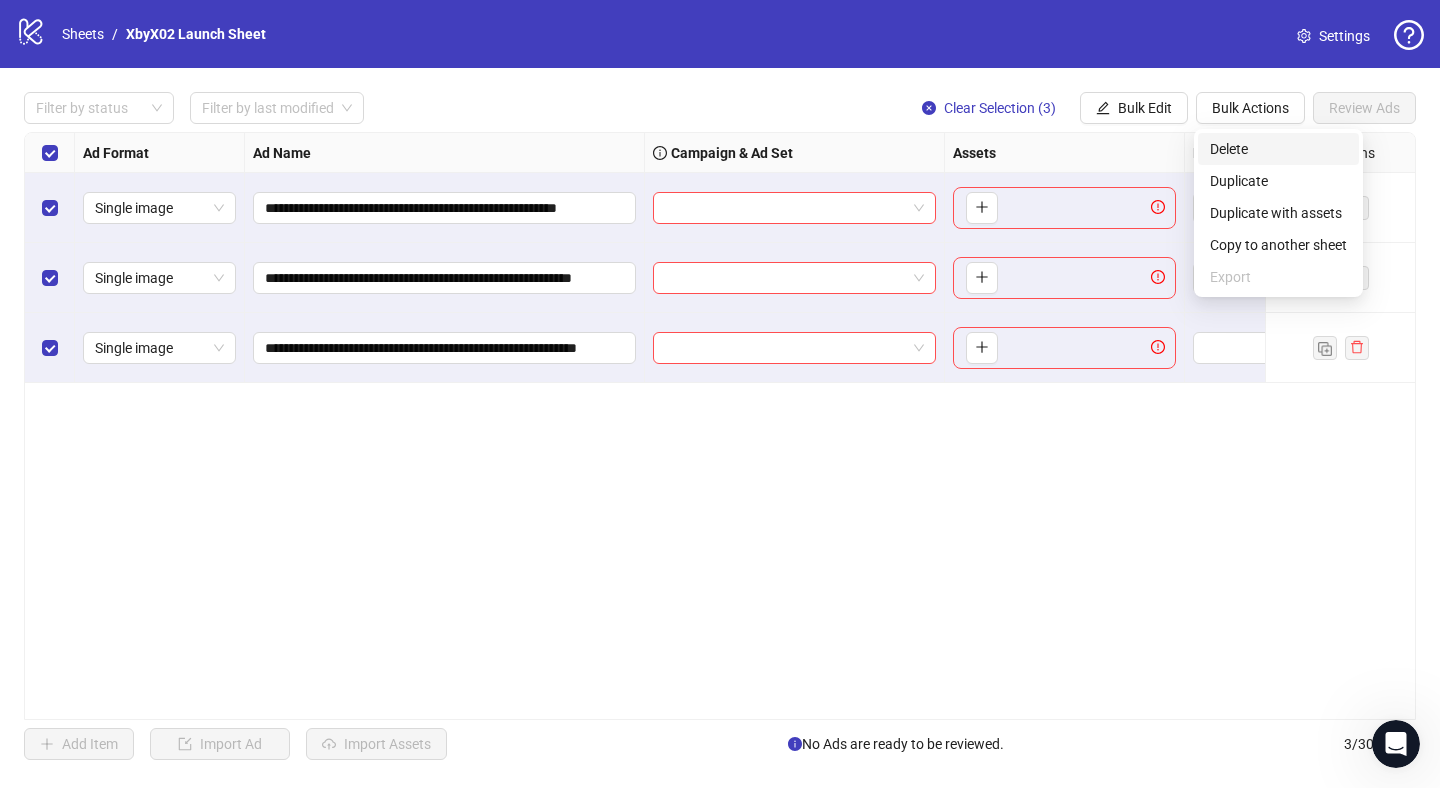 click on "Delete" at bounding box center [1278, 149] 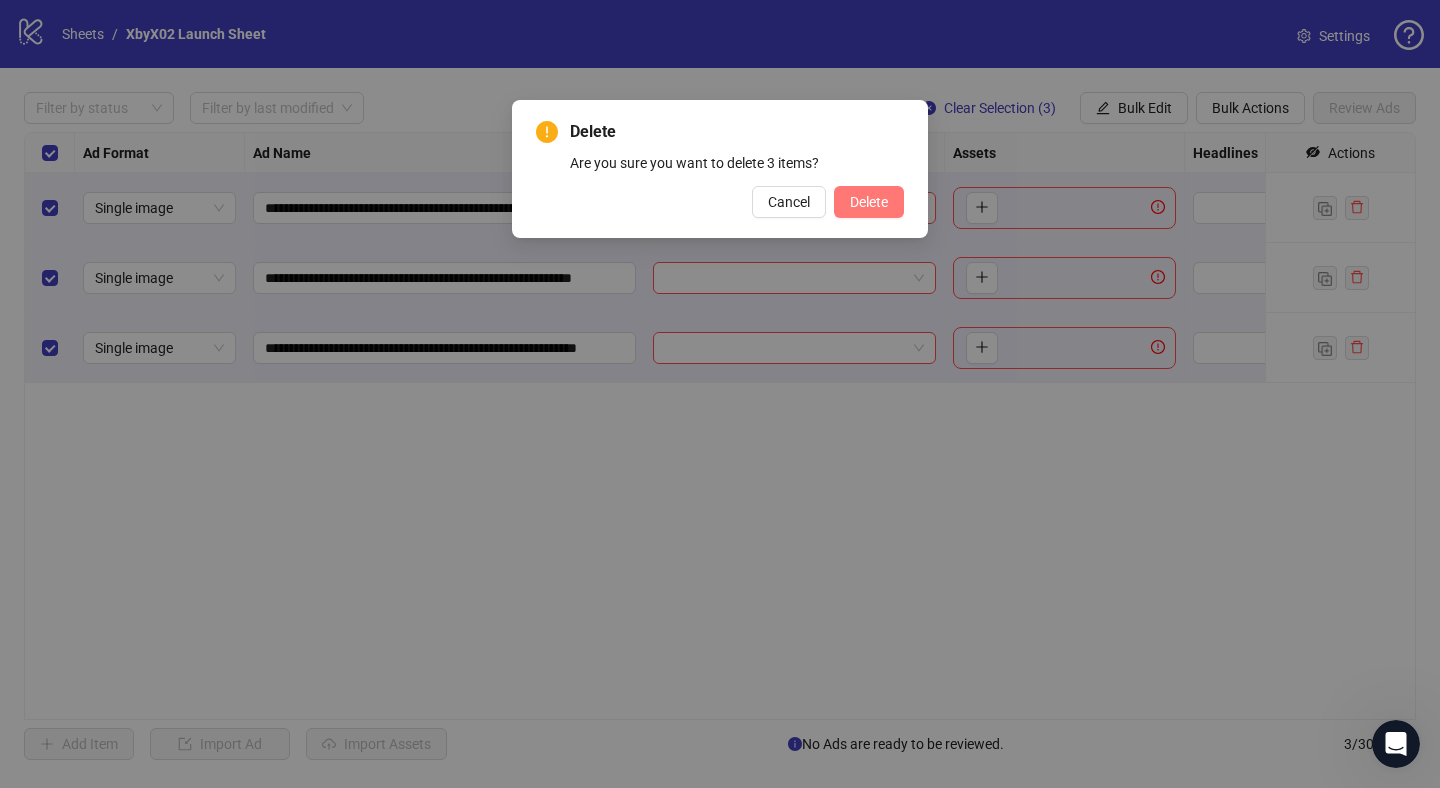 click on "Delete" at bounding box center [869, 202] 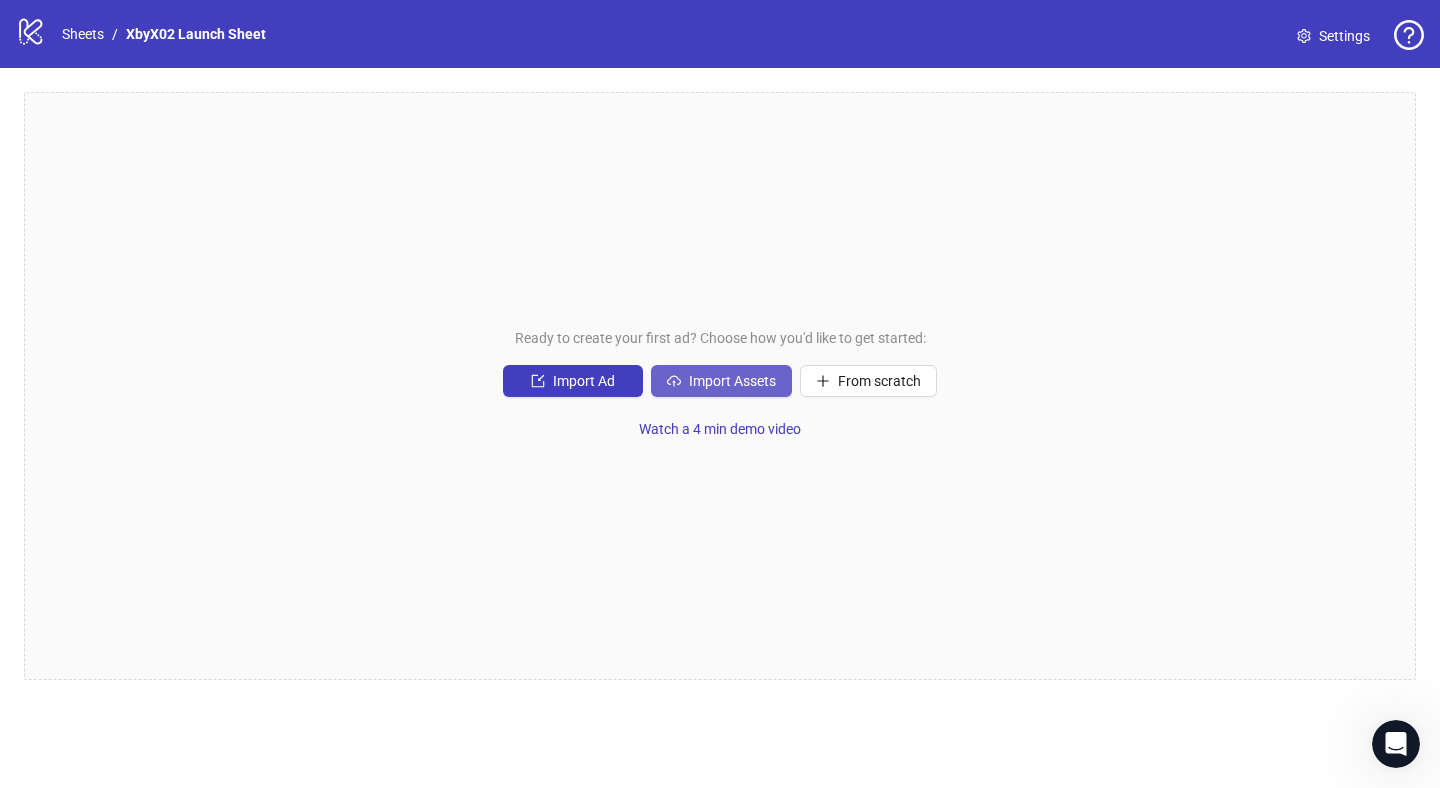 click on "Import Assets" at bounding box center [721, 381] 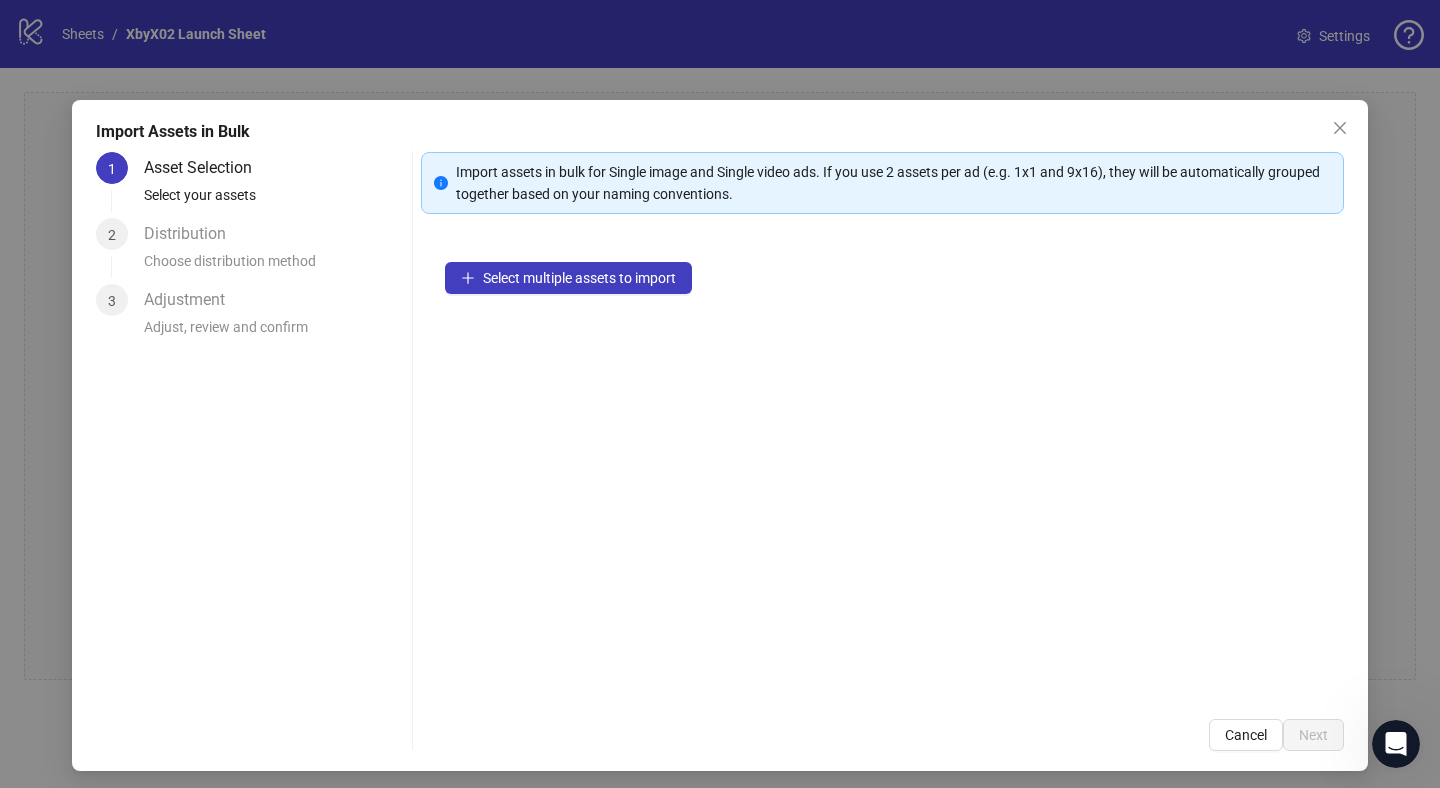 click on "Select multiple assets to import" at bounding box center [882, 466] 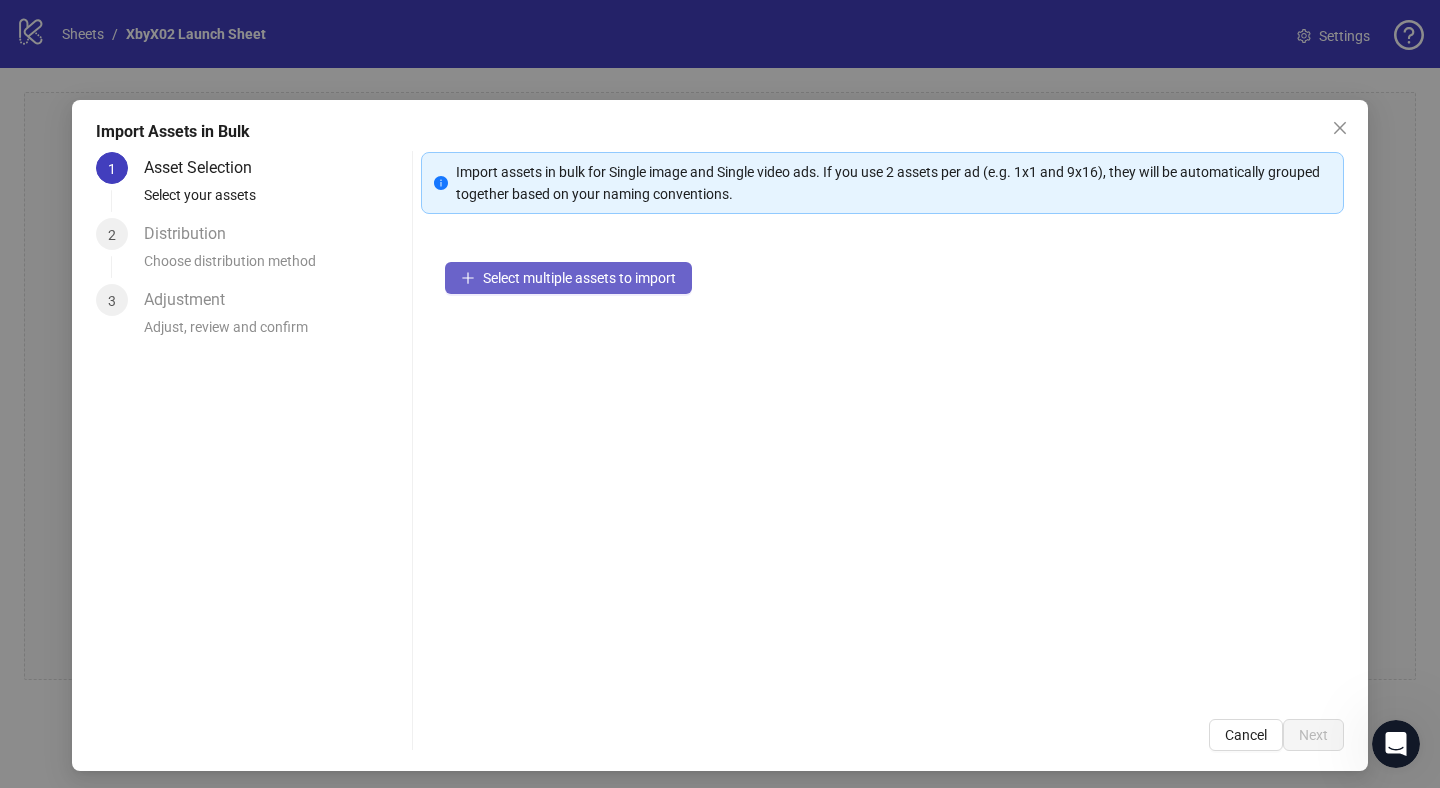 click on "Select multiple assets to import" at bounding box center [579, 278] 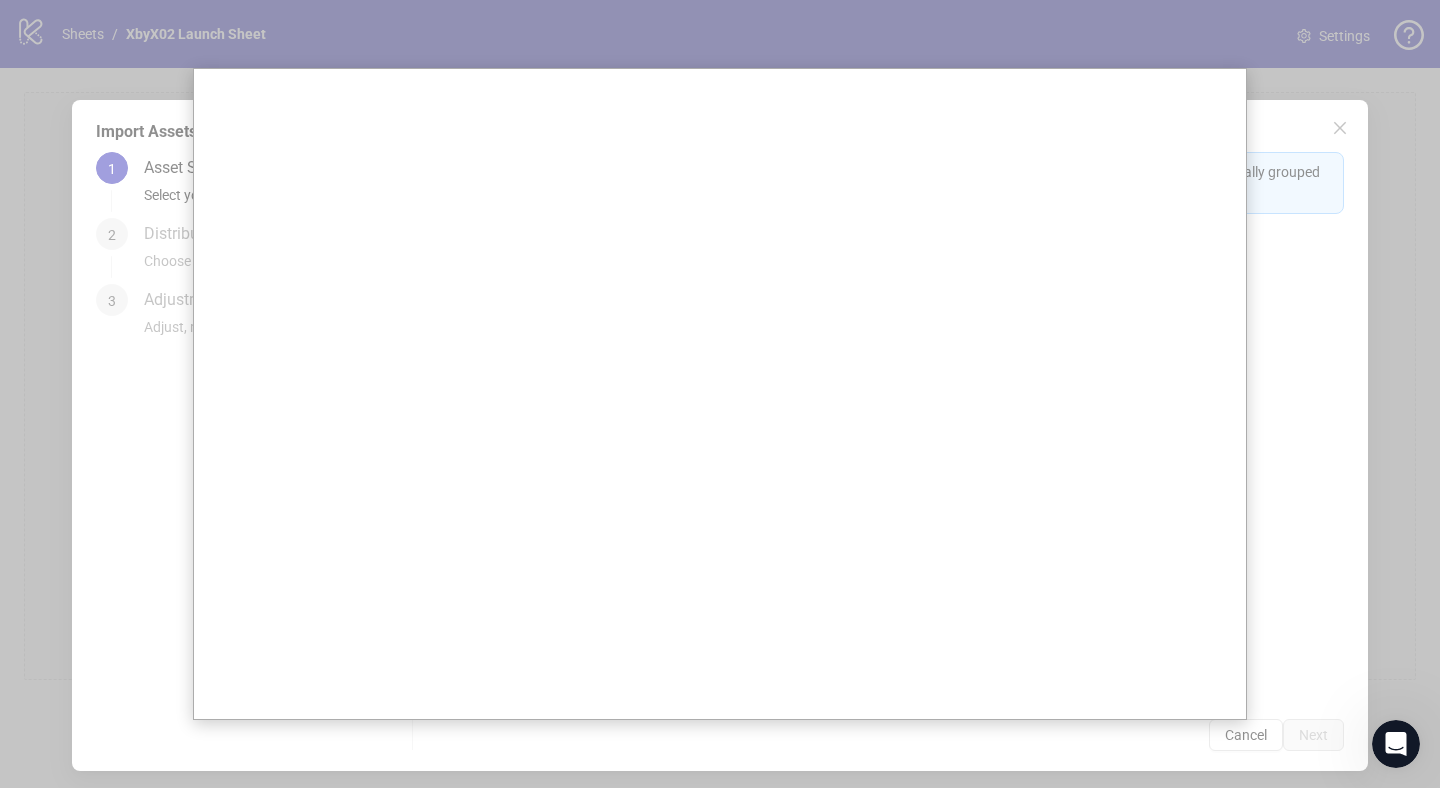 scroll, scrollTop: 754, scrollLeft: 0, axis: vertical 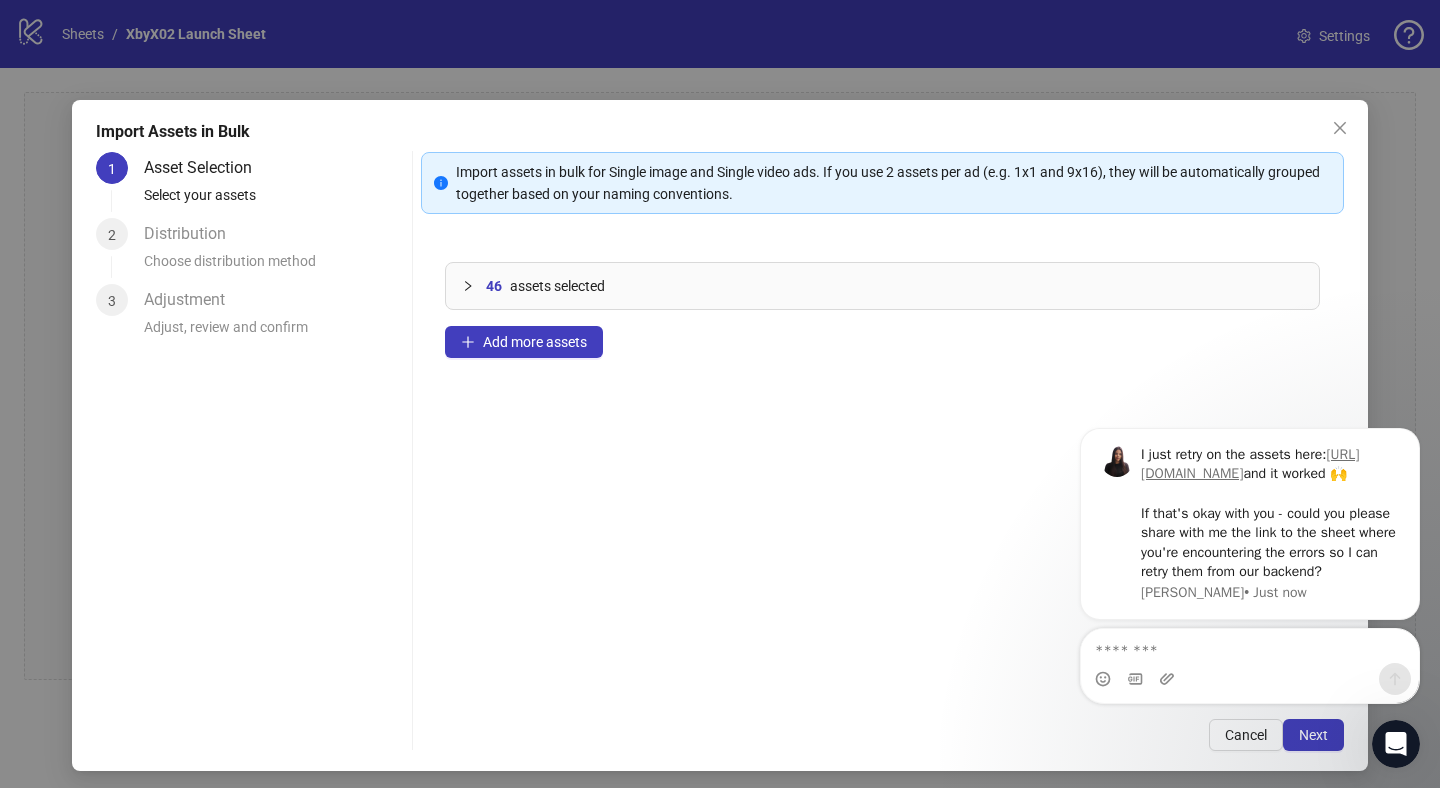click at bounding box center (1396, 744) 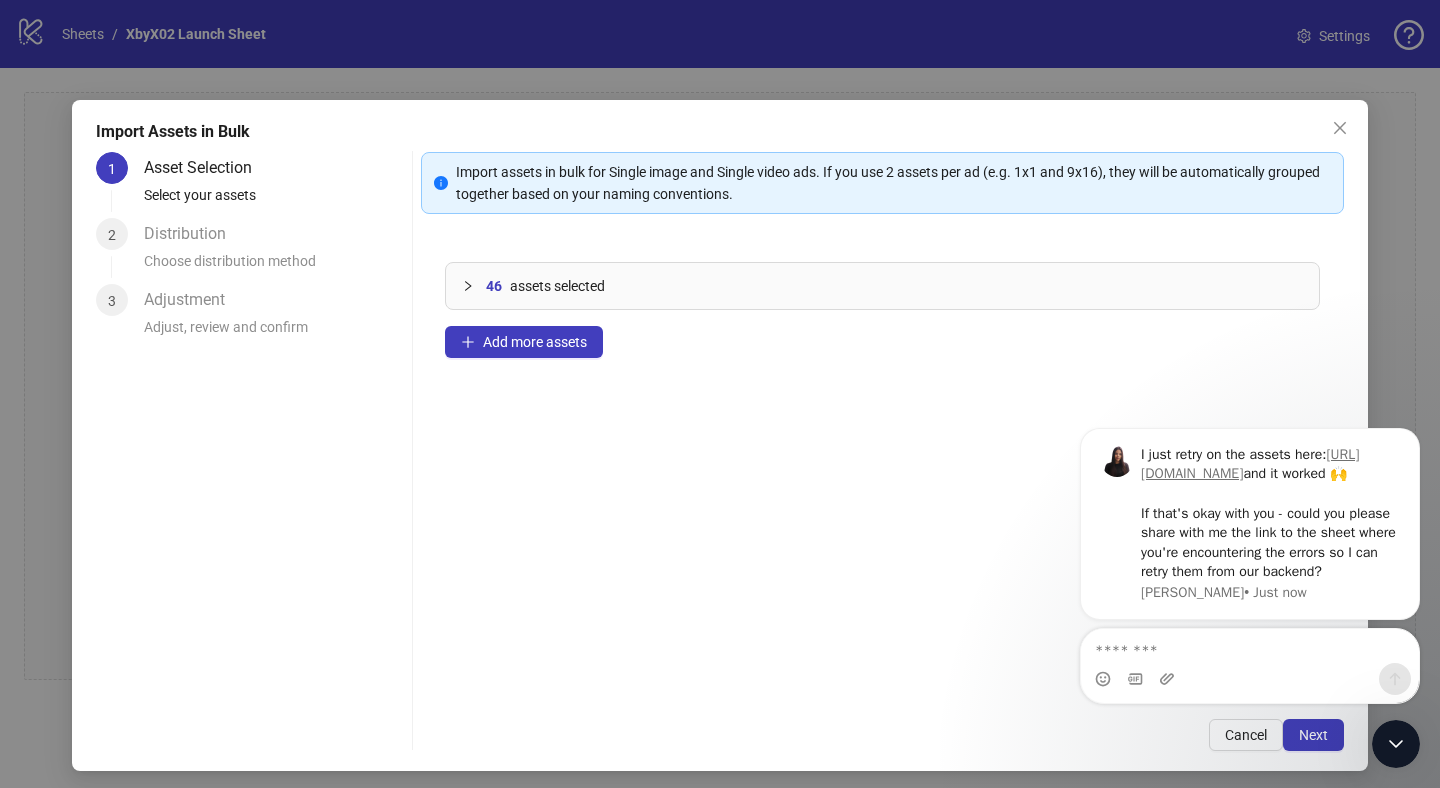 scroll, scrollTop: 0, scrollLeft: 0, axis: both 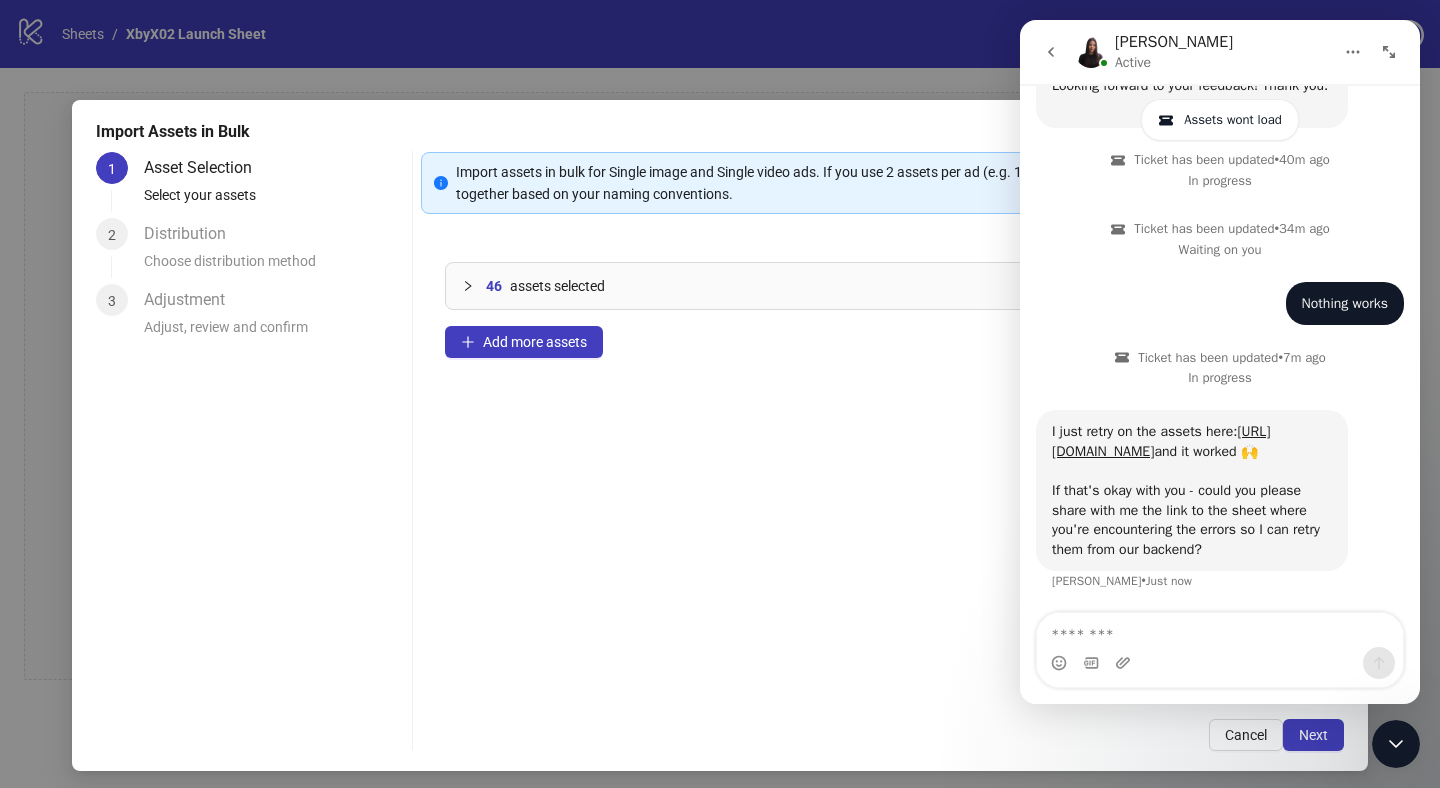 click 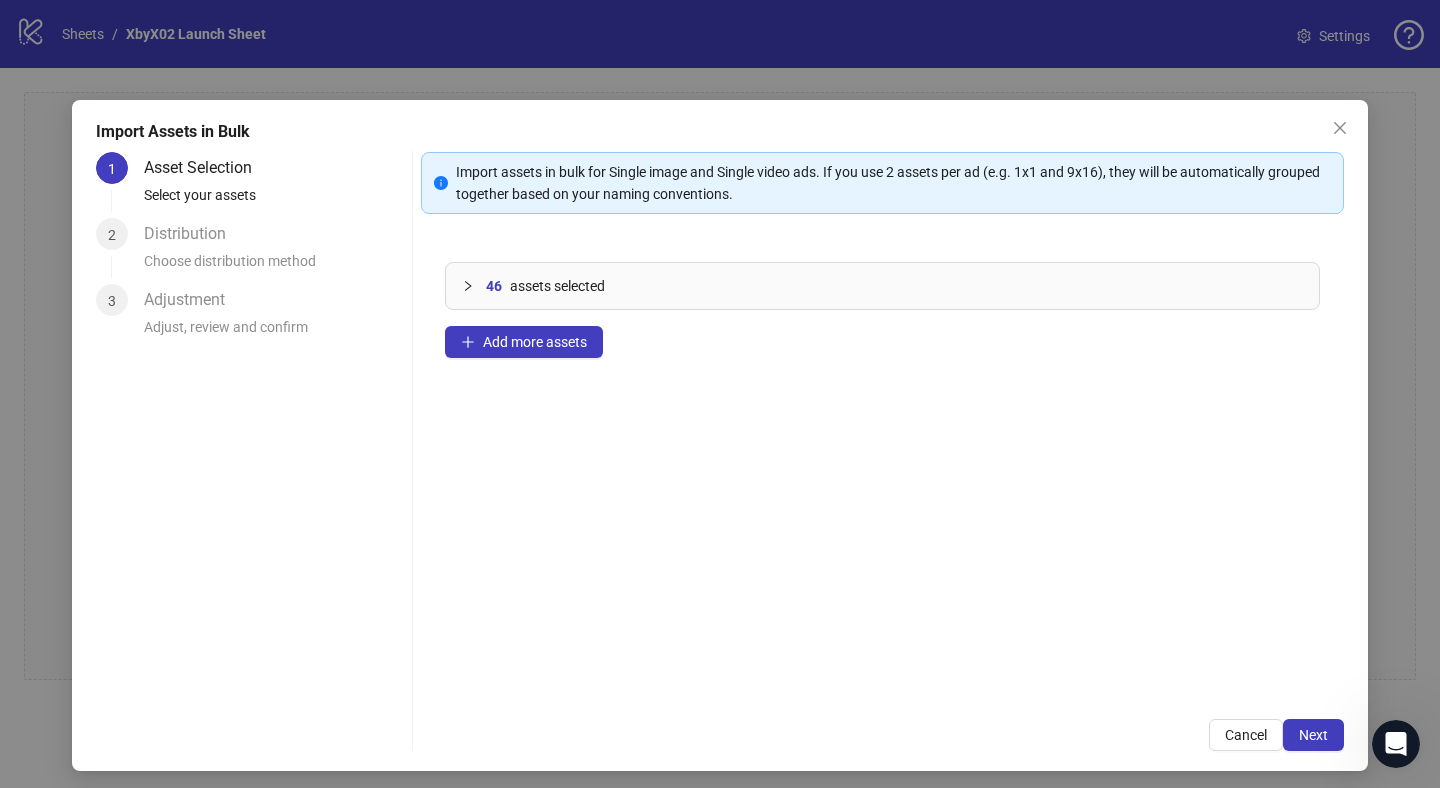 click on "46 assets selected Add more assets" at bounding box center [882, 466] 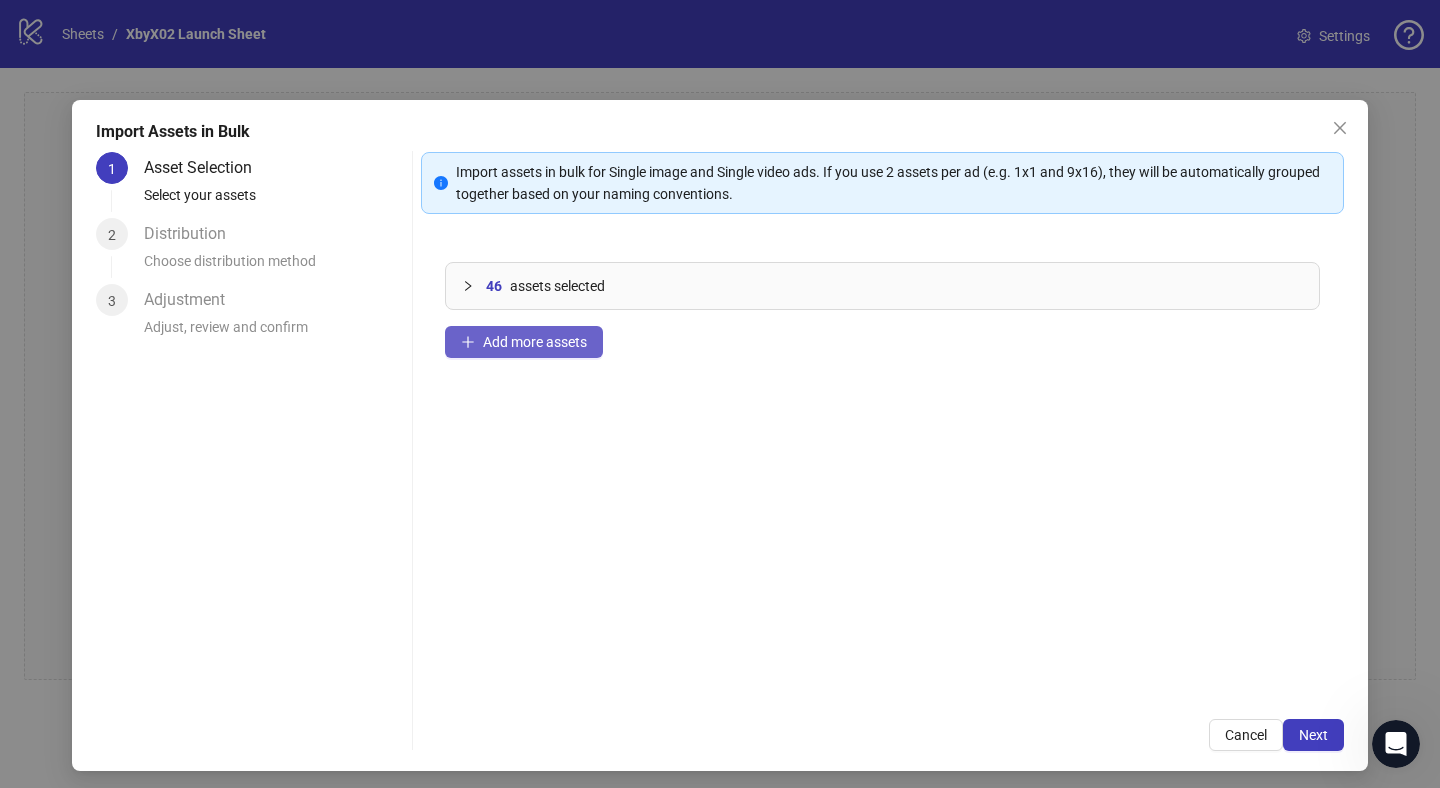 click on "Add more assets" at bounding box center [535, 342] 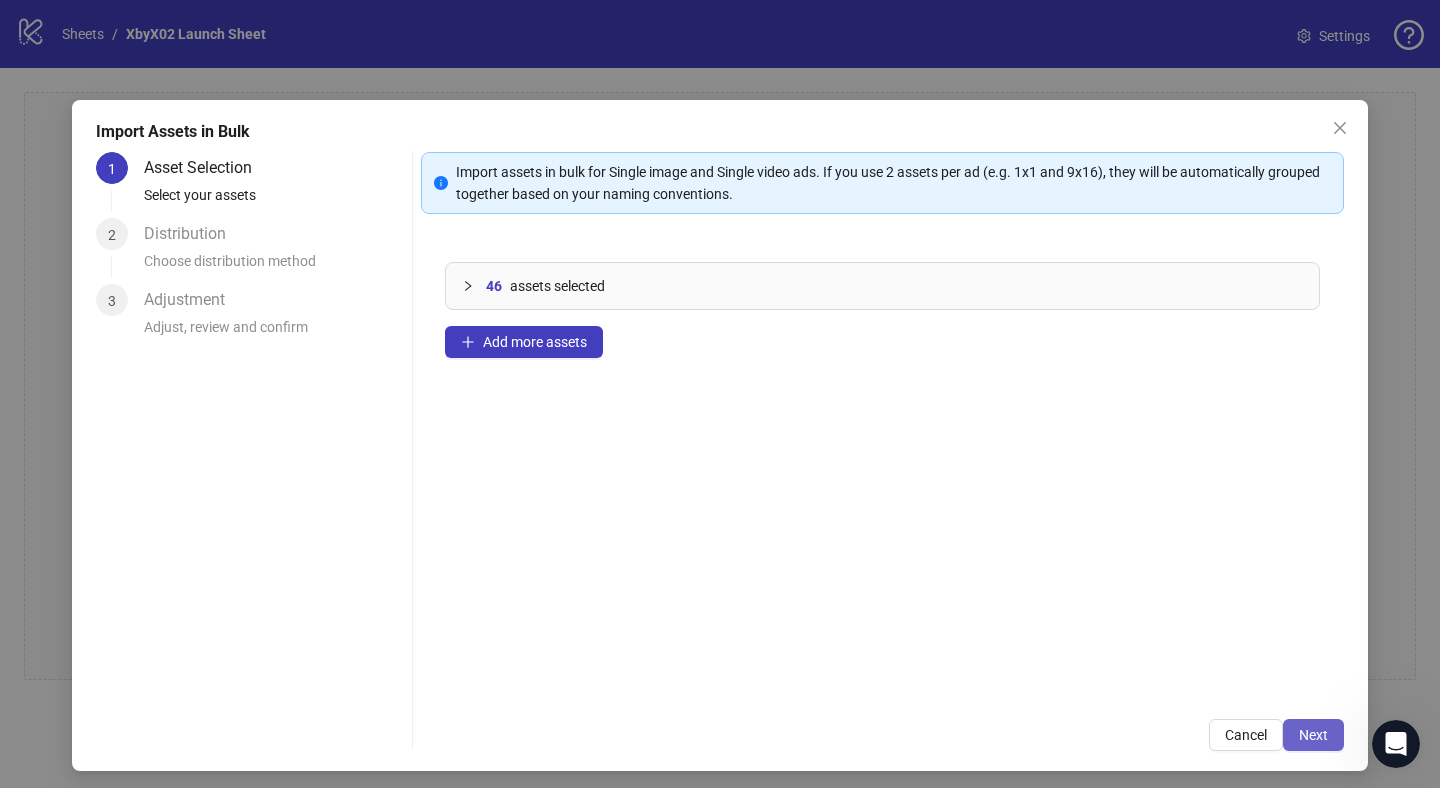 click on "Next" at bounding box center [1313, 735] 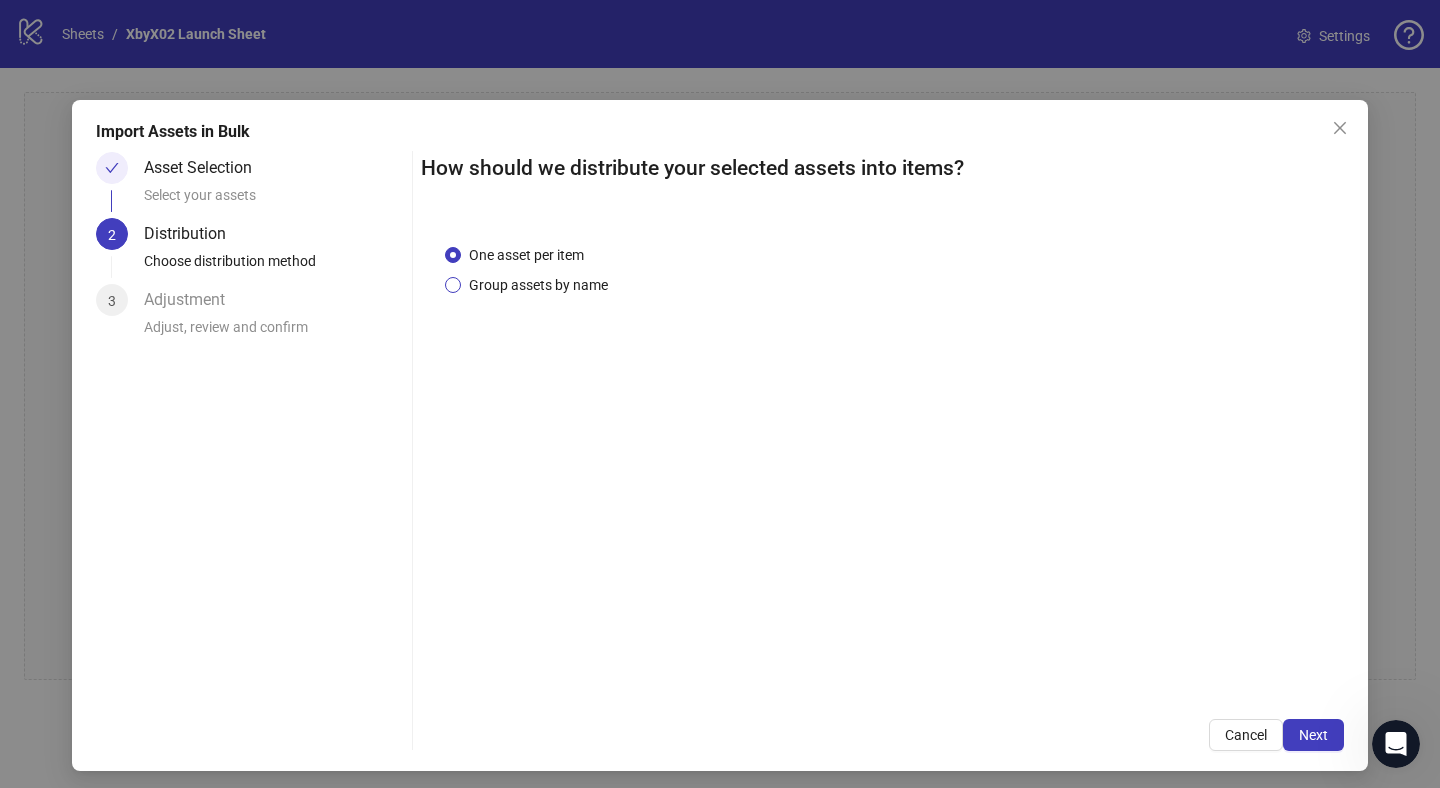 click on "Group assets by name" at bounding box center (538, 285) 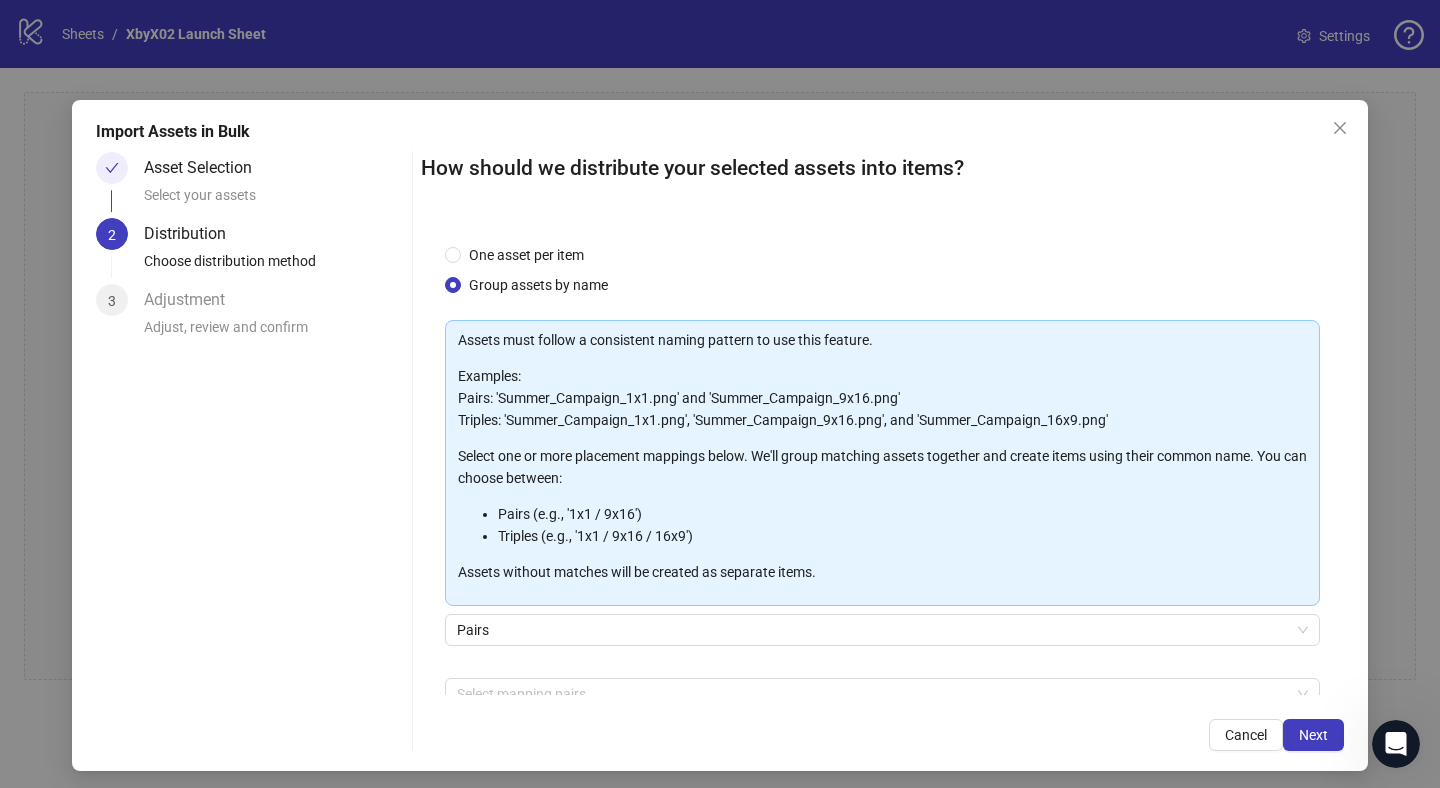 scroll, scrollTop: 110, scrollLeft: 0, axis: vertical 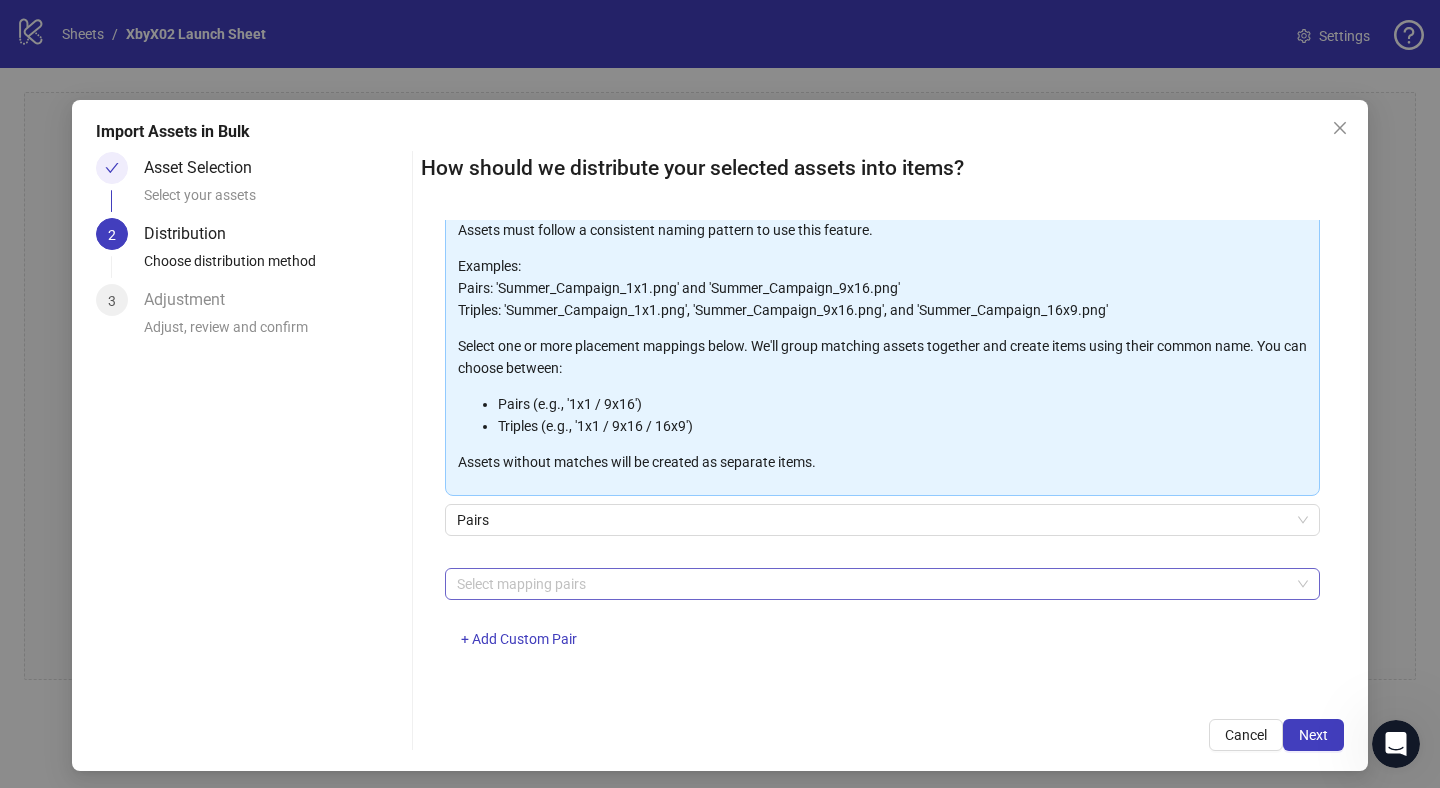 click at bounding box center [872, 584] 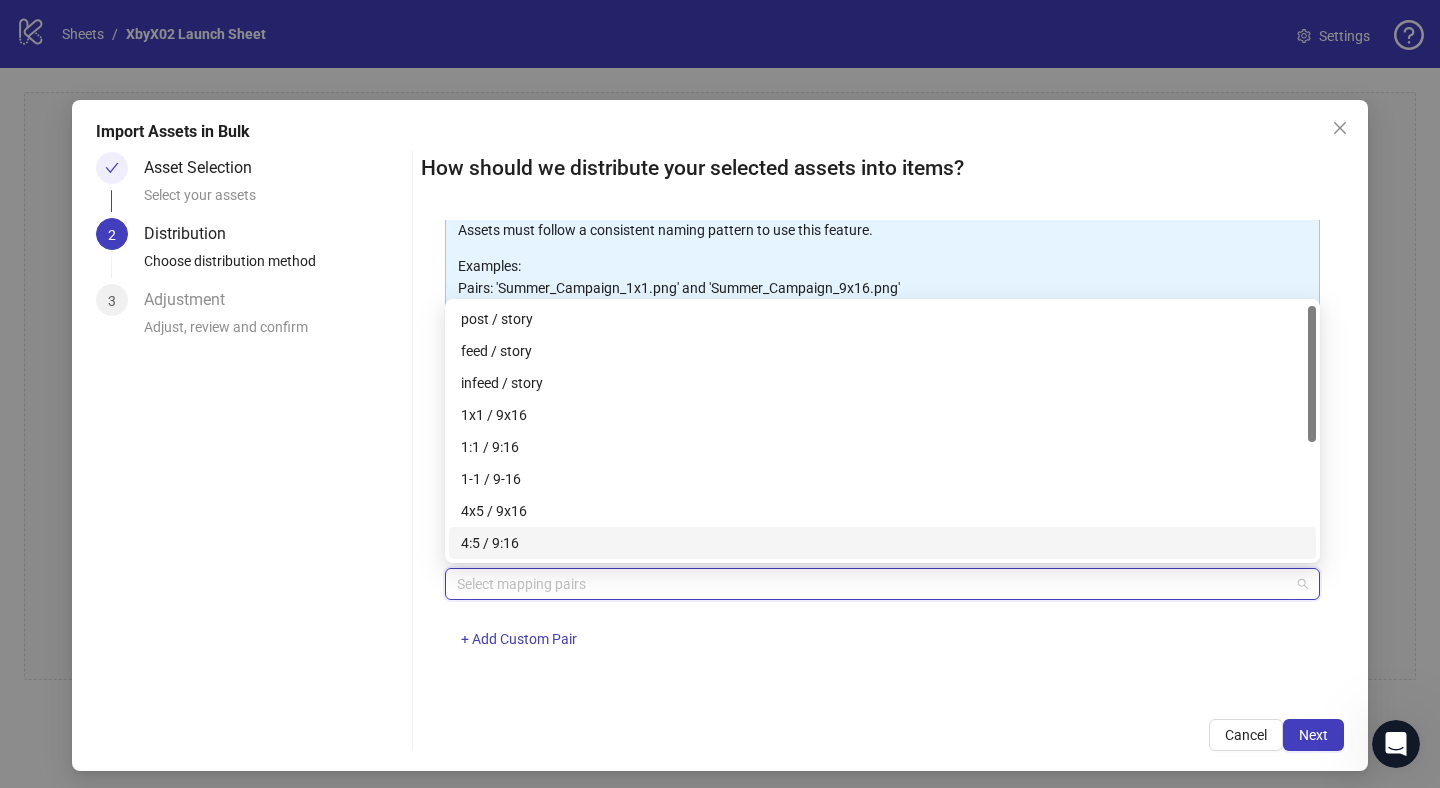 scroll, scrollTop: 69, scrollLeft: 0, axis: vertical 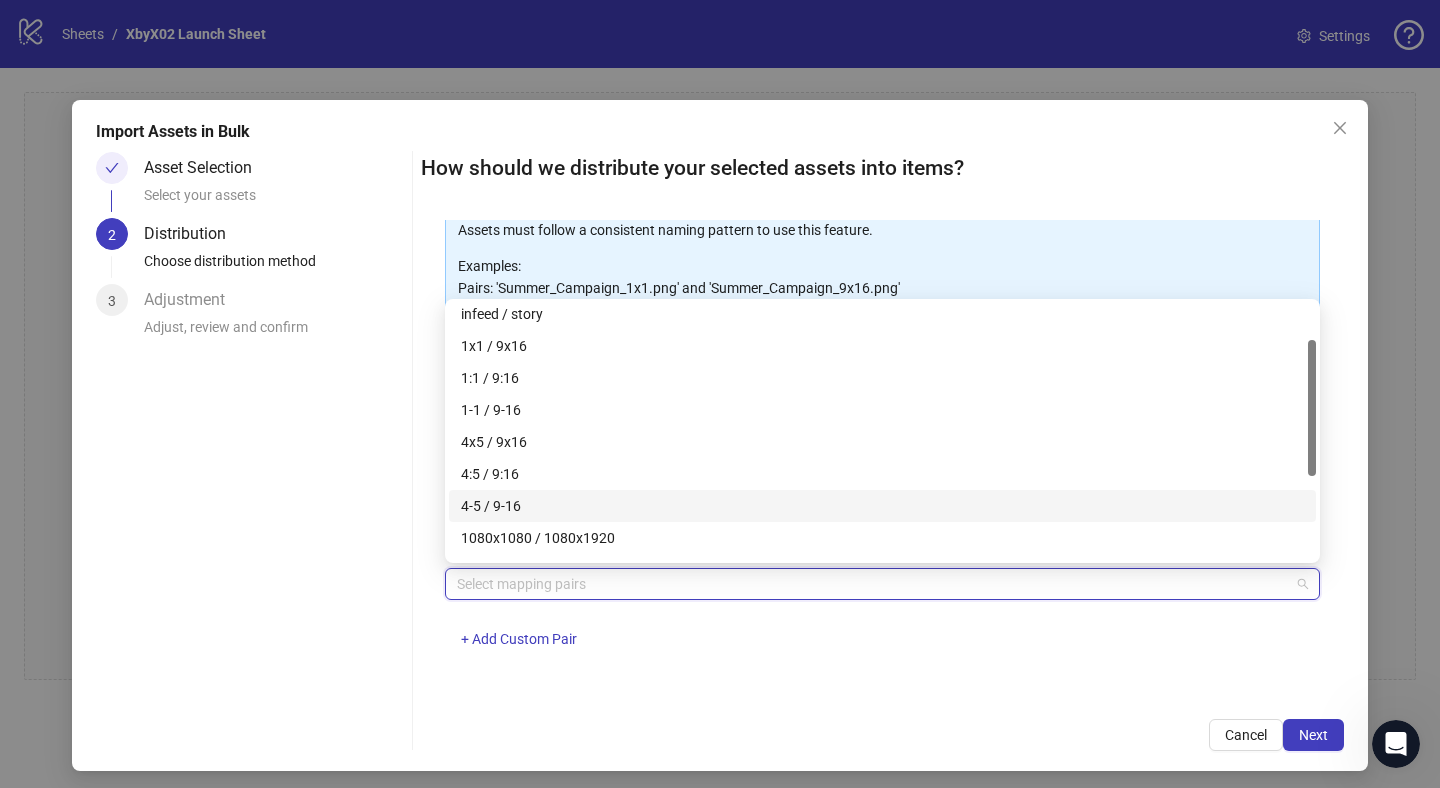 click on "4-5 / 9-16" at bounding box center [882, 506] 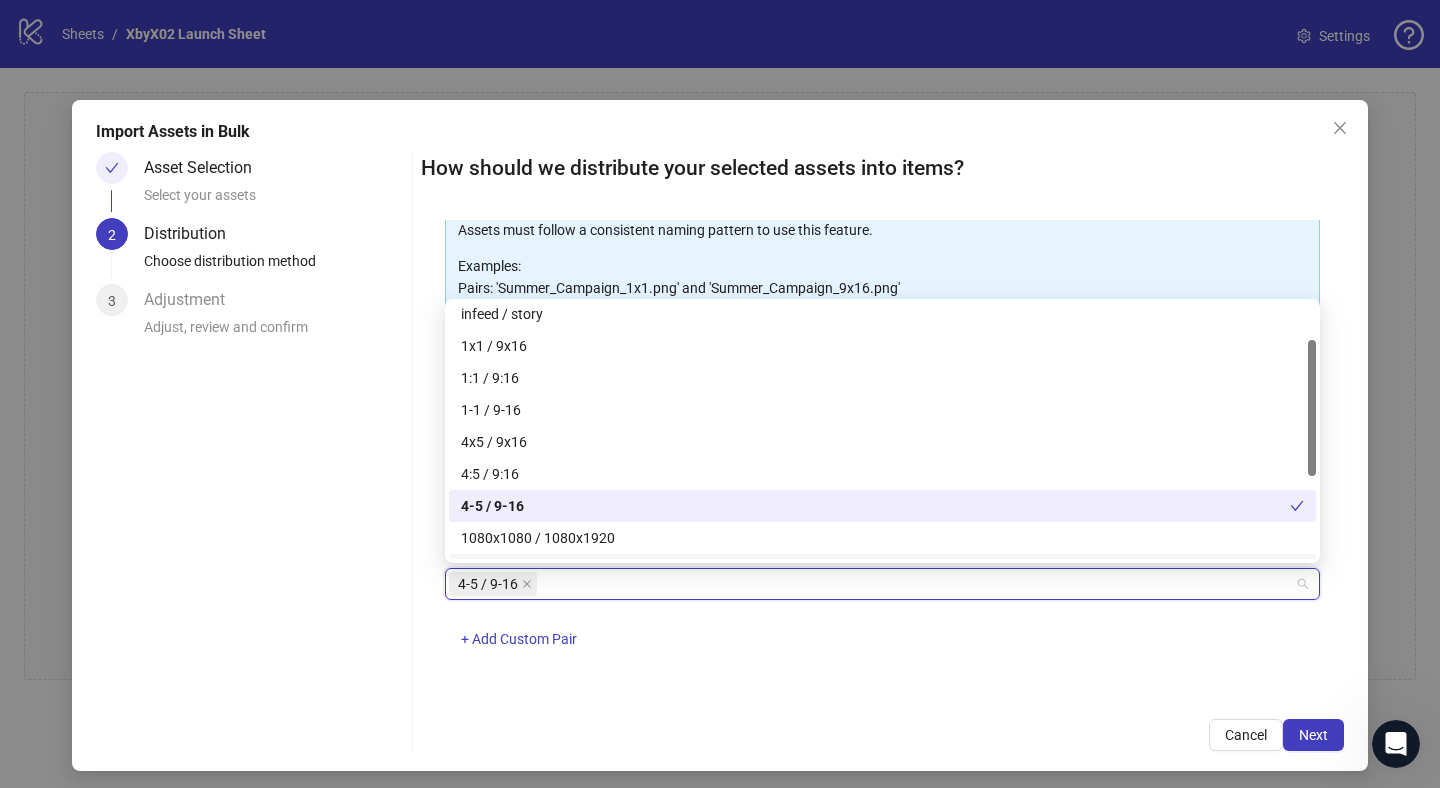 click on "How should we distribute your selected assets into items? One asset per item Group assets by name Assets must follow a consistent naming pattern to use this feature. Examples: Pairs: 'Summer_Campaign_1x1.png' and 'Summer_Campaign_9x16.png' Triples: 'Summer_Campaign_1x1.png', 'Summer_Campaign_9x16.png', and 'Summer_Campaign_16x9.png' Select one or more placement mappings below. We'll group matching assets together and create items using their common name. You can choose between: Pairs (e.g., '1x1 / 9x16') Triples (e.g., '1x1 / 9x16 / 16x9') Assets without matches will be created as separate items. Pairs 4-5 / 9-16   + Add Custom Pair Cancel Next" at bounding box center [882, 451] 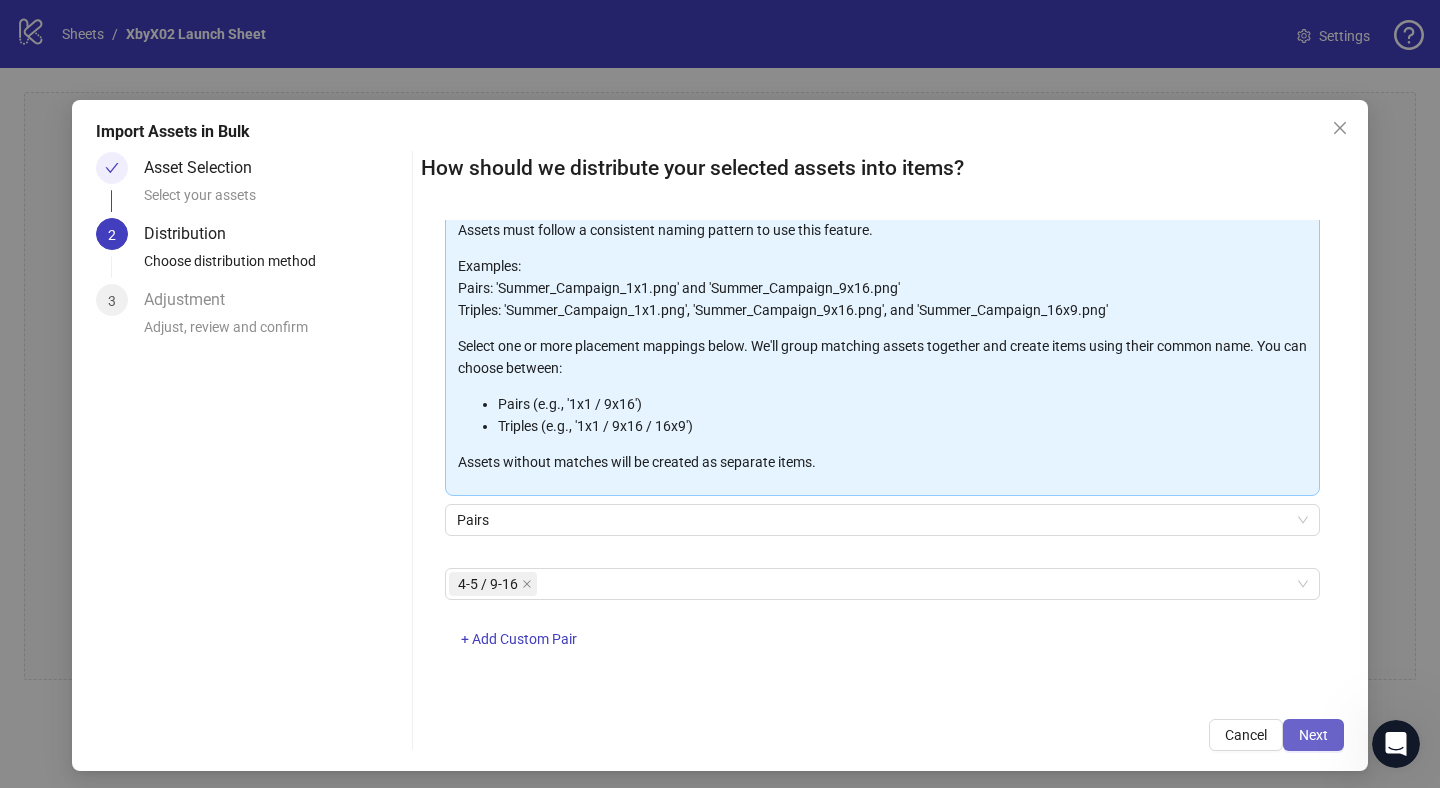 click on "Next" at bounding box center (1313, 735) 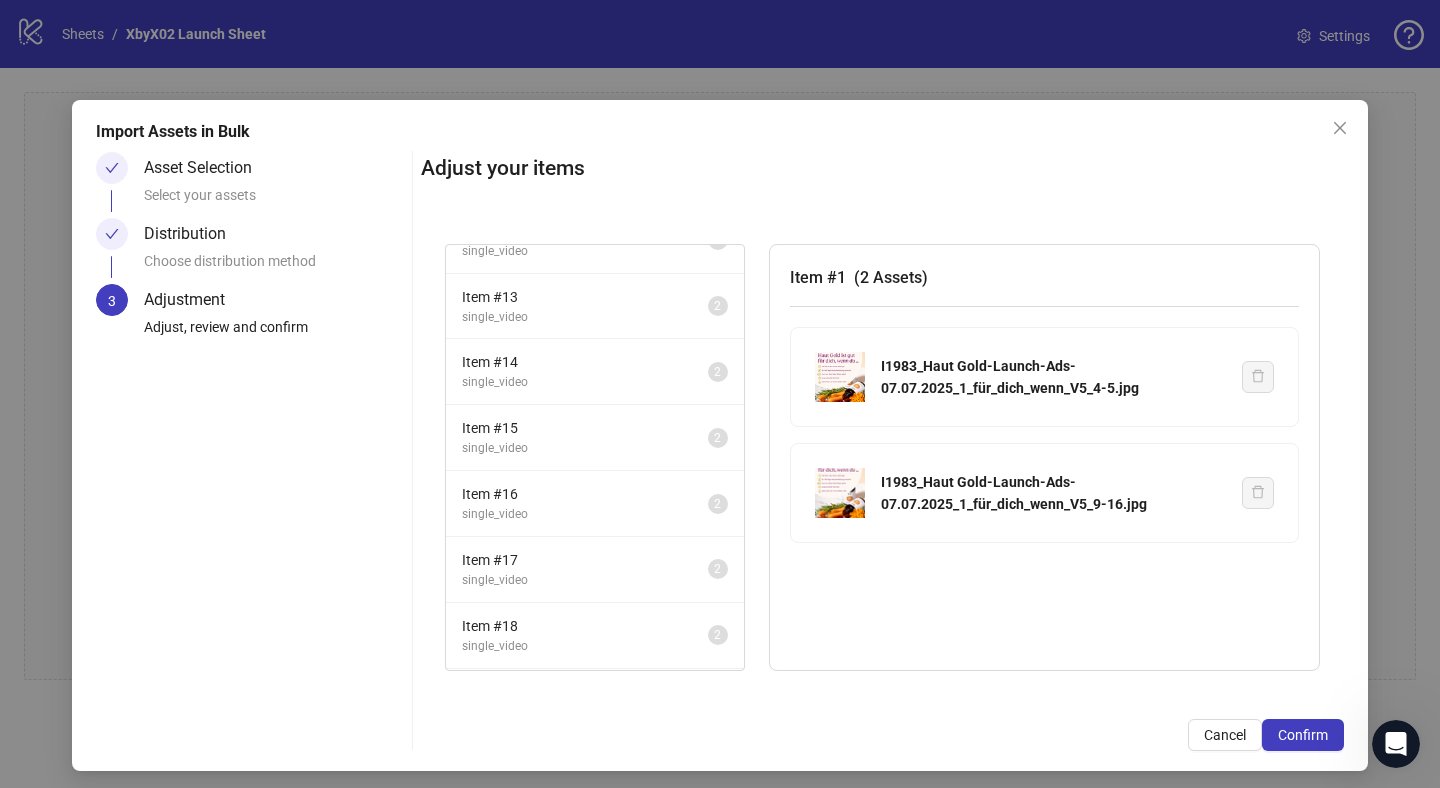 scroll, scrollTop: 1154, scrollLeft: 0, axis: vertical 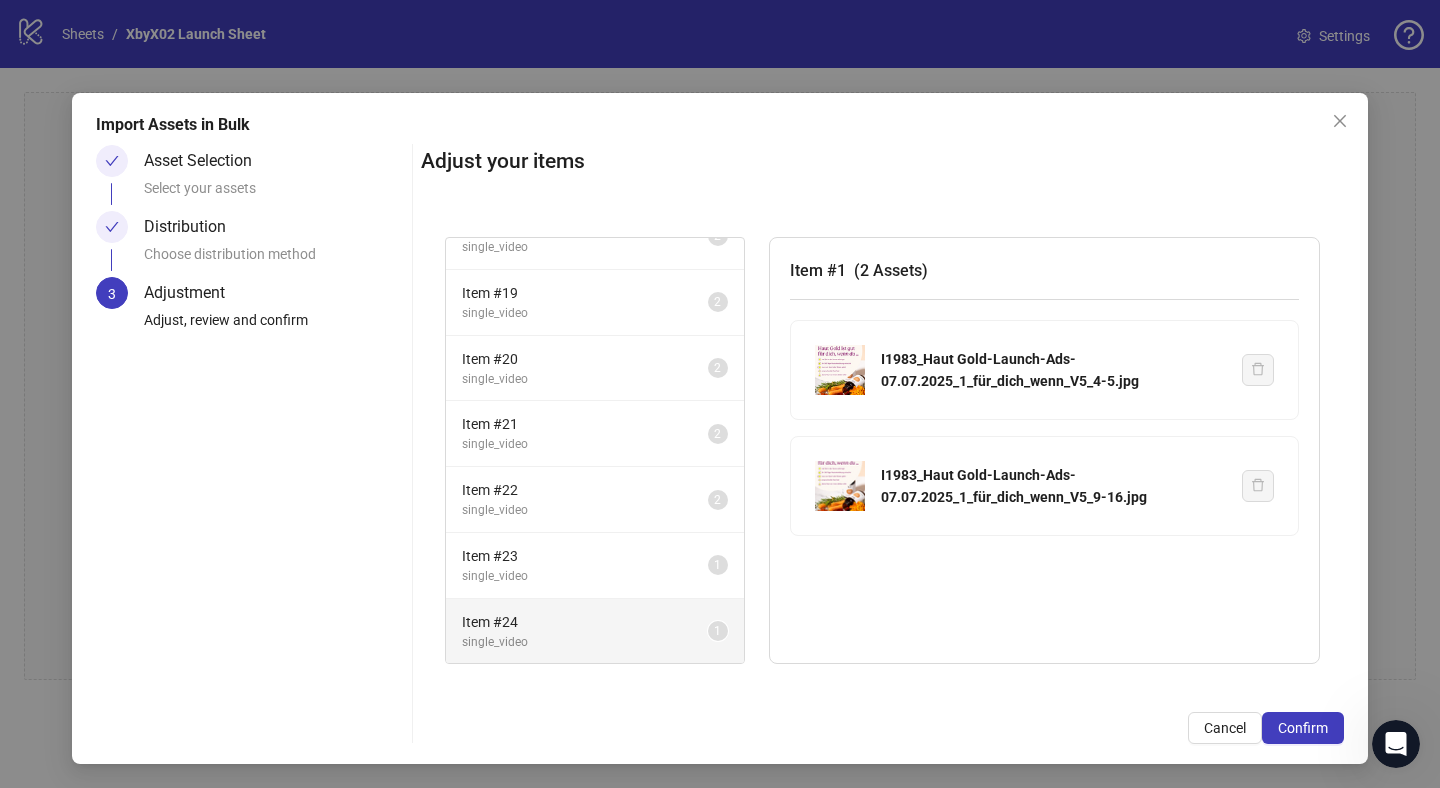 click on "Item # 24 single_video 1" at bounding box center [595, 631] 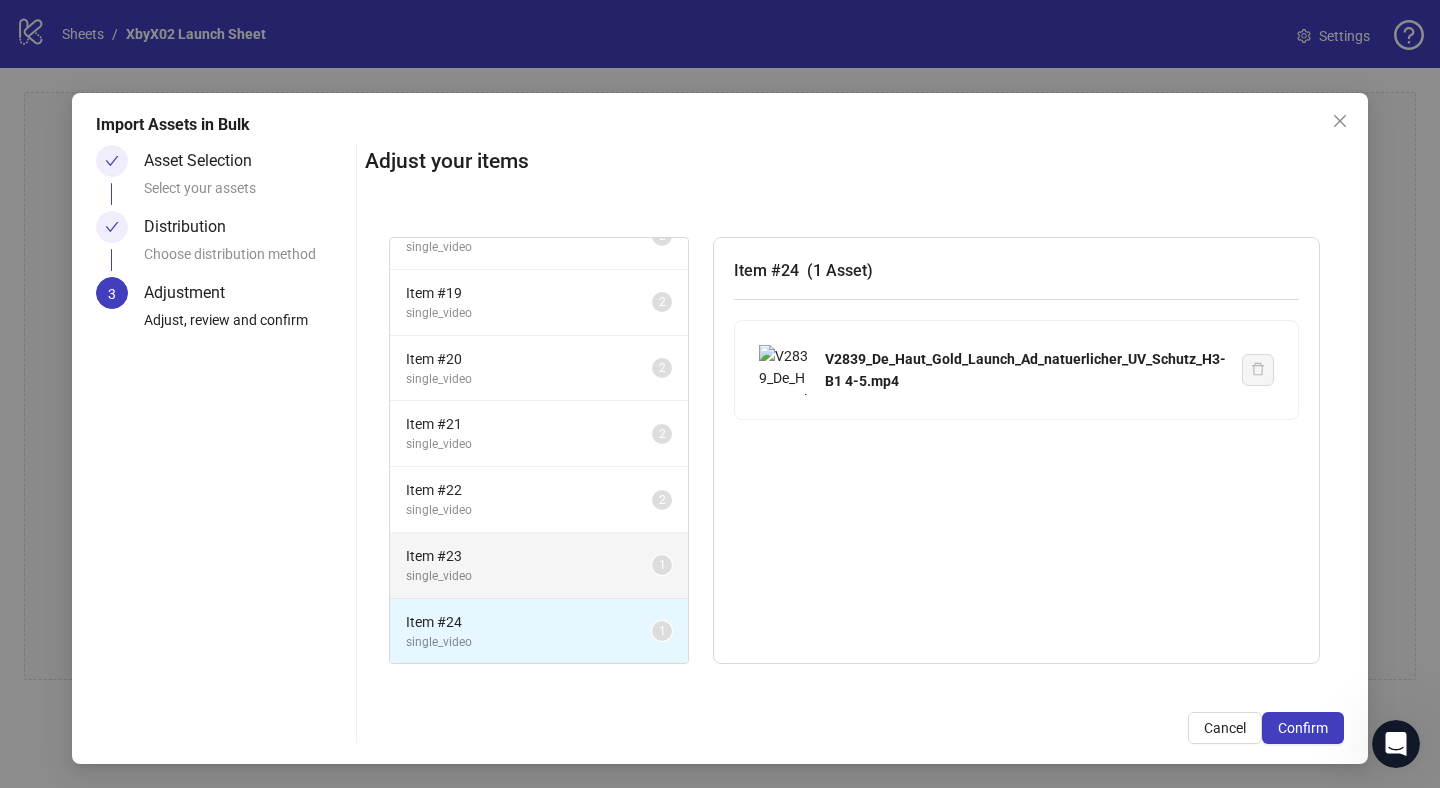 click on "single_video" at bounding box center [529, 576] 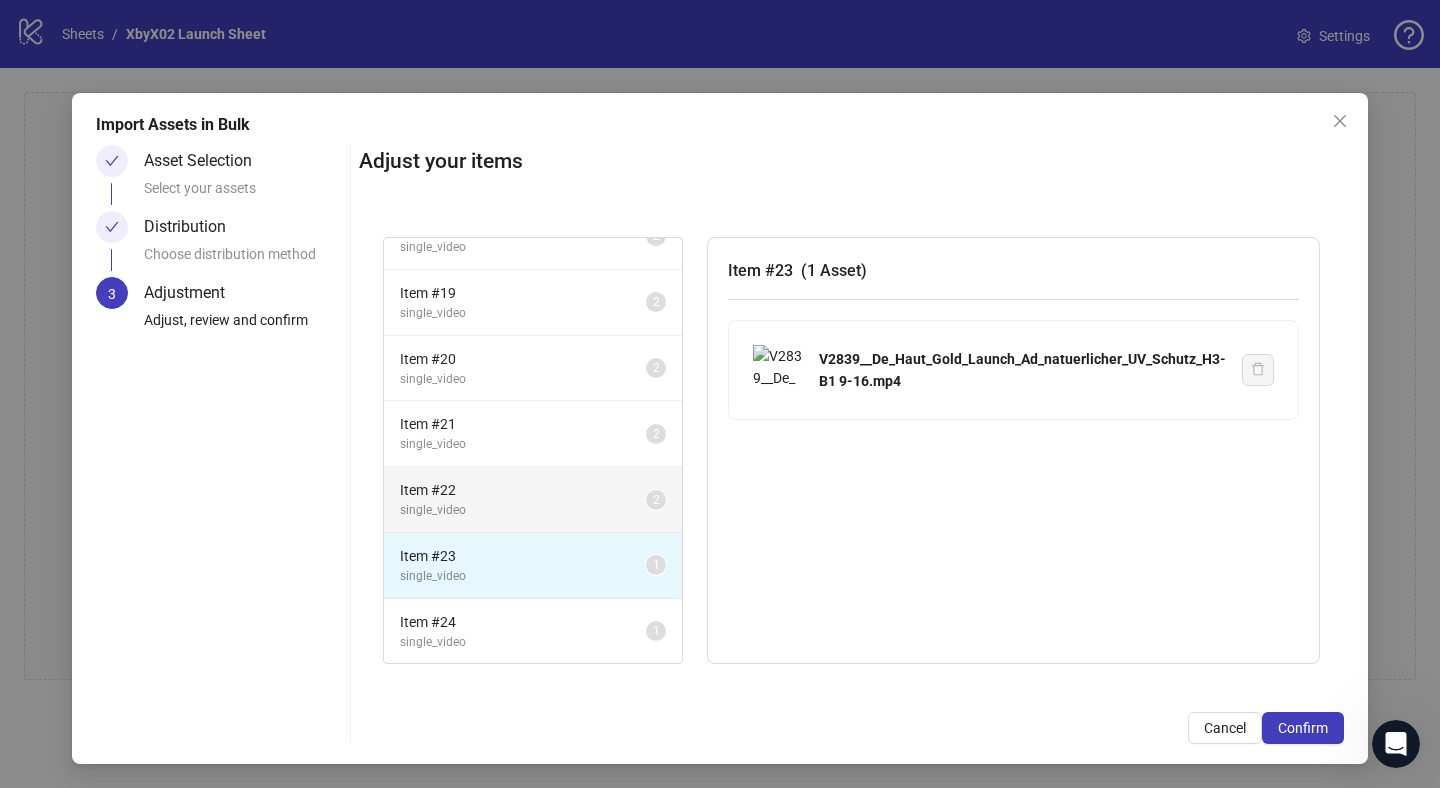 click on "Item # 22 single_video 2" at bounding box center (533, 500) 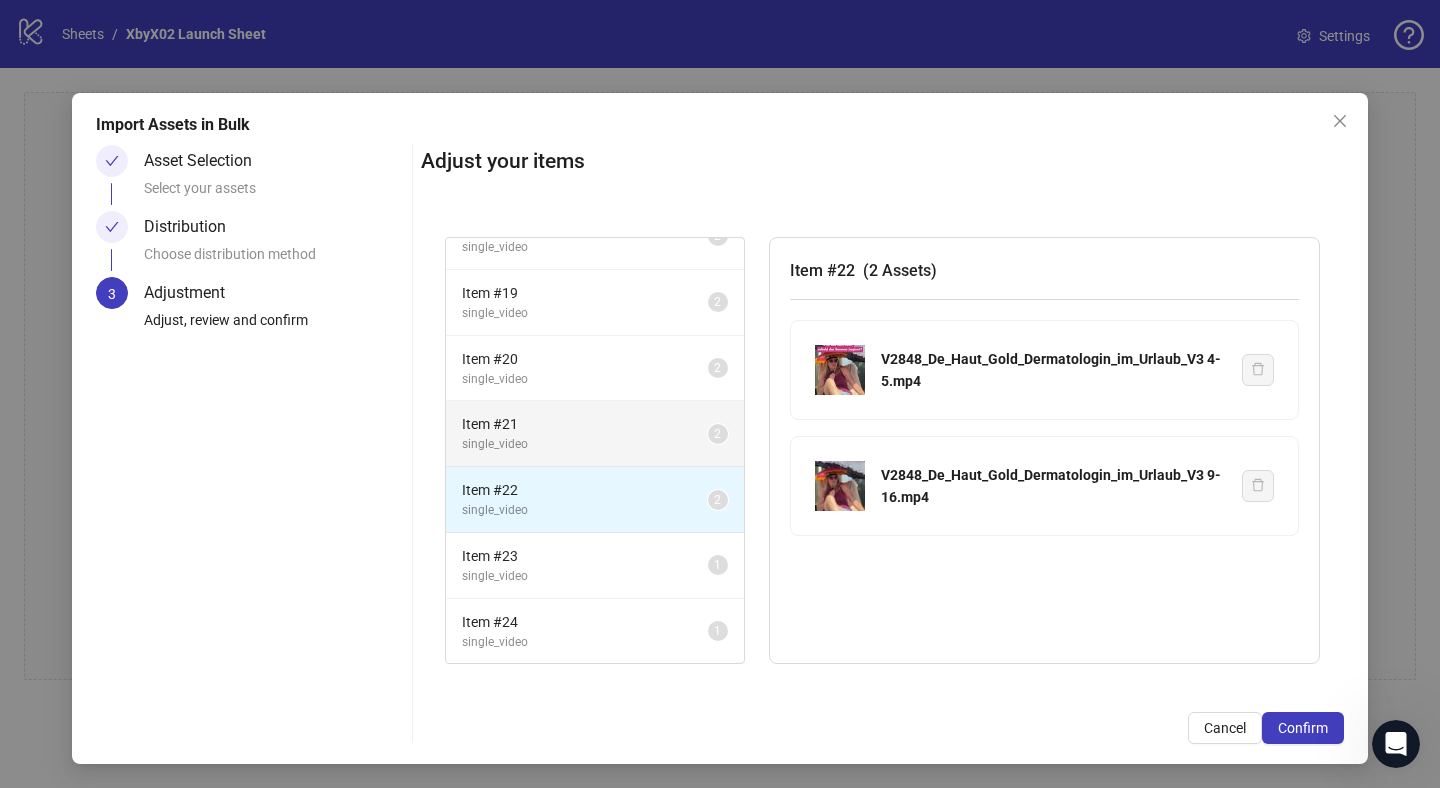 click on "single_video" at bounding box center (585, 444) 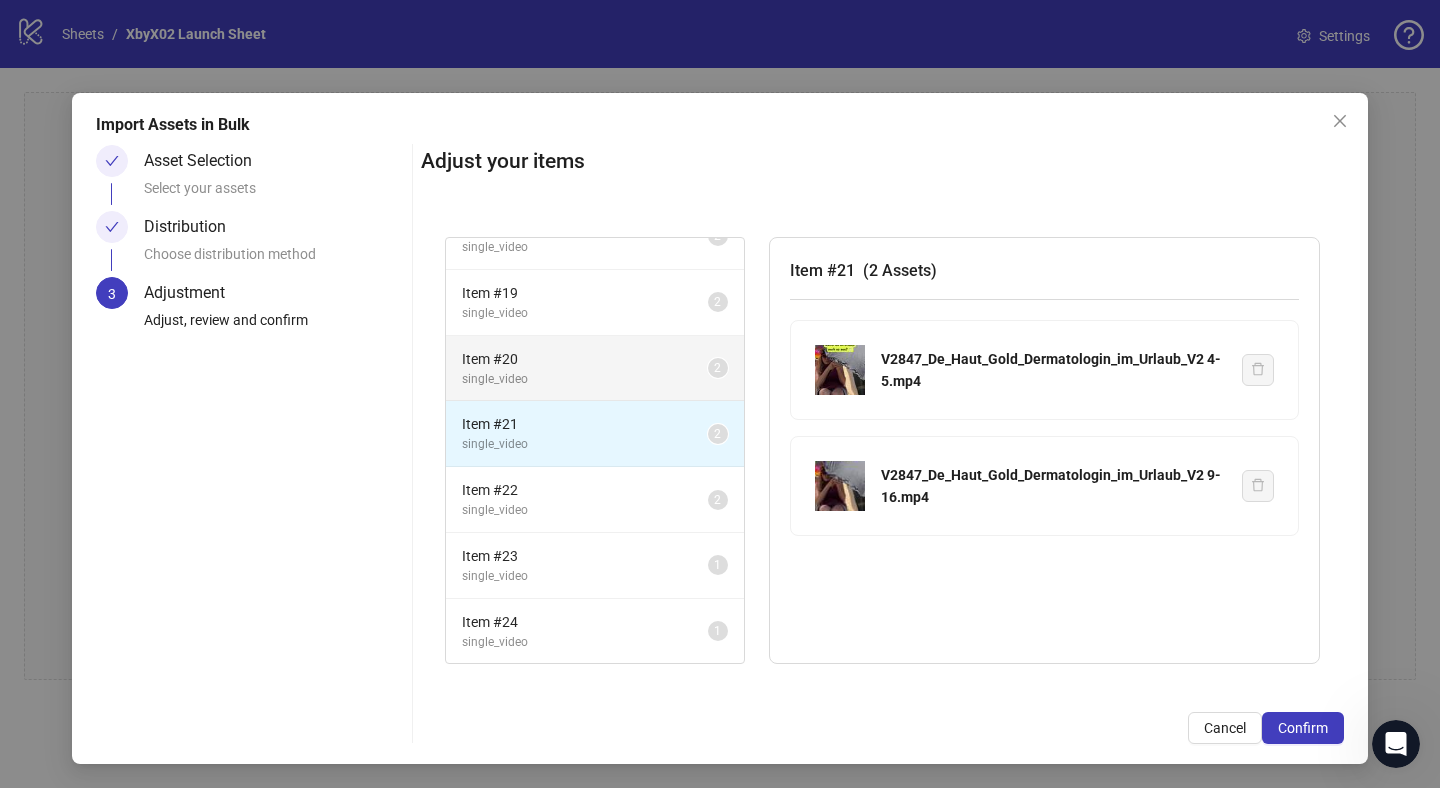 click on "single_video" at bounding box center [585, 379] 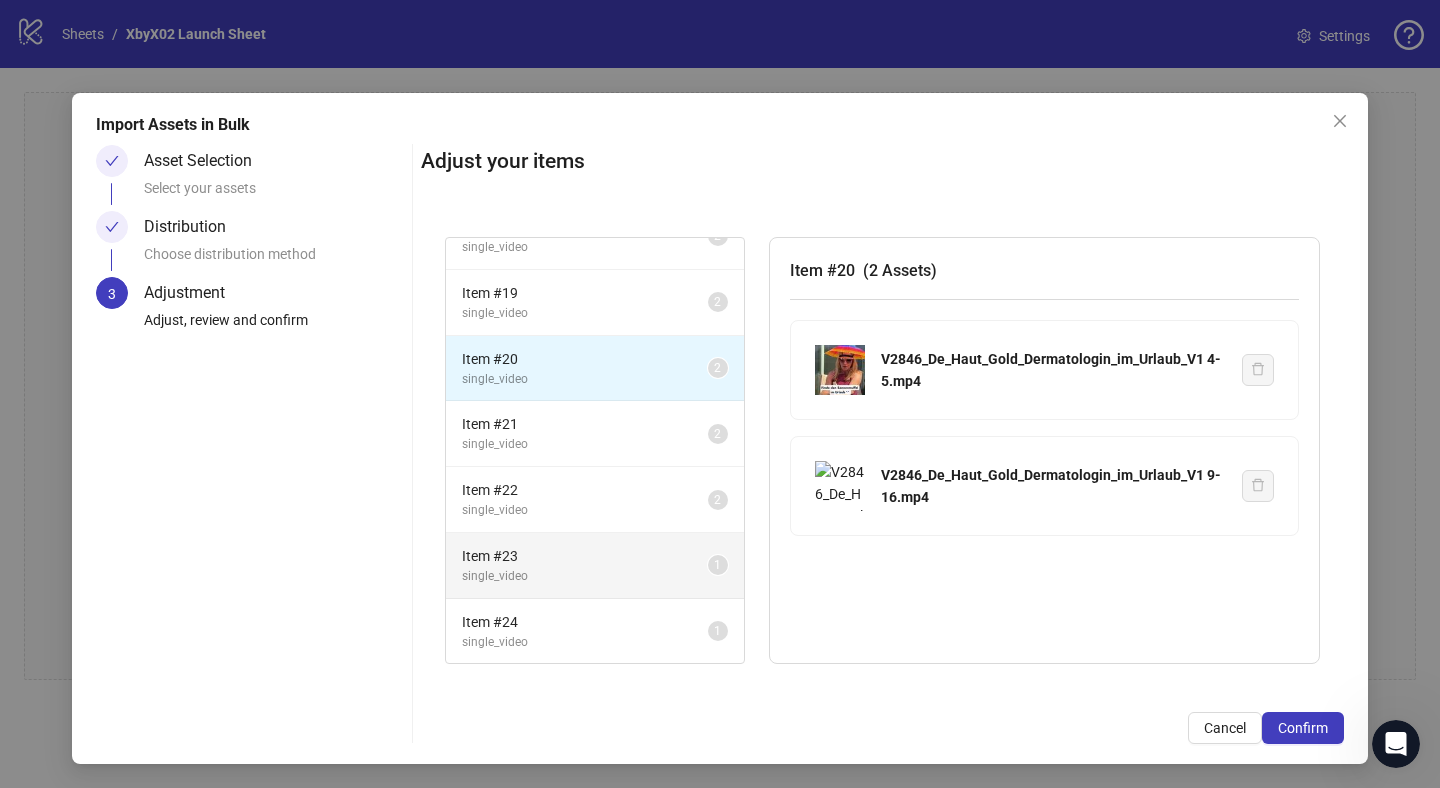 click on "Item # 23 single_video 1" at bounding box center [595, 566] 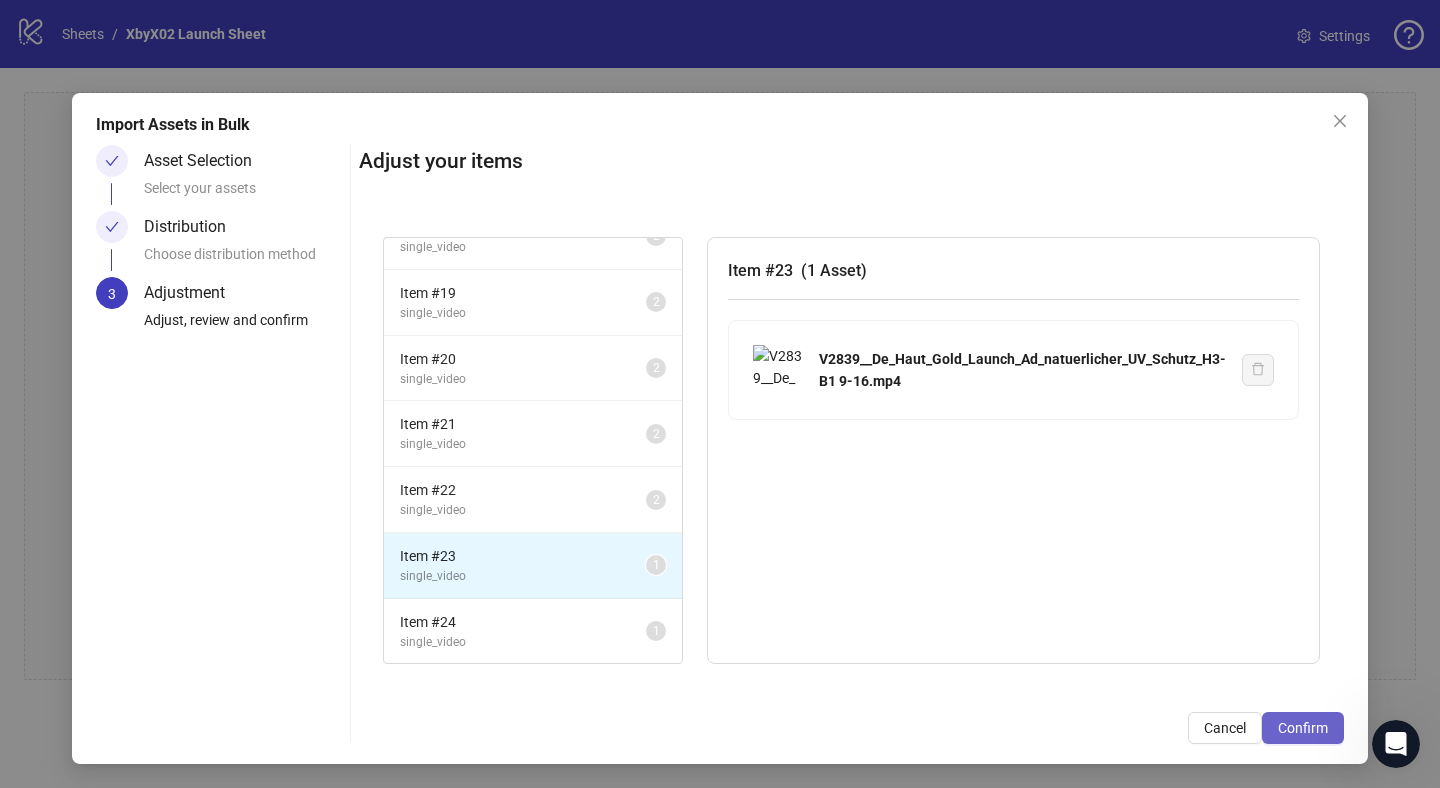 click on "Confirm" at bounding box center (1303, 728) 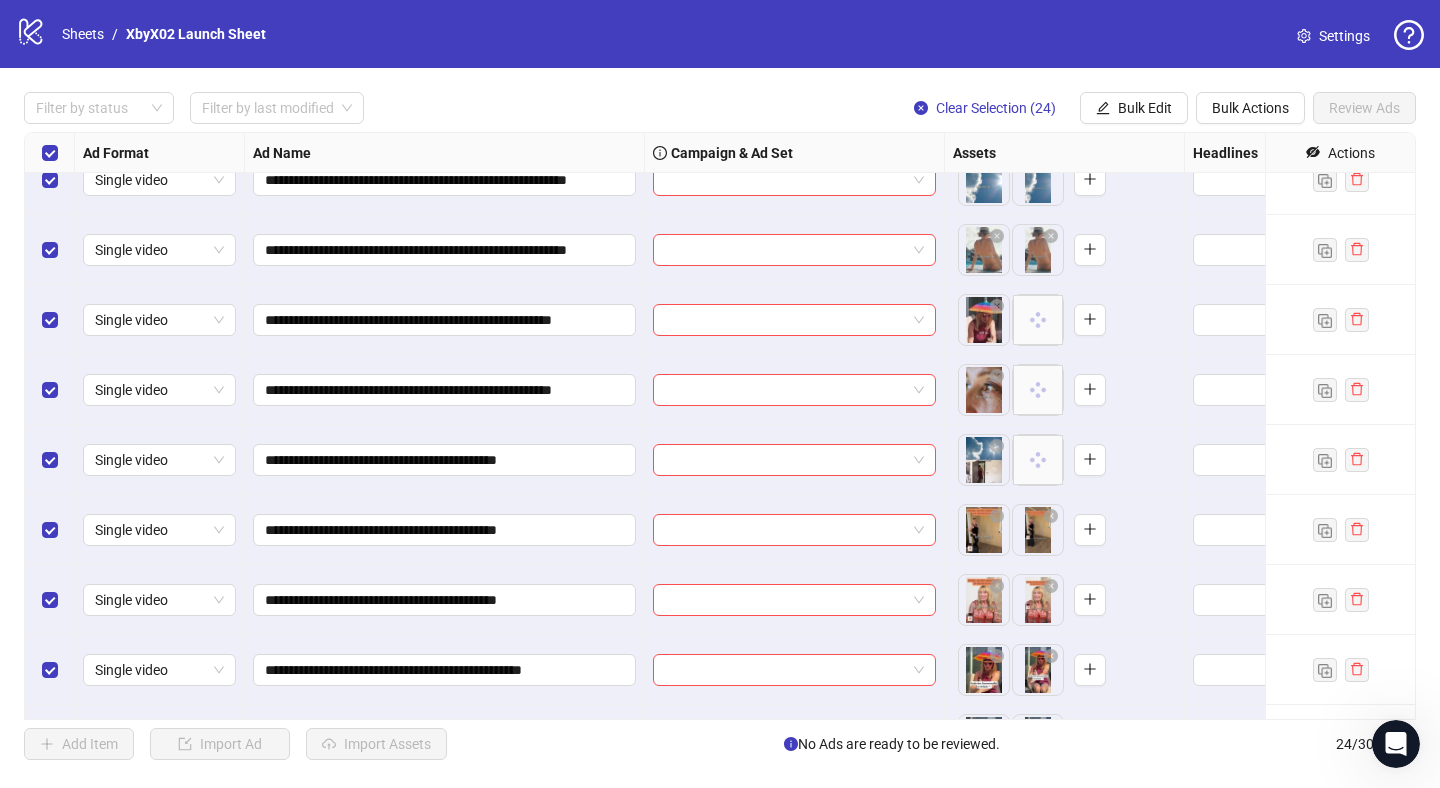 scroll, scrollTop: 1134, scrollLeft: 0, axis: vertical 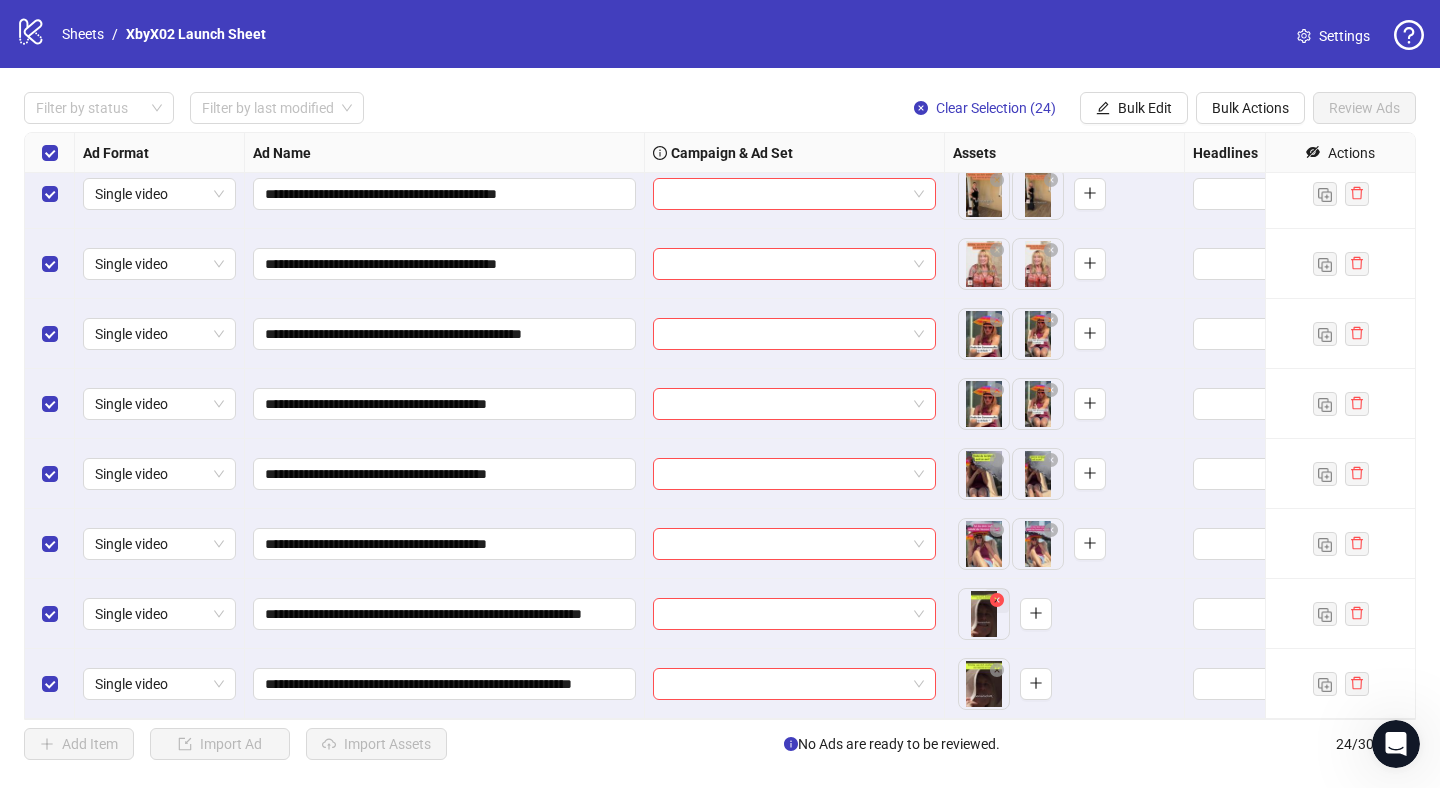 click 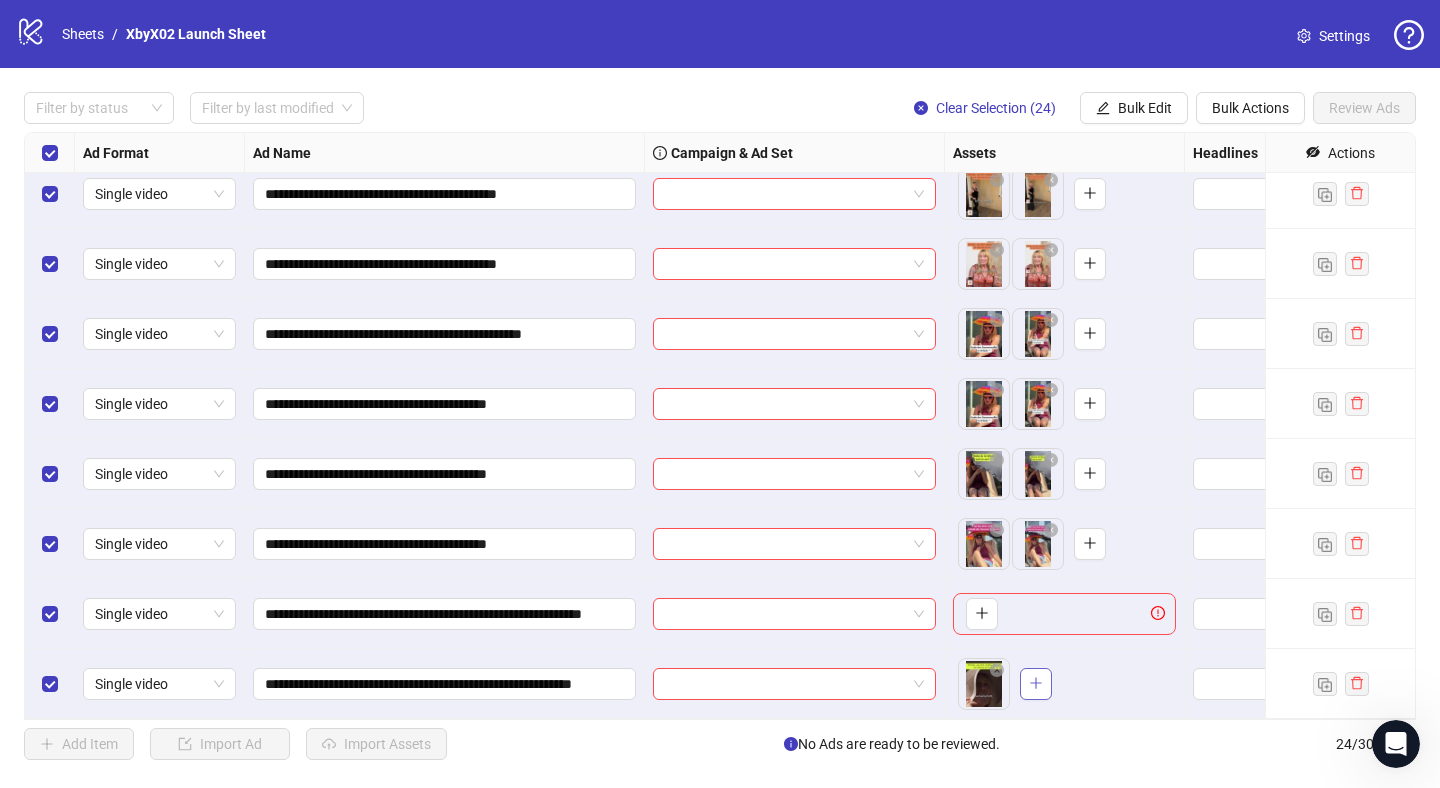 click 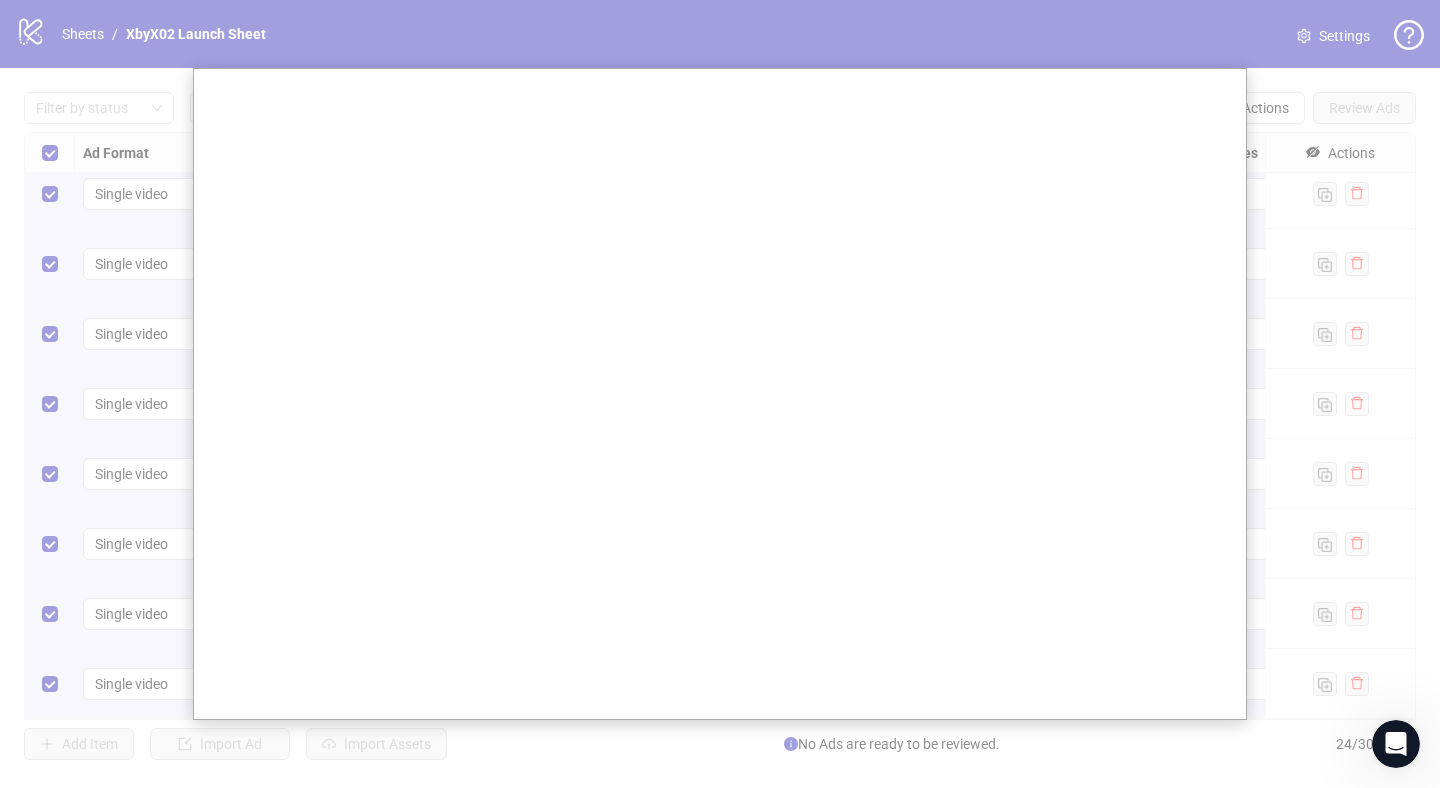 click at bounding box center (720, 394) 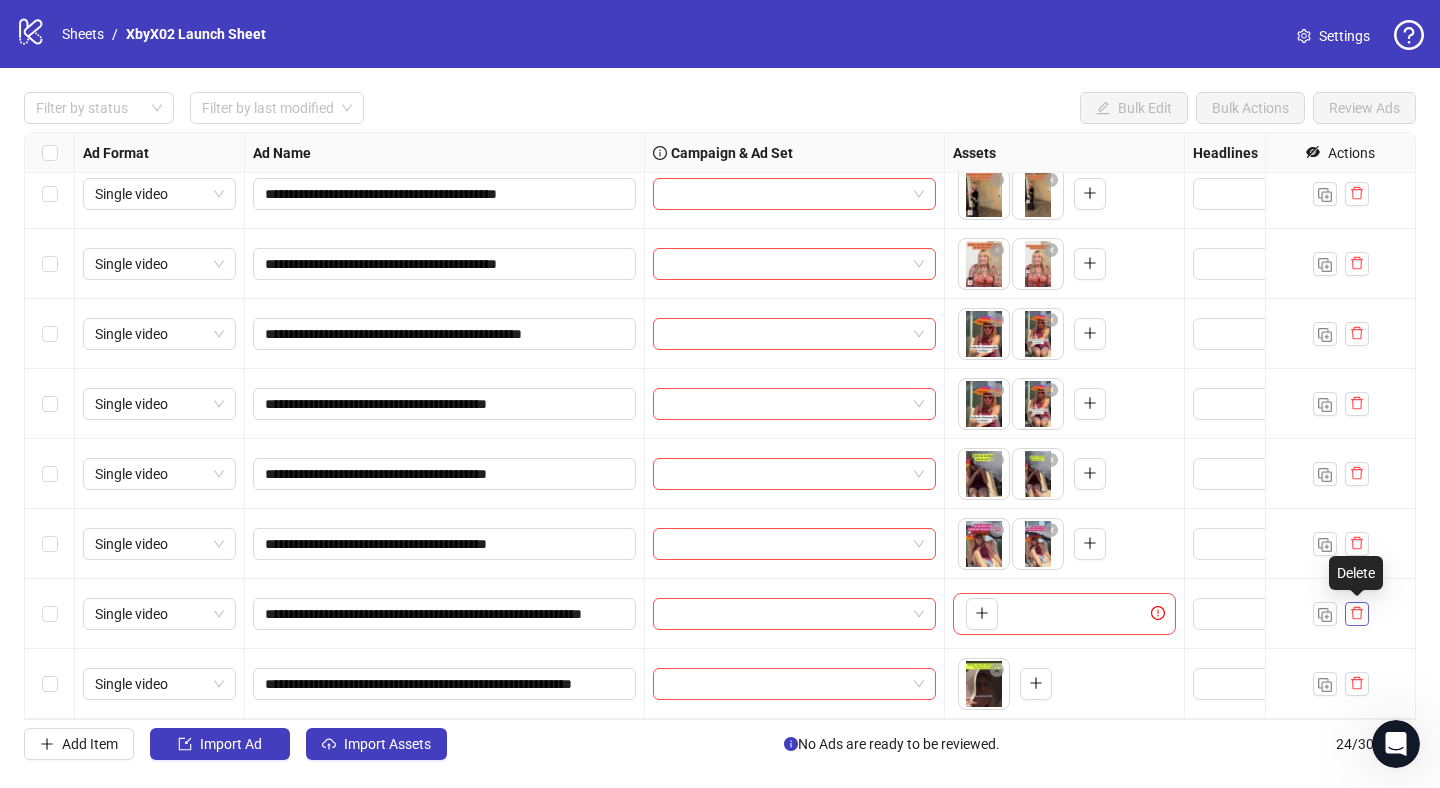 click at bounding box center (1357, 614) 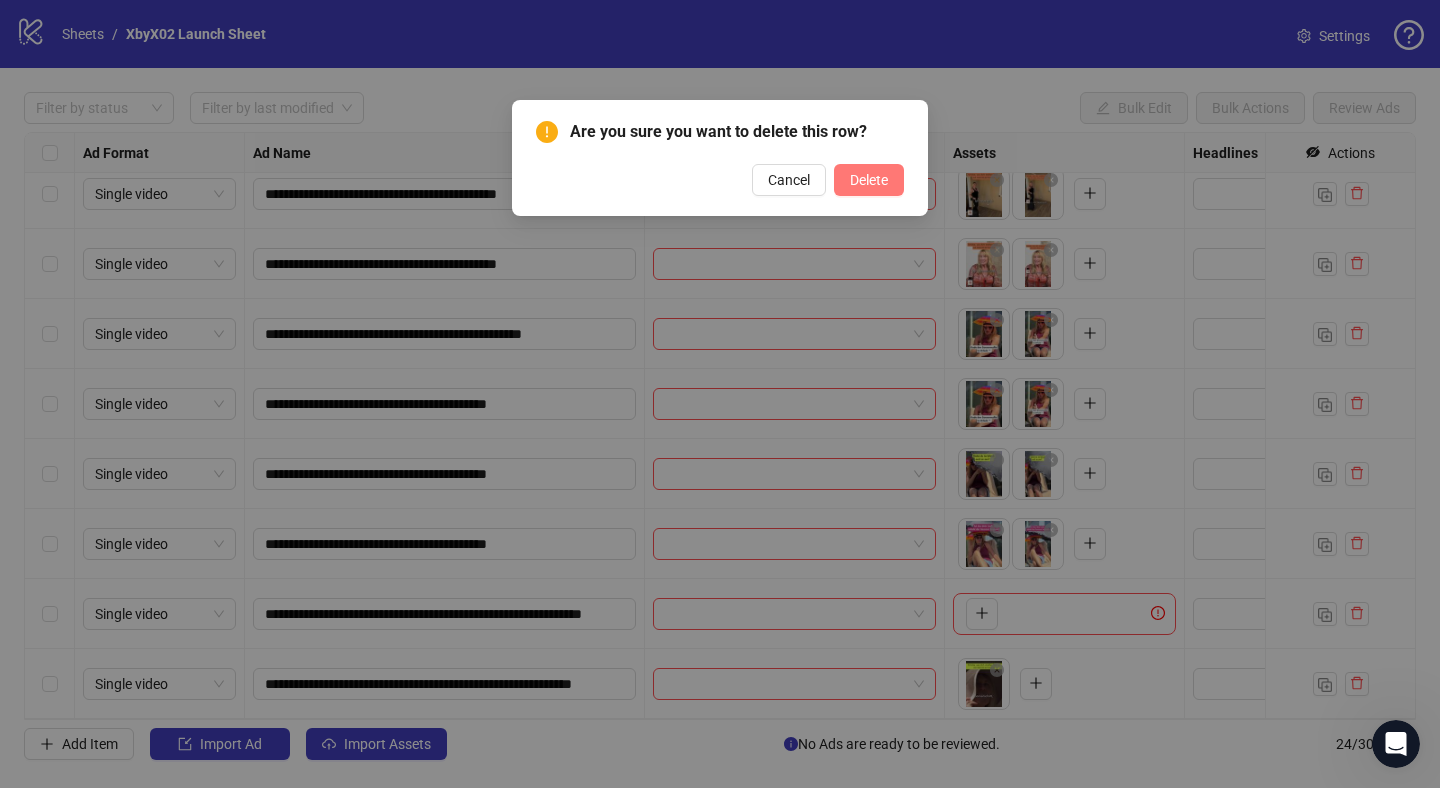 click on "Delete" at bounding box center [869, 180] 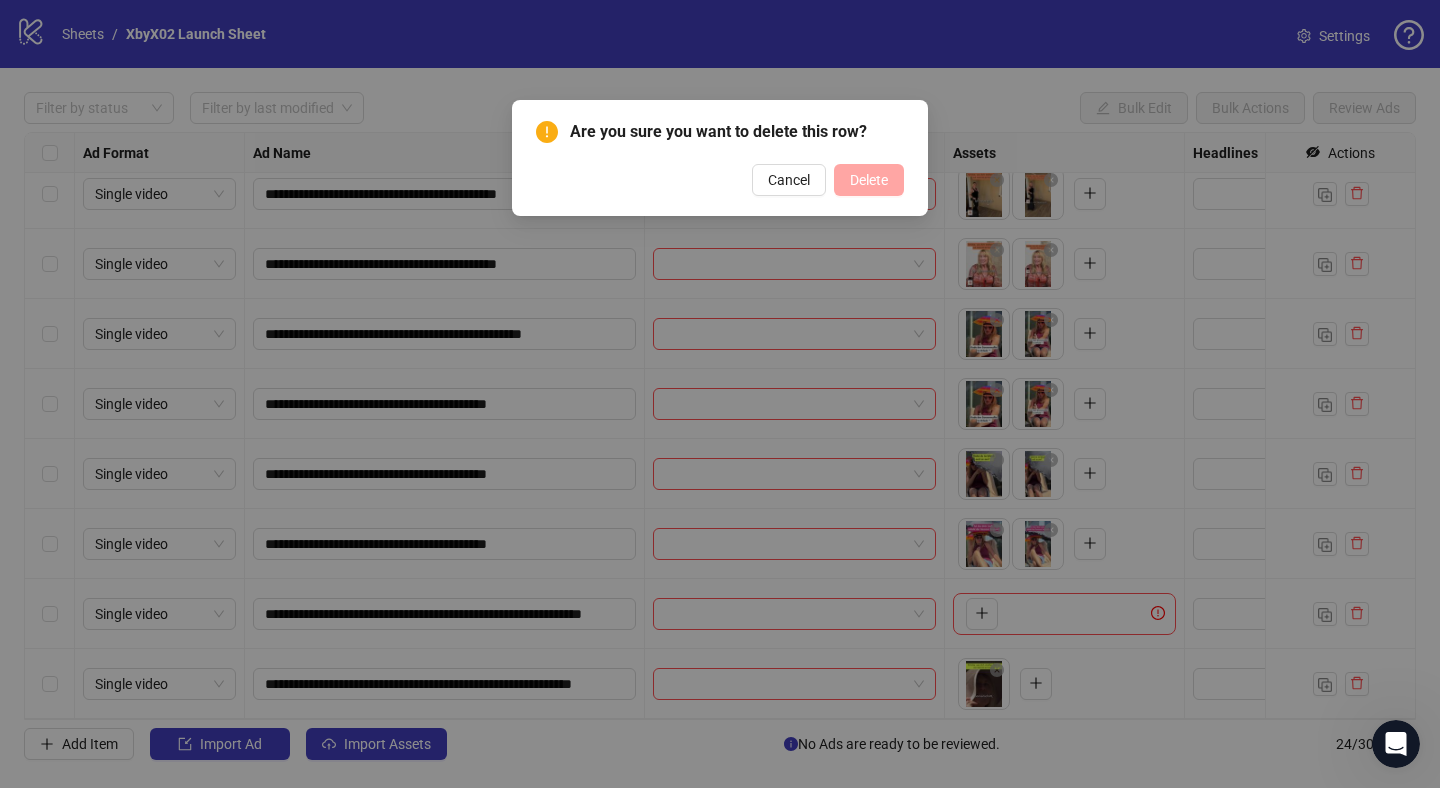 scroll, scrollTop: 1064, scrollLeft: 0, axis: vertical 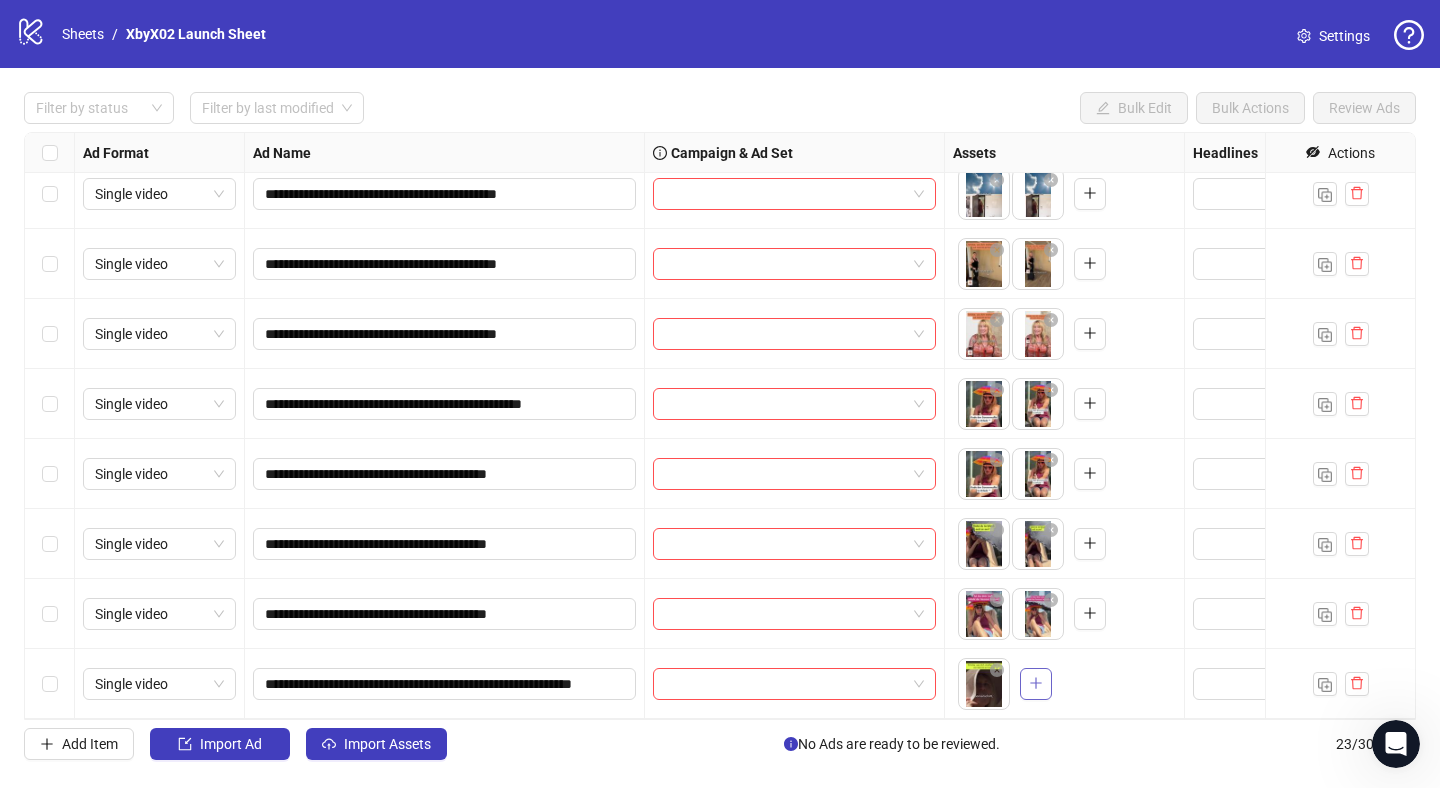 click at bounding box center (1036, 684) 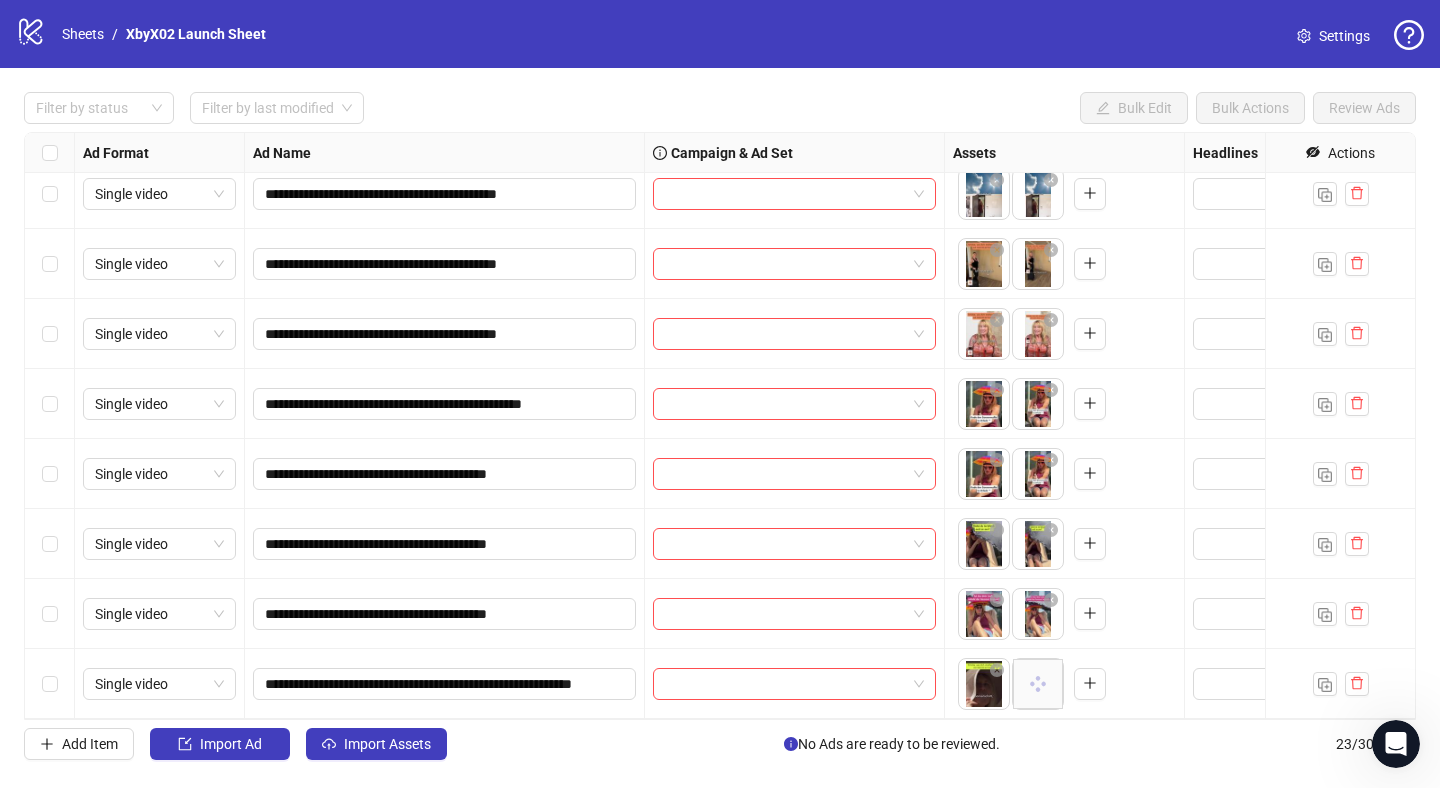 click at bounding box center (795, 194) 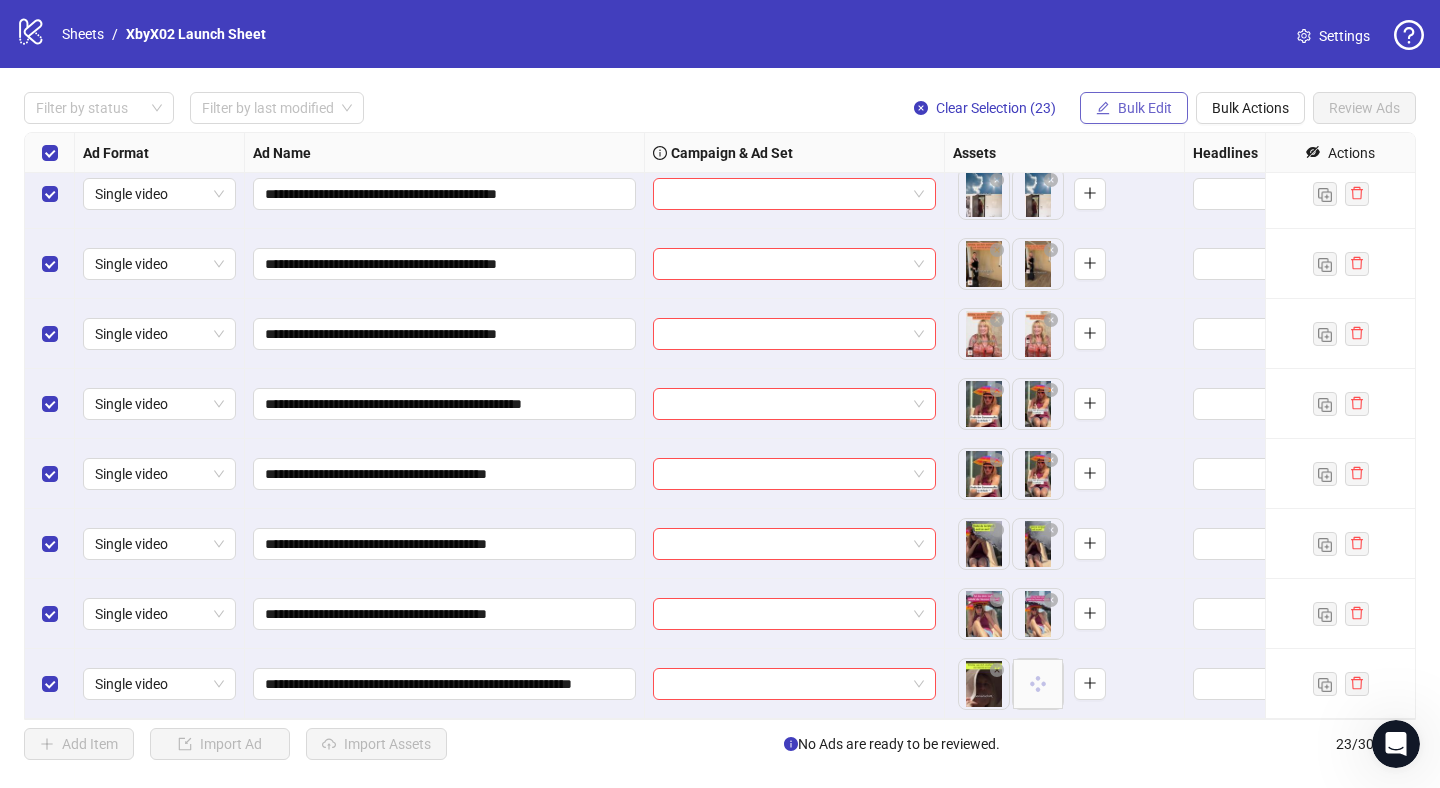 click on "Bulk Edit" at bounding box center [1145, 108] 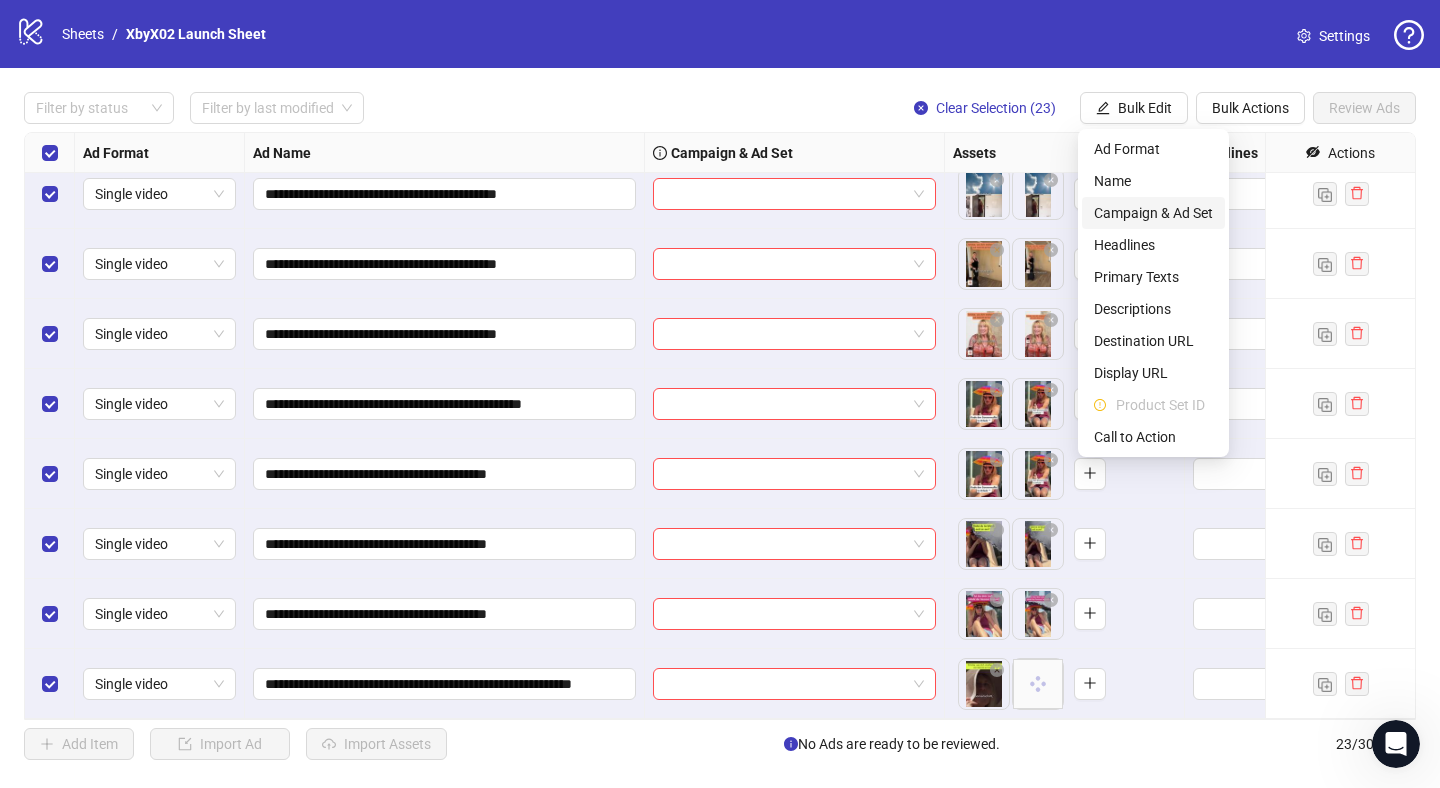 click on "Campaign & Ad Set" at bounding box center [1153, 213] 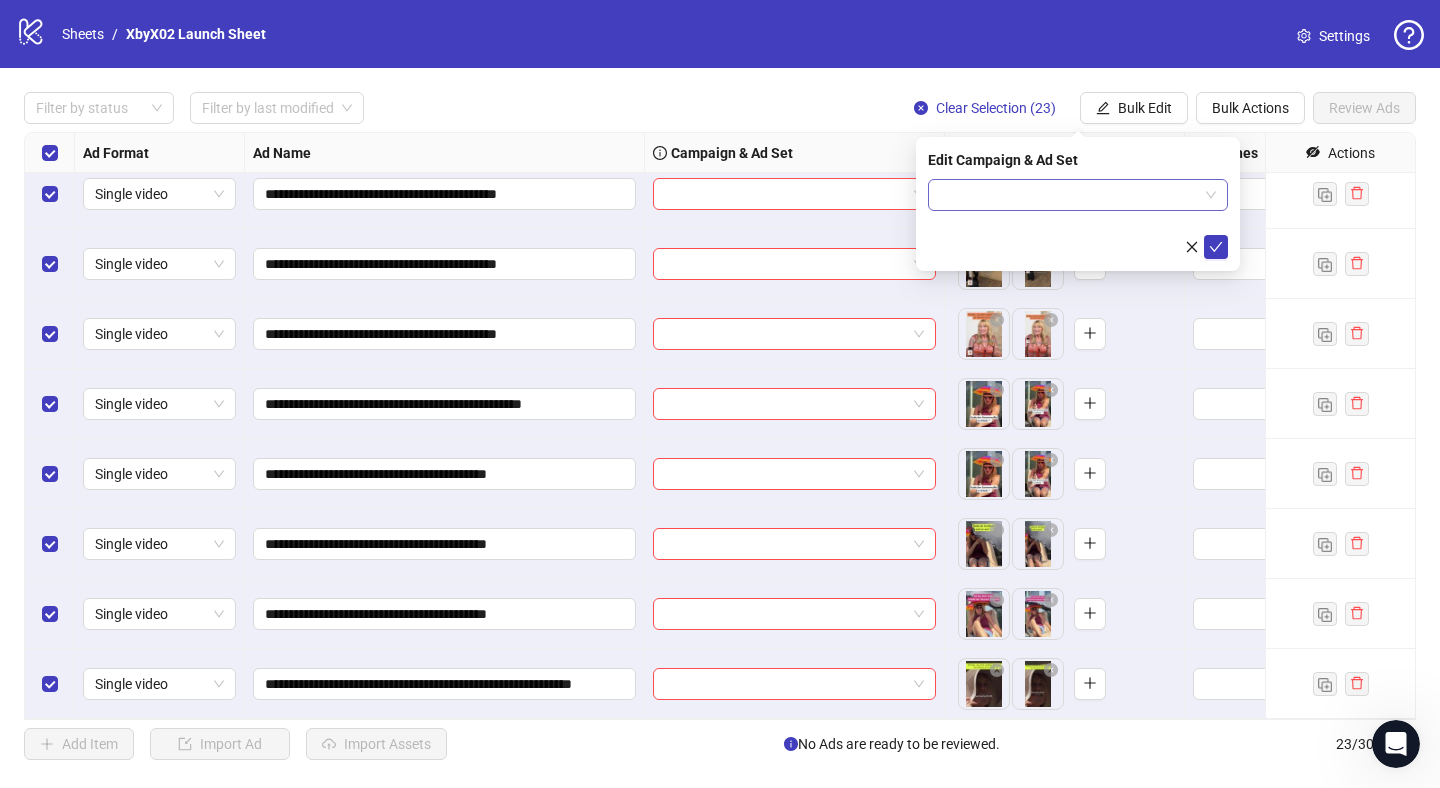 click at bounding box center [1069, 195] 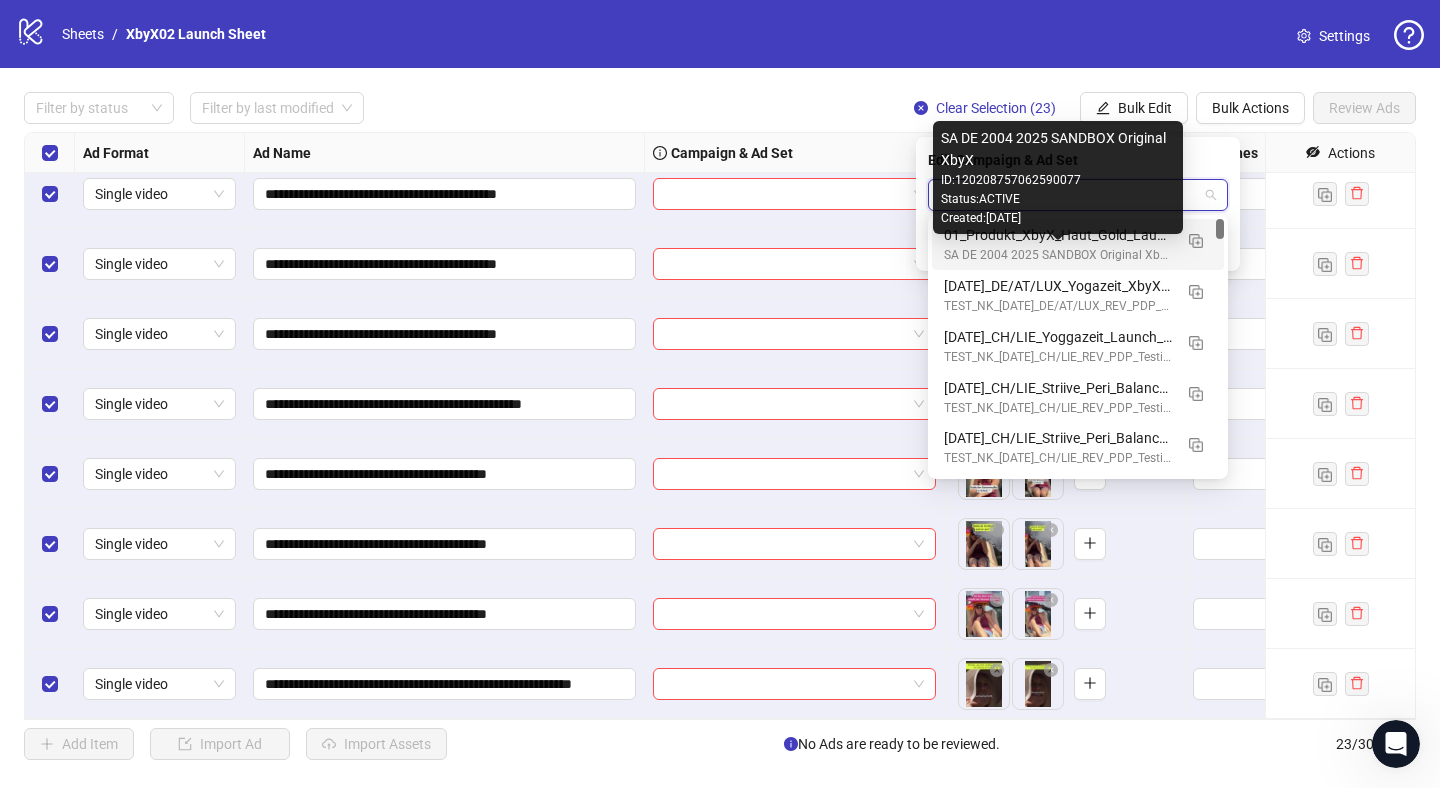 click on "SA DE 2004 2025 SANDBOX Original XbyX" at bounding box center [1058, 255] 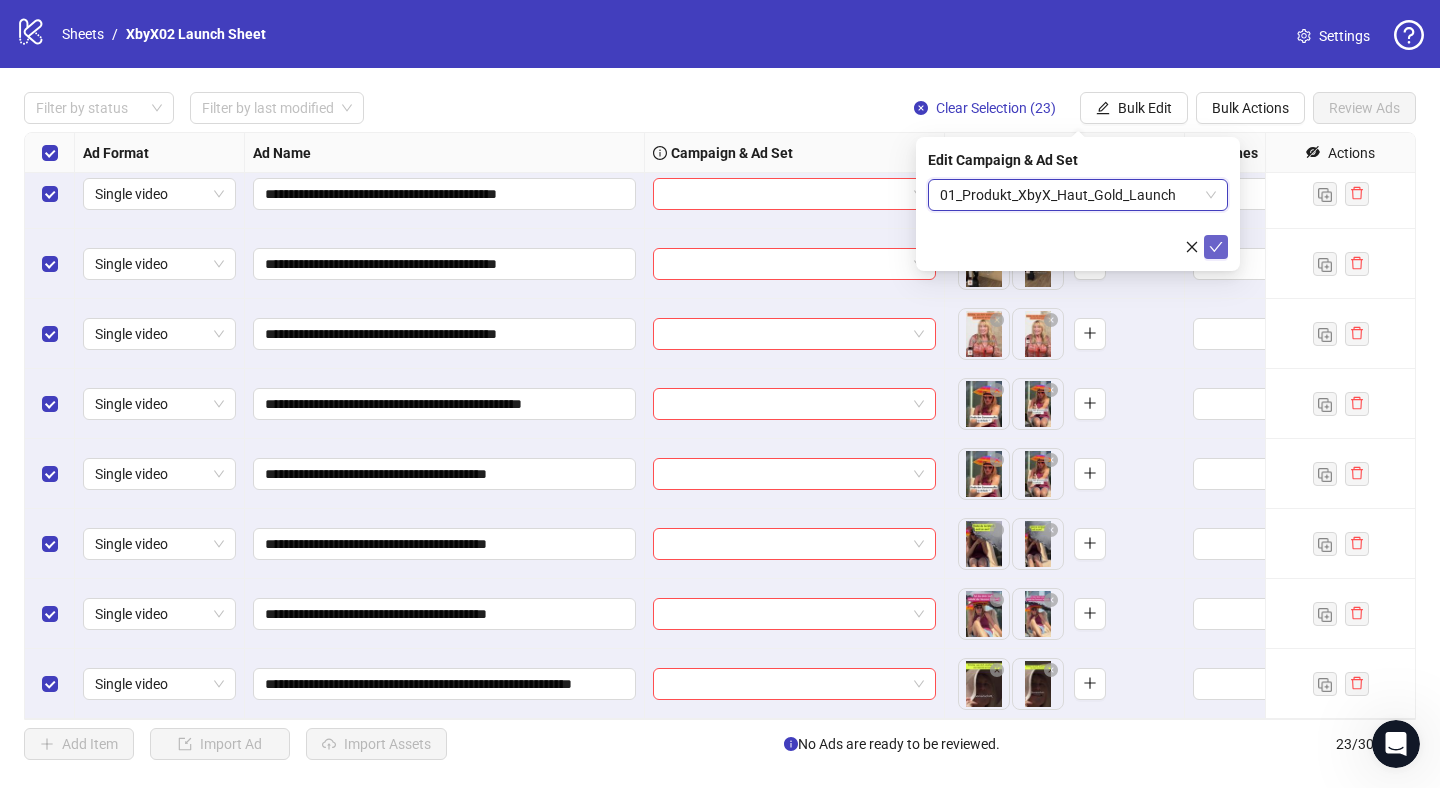 click 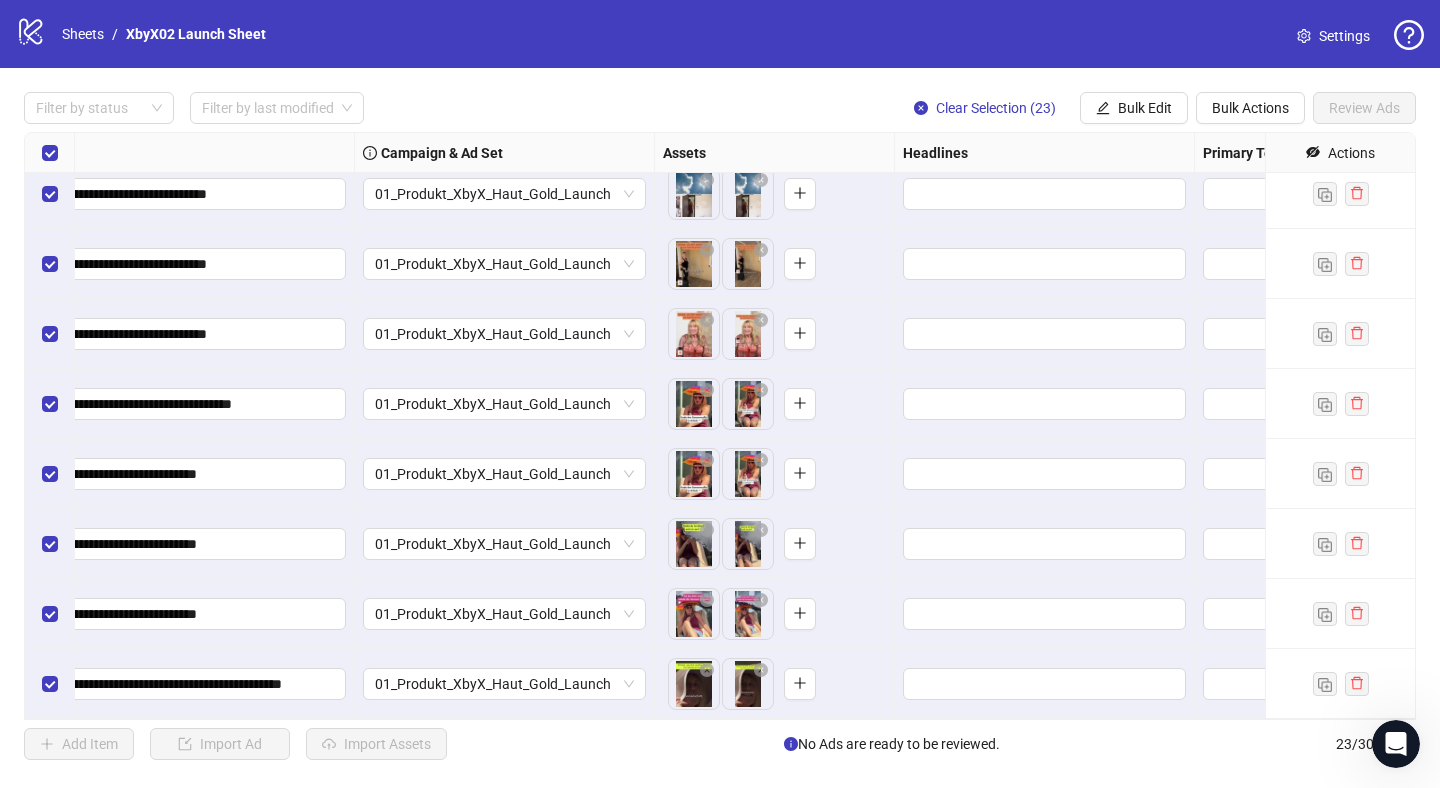 scroll, scrollTop: 1064, scrollLeft: 308, axis: both 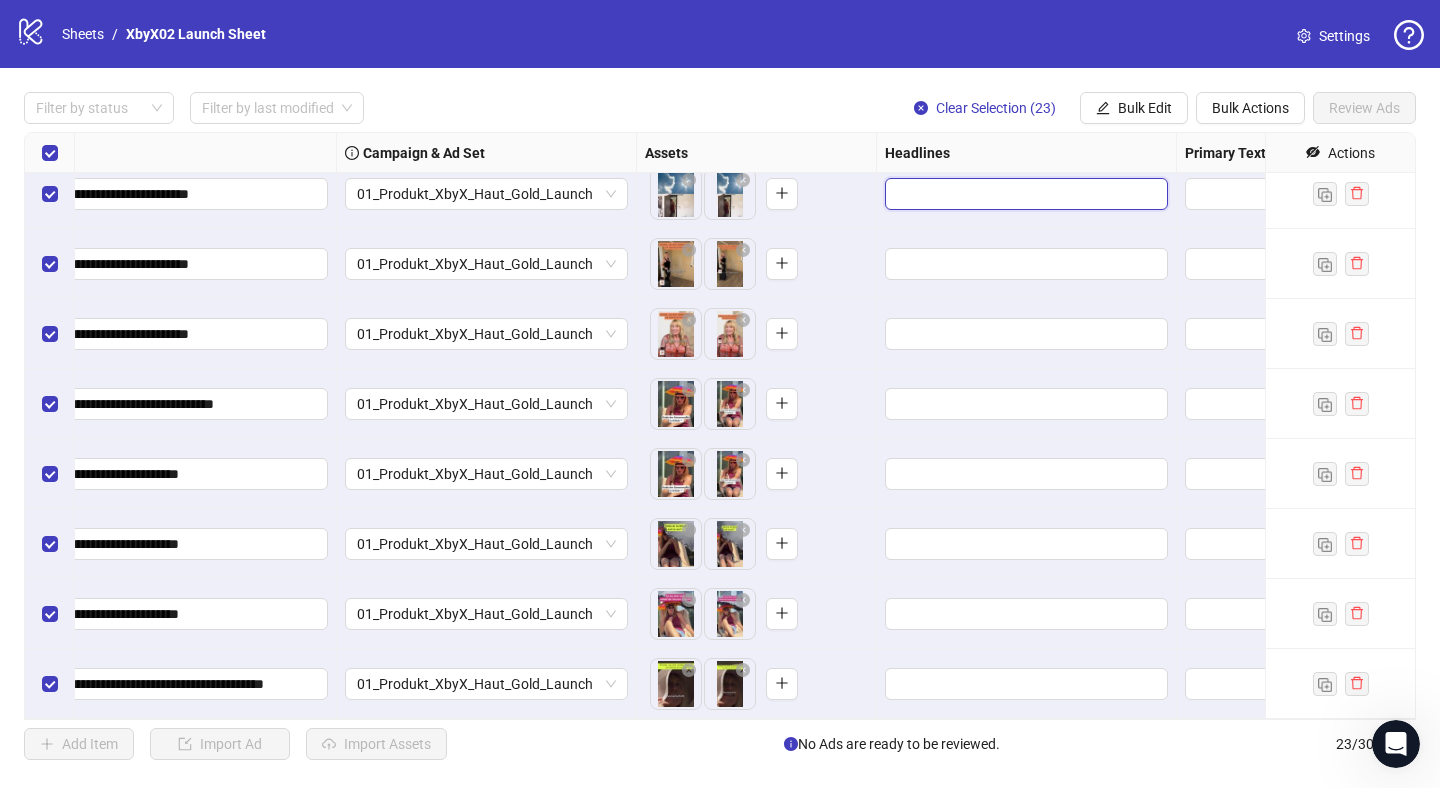 click at bounding box center (1024, 194) 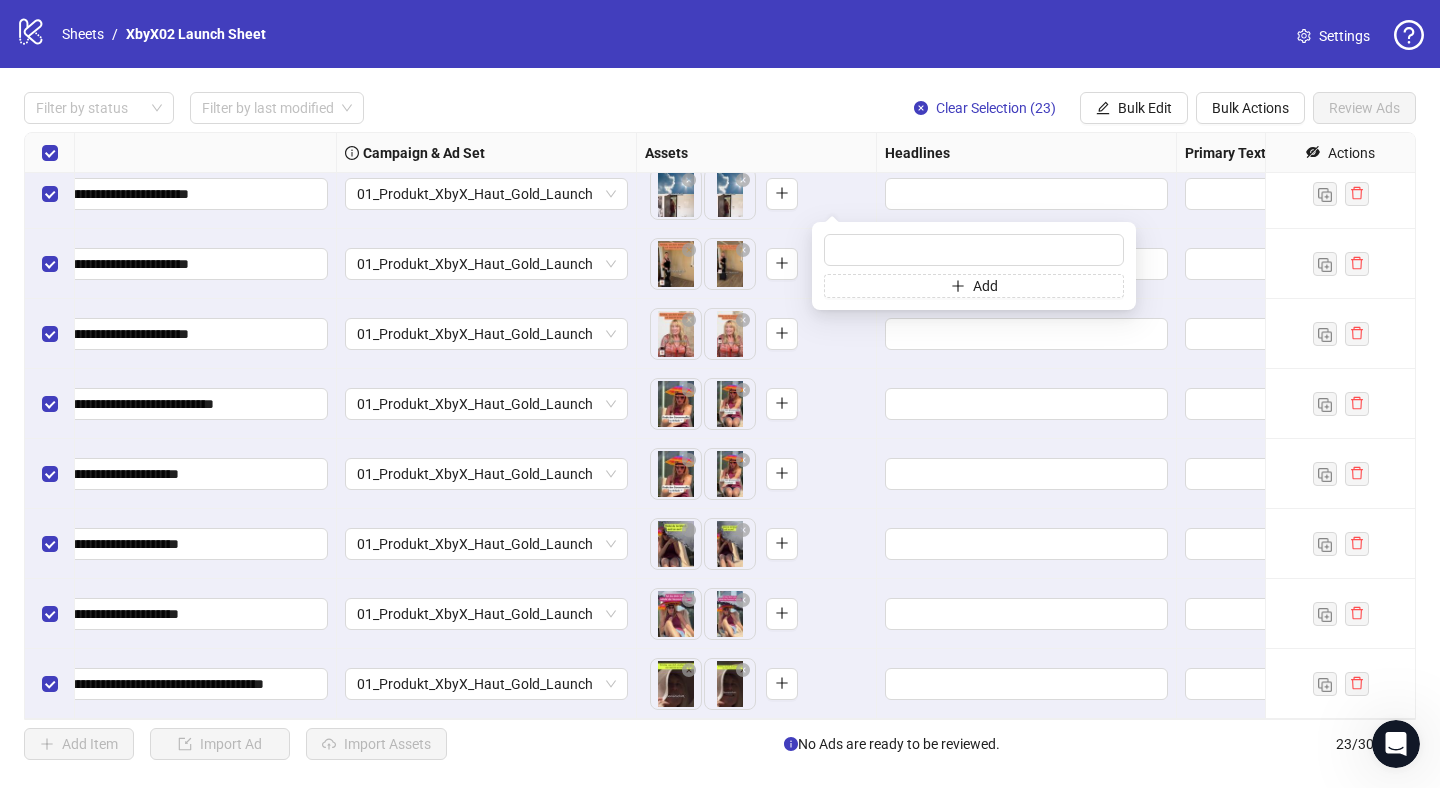 scroll, scrollTop: 1064, scrollLeft: 474, axis: both 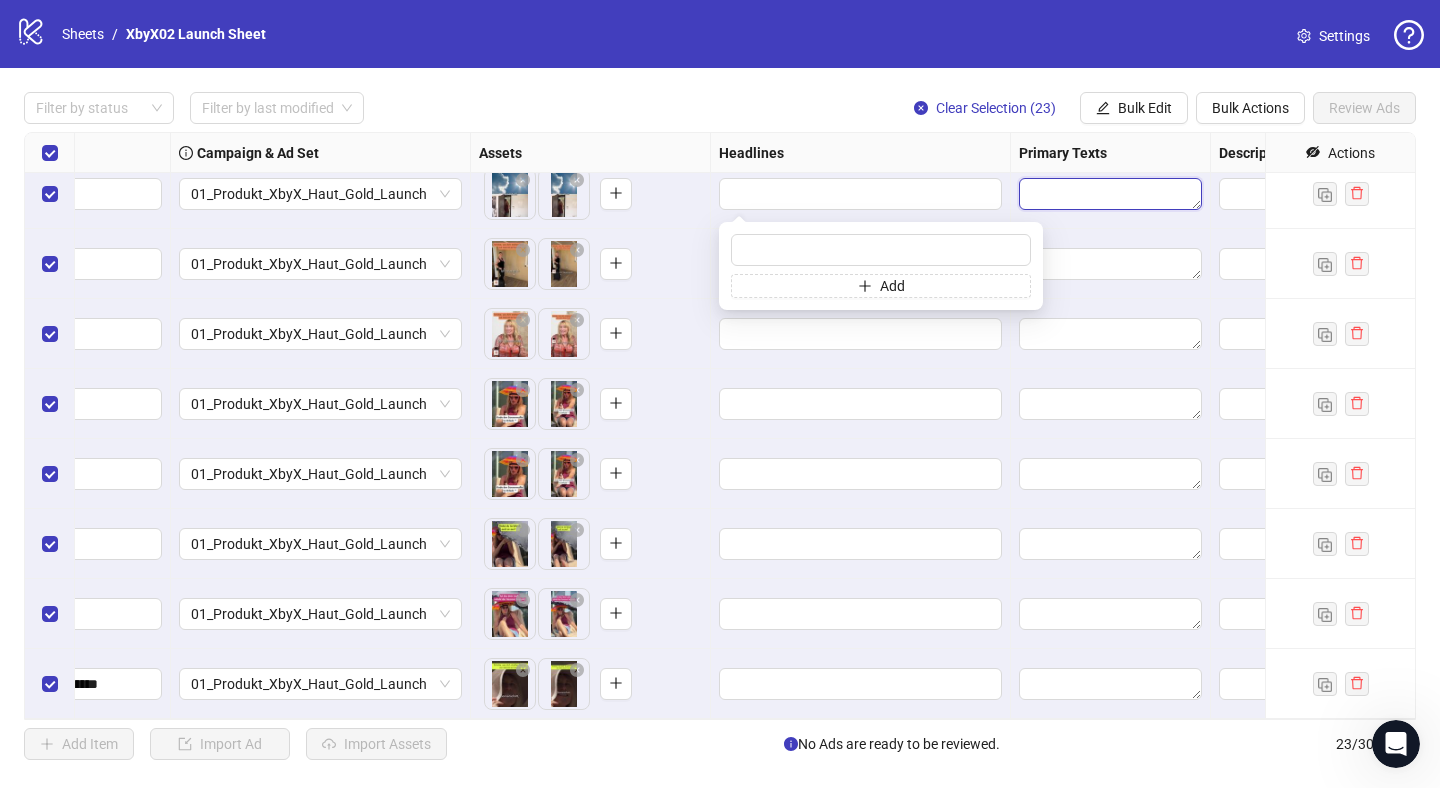 click at bounding box center [1110, 194] 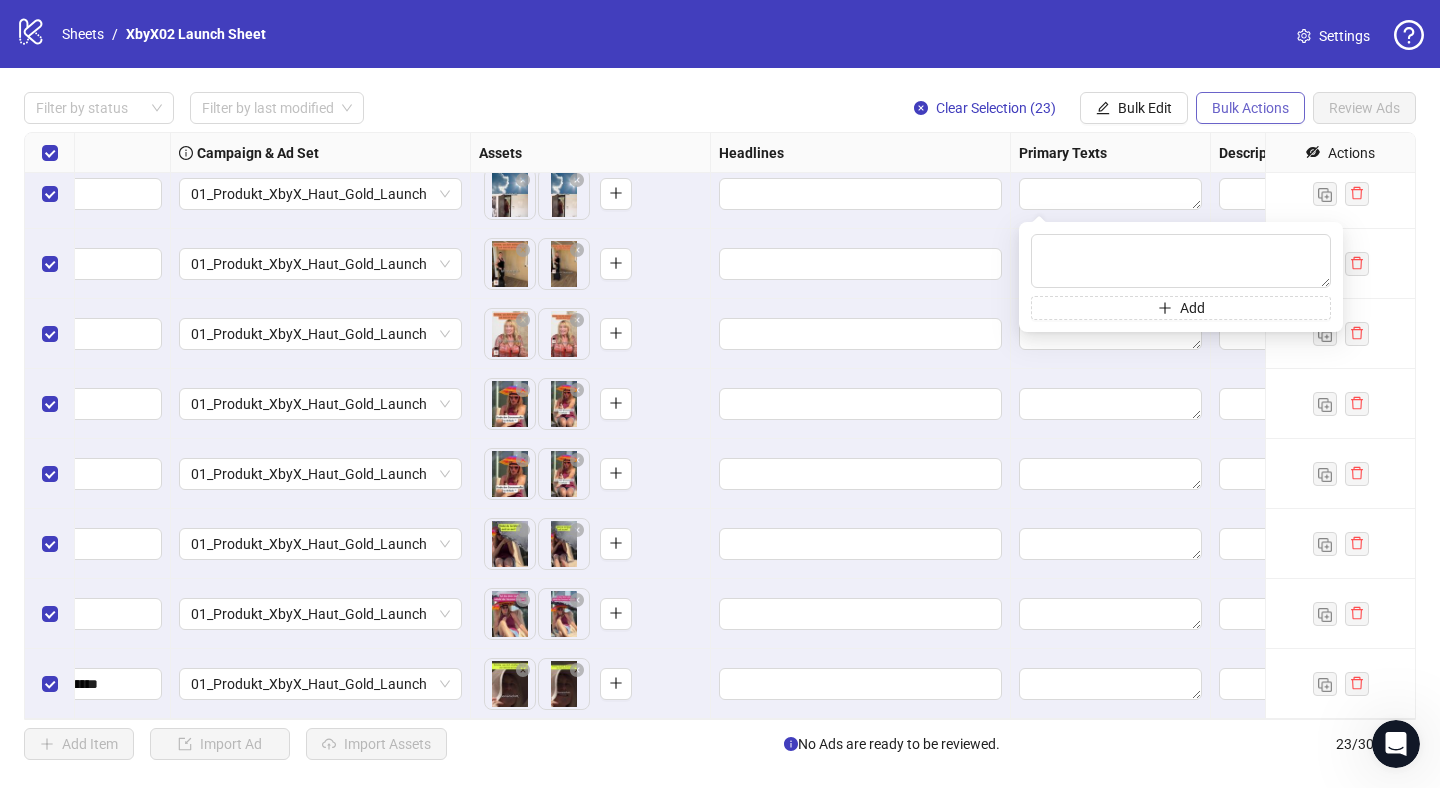 click on "Bulk Actions" at bounding box center (1250, 108) 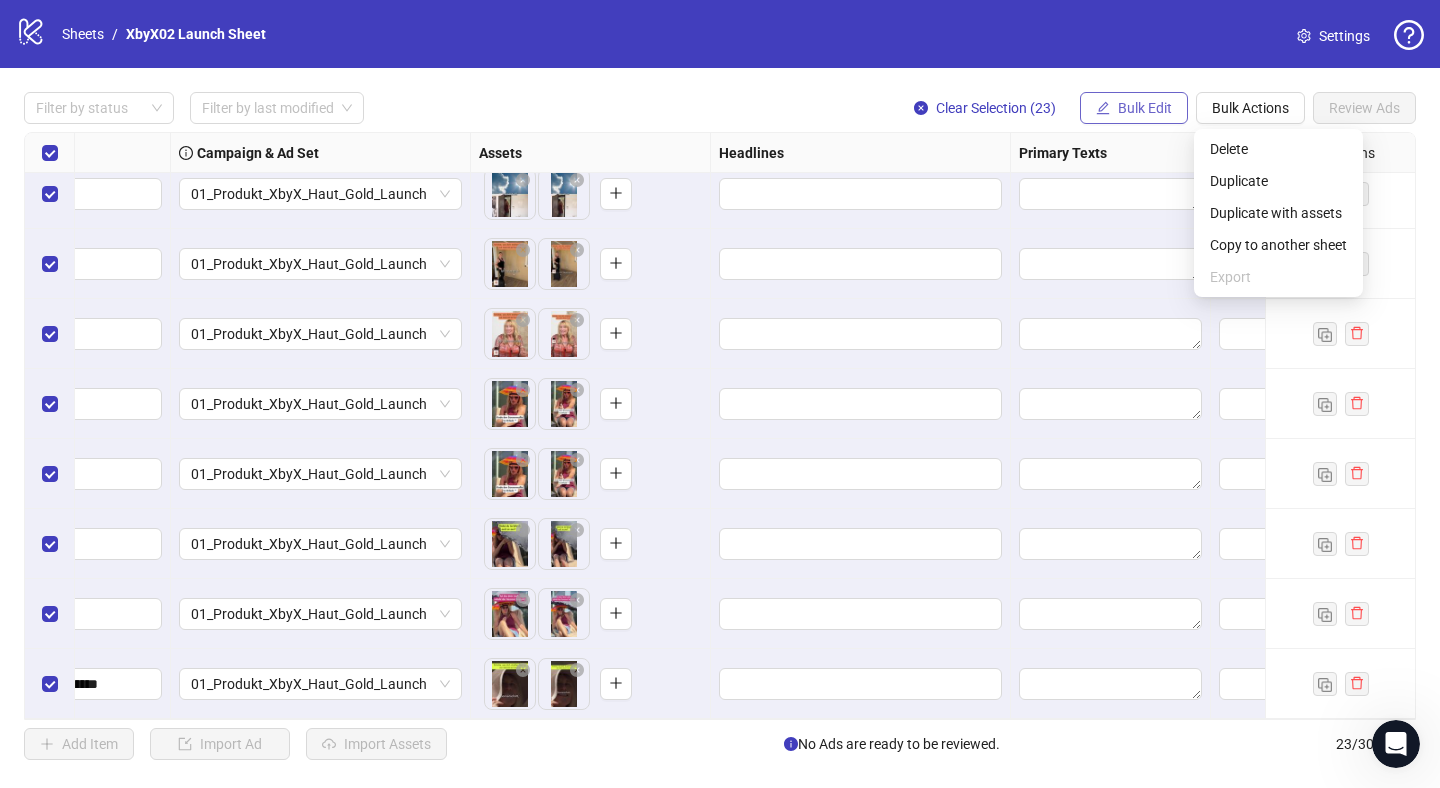 click on "Bulk Edit" at bounding box center [1145, 108] 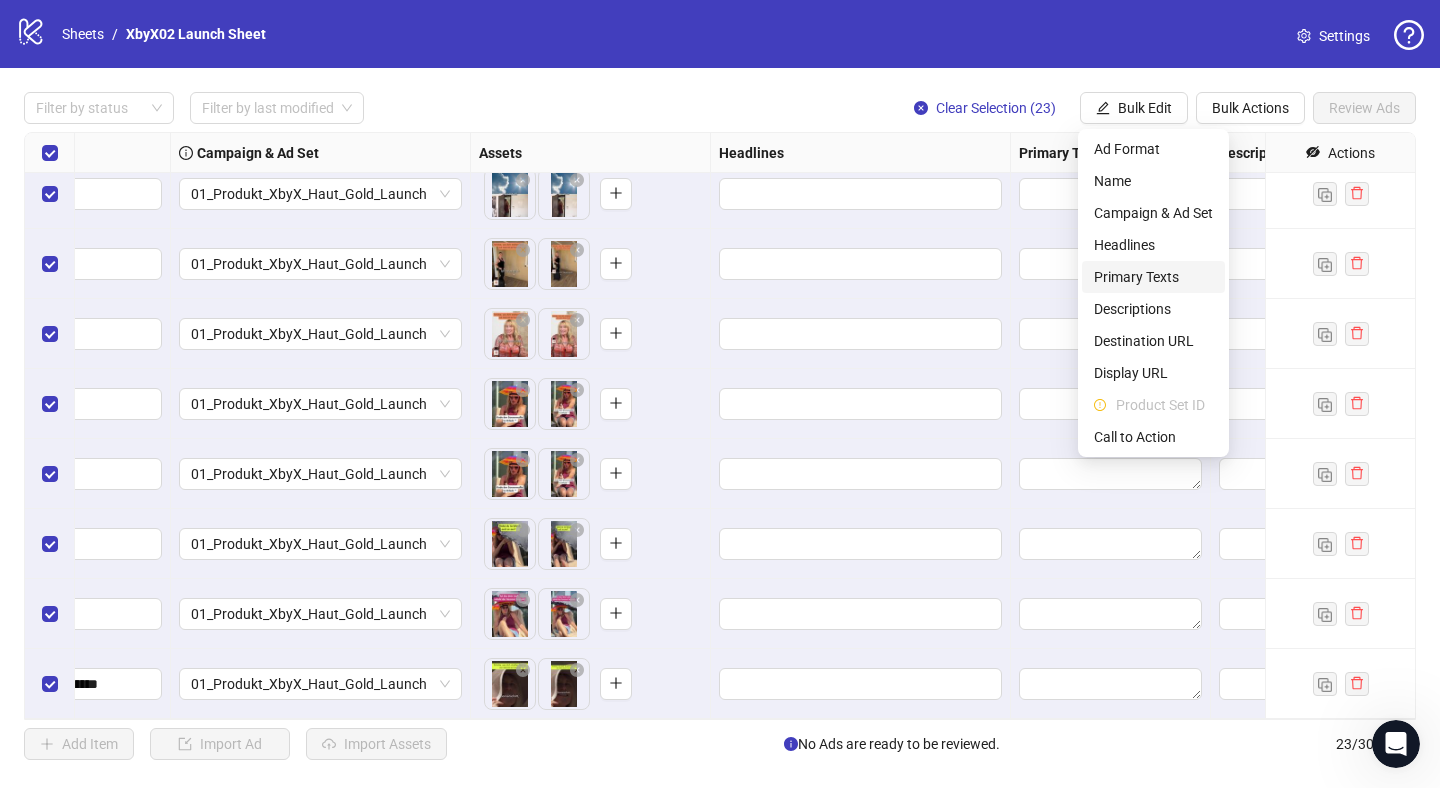 click on "Primary Texts" at bounding box center (1153, 277) 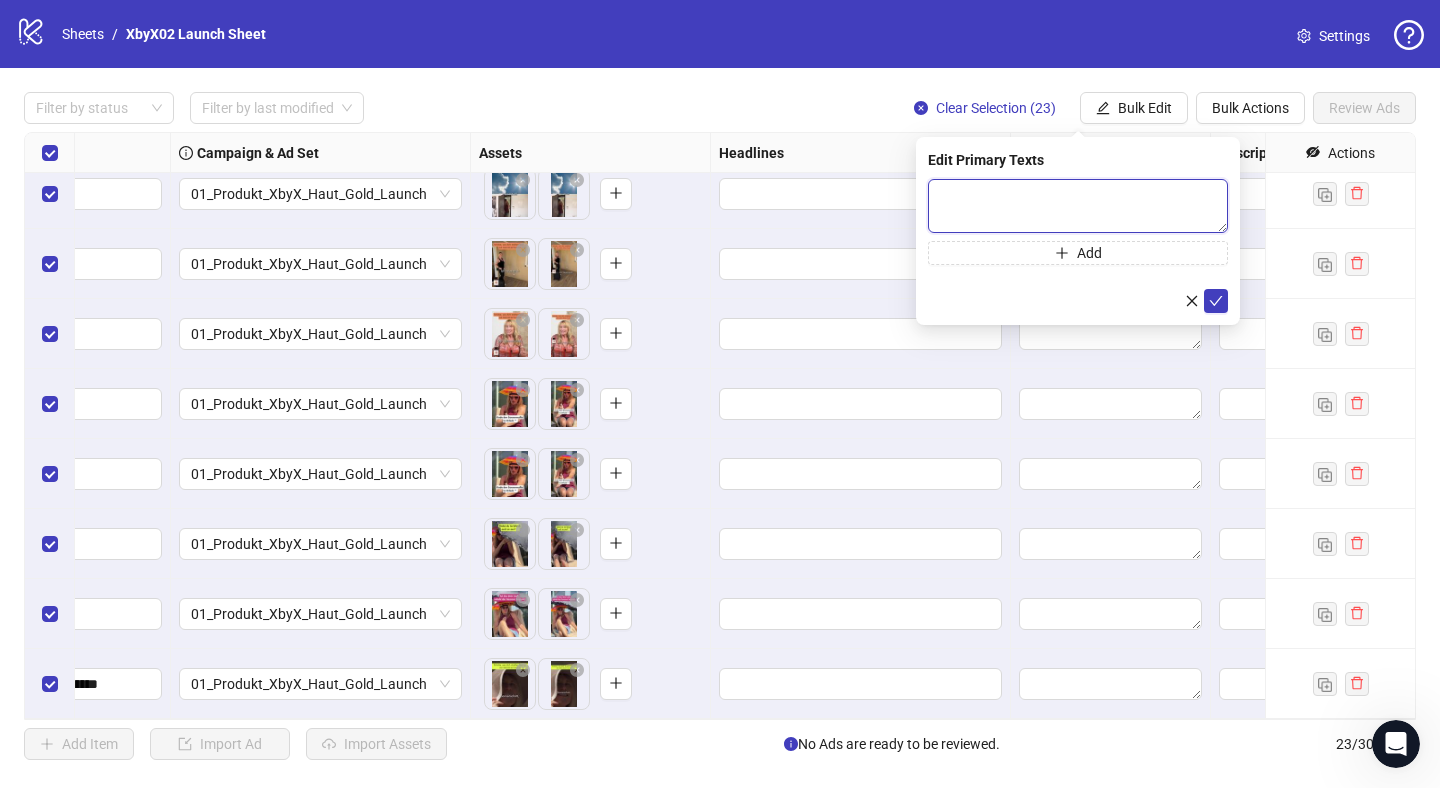 click at bounding box center (1078, 206) 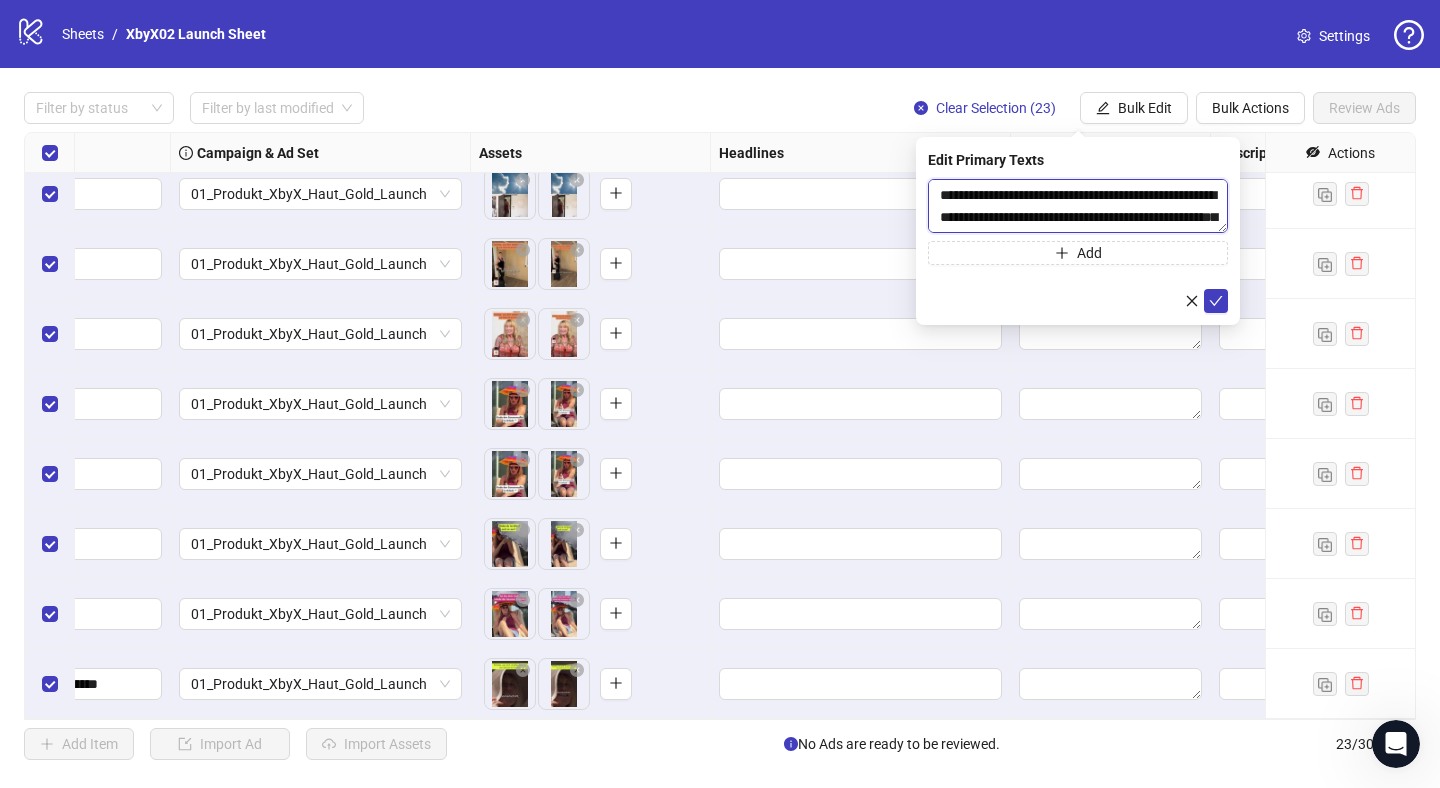 scroll, scrollTop: 499, scrollLeft: 0, axis: vertical 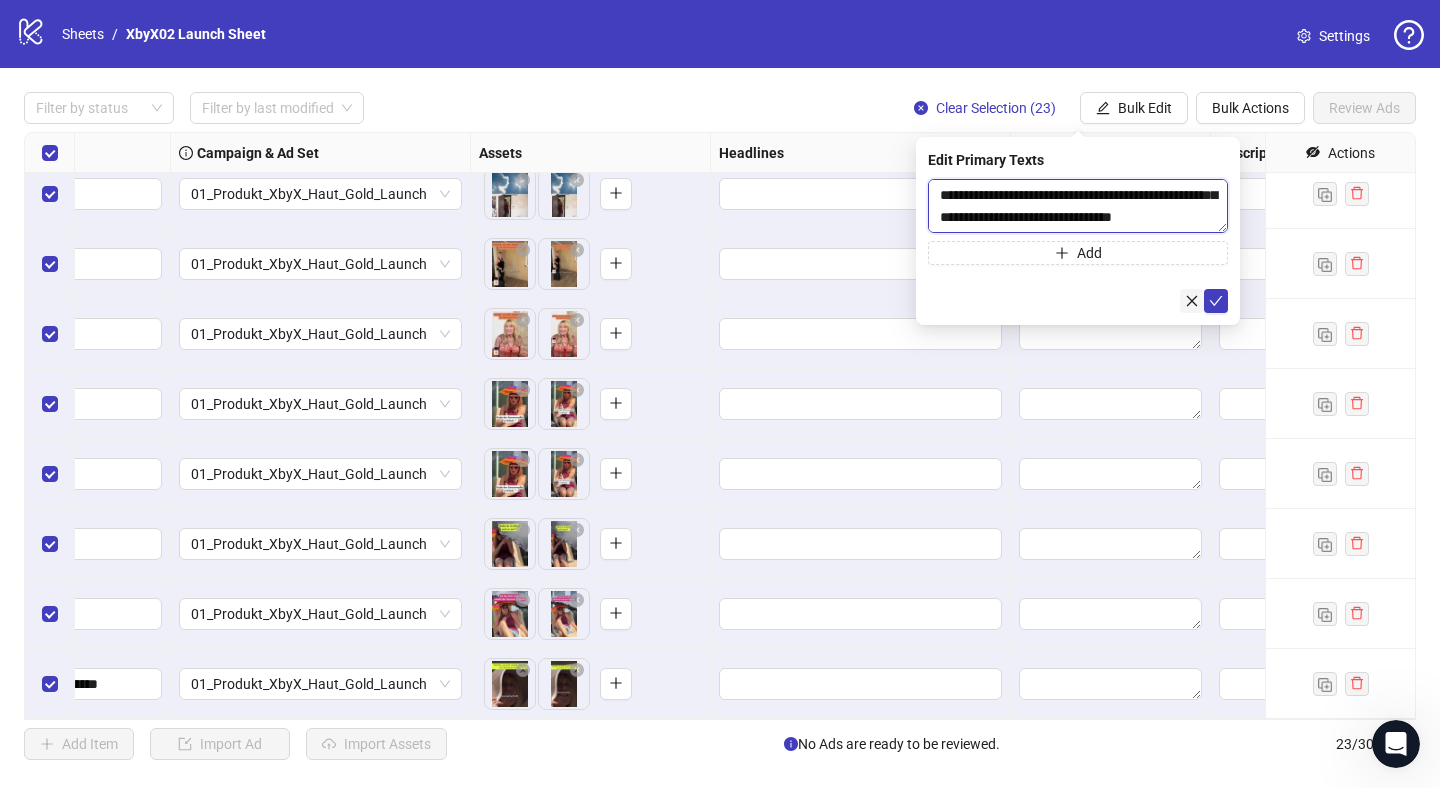 type on "**********" 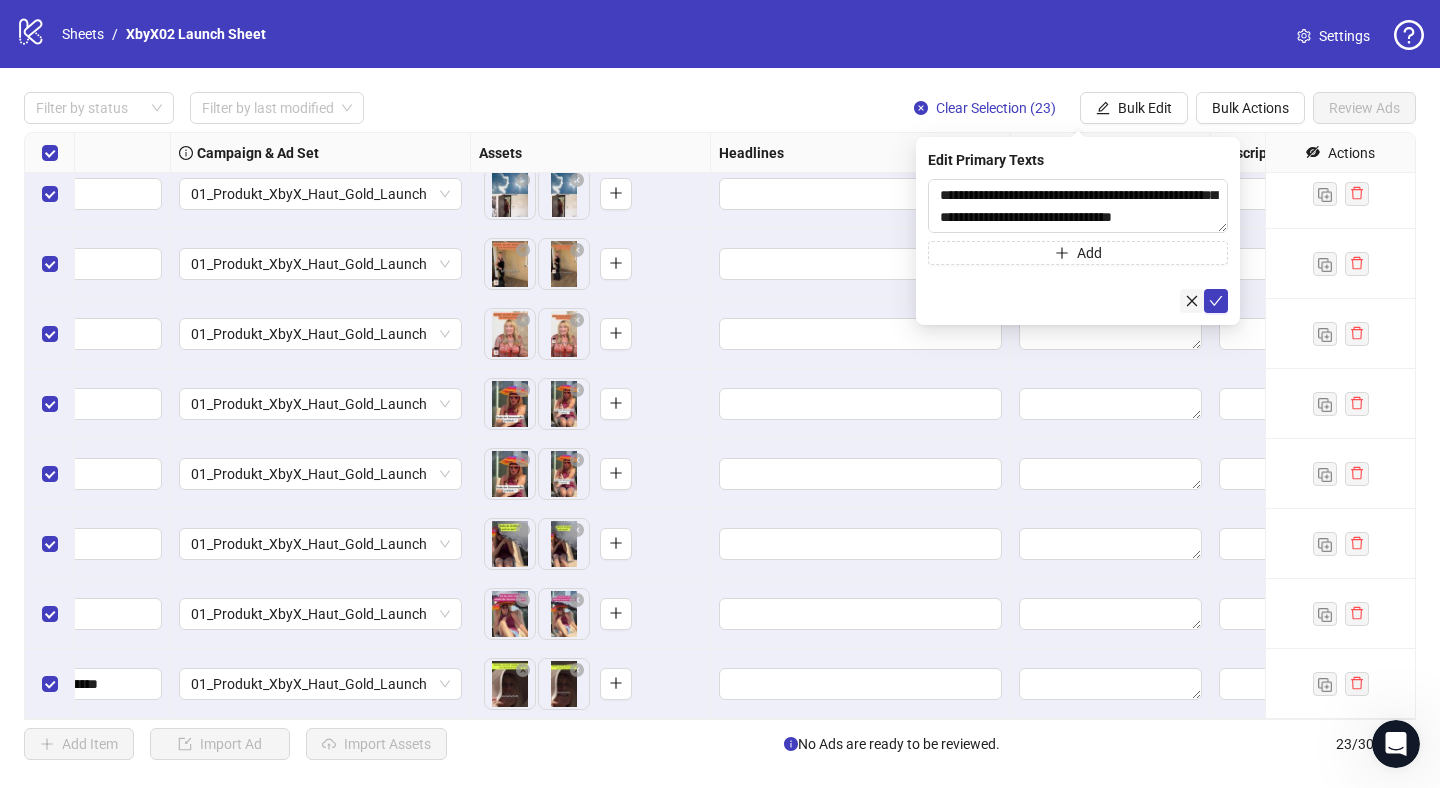 click at bounding box center [1192, 301] 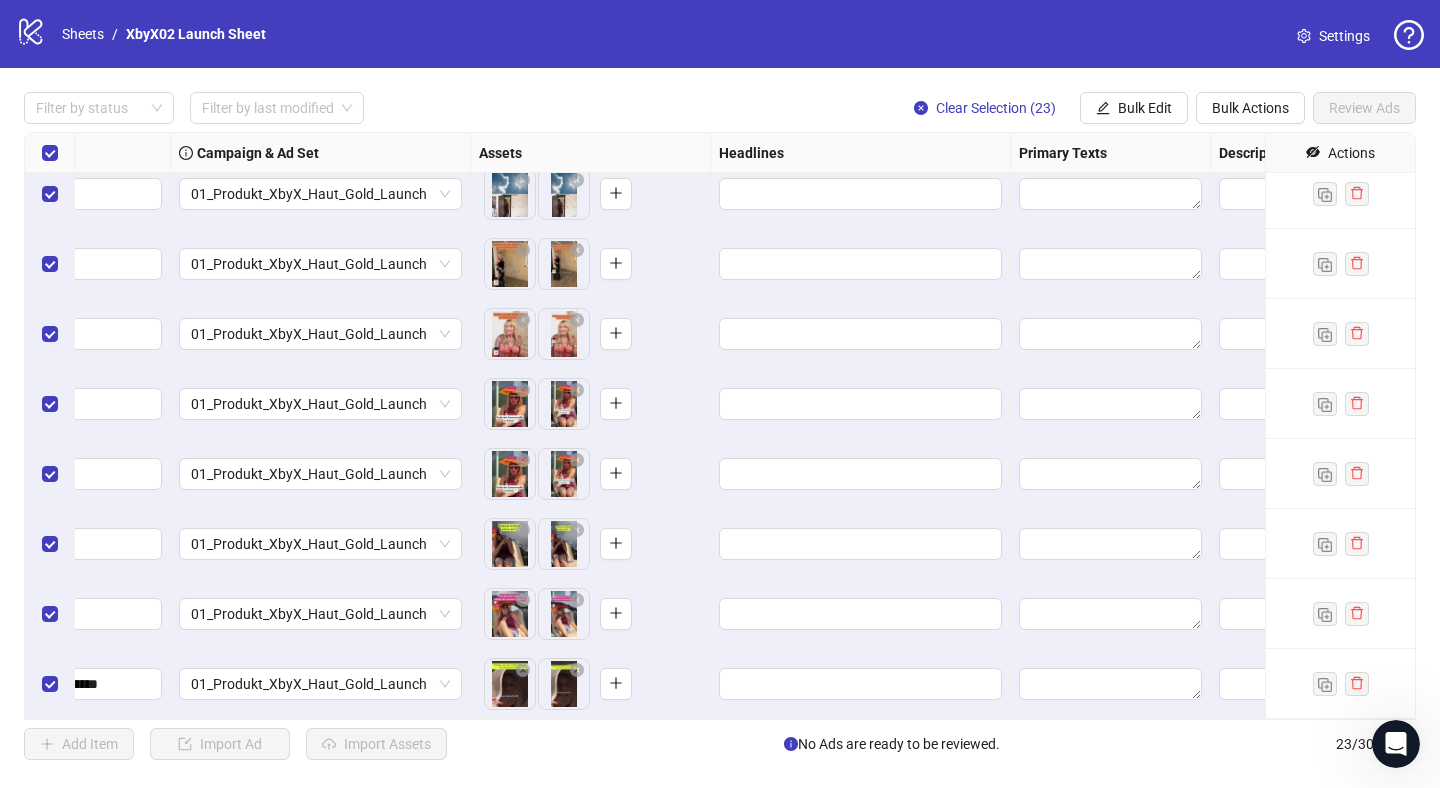 click on "**********" at bounding box center (720, 426) 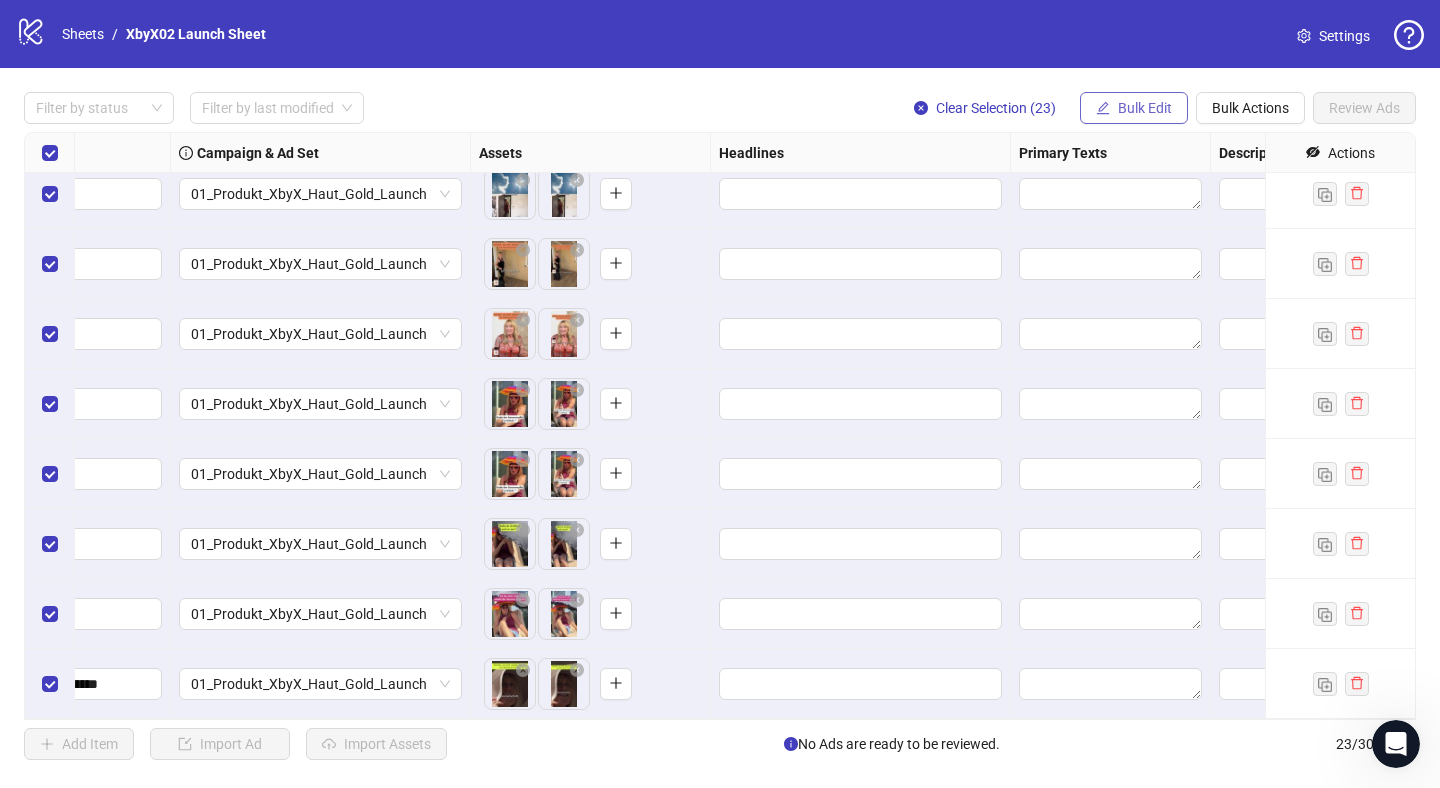 click on "Bulk Edit" at bounding box center (1134, 108) 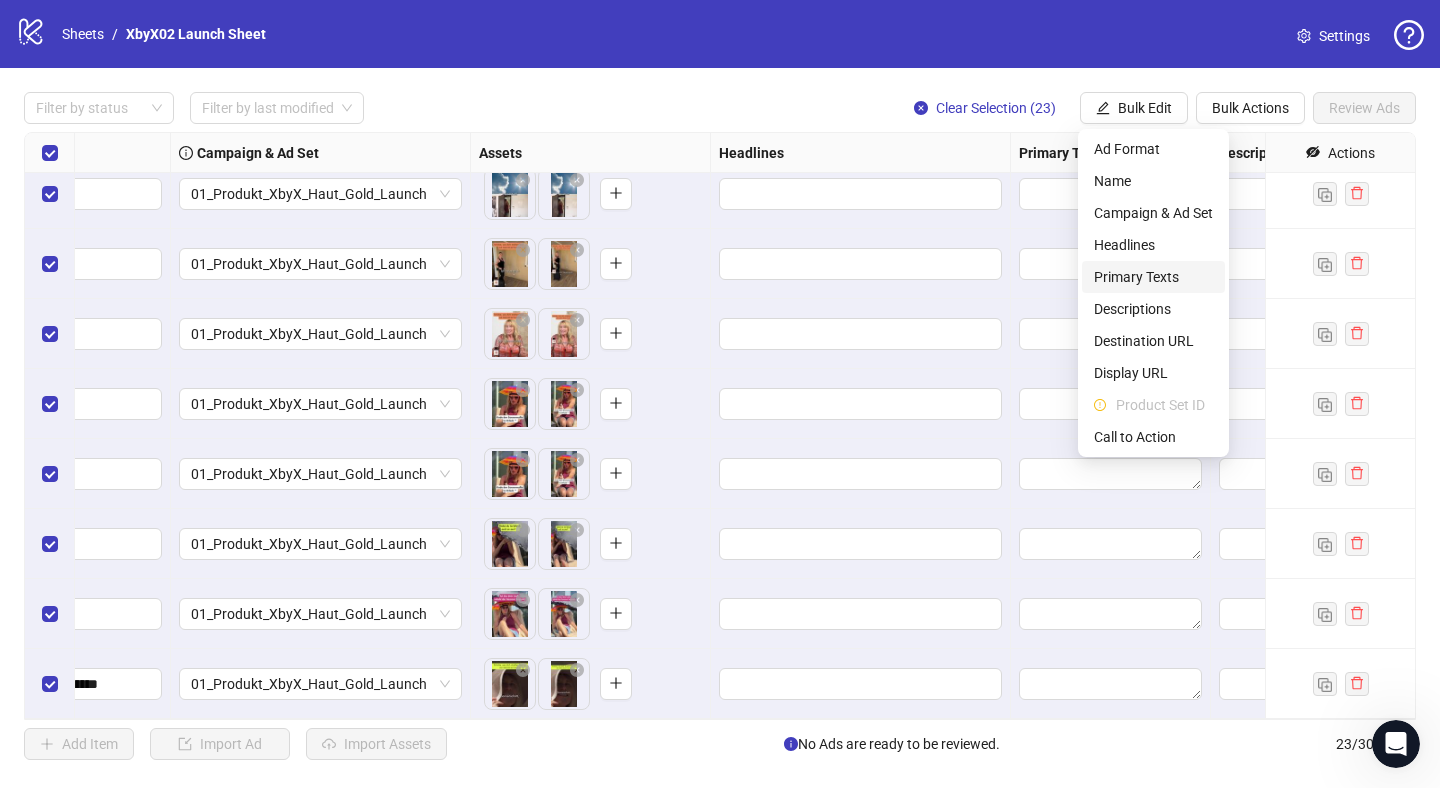 click on "Primary Texts" at bounding box center (1153, 277) 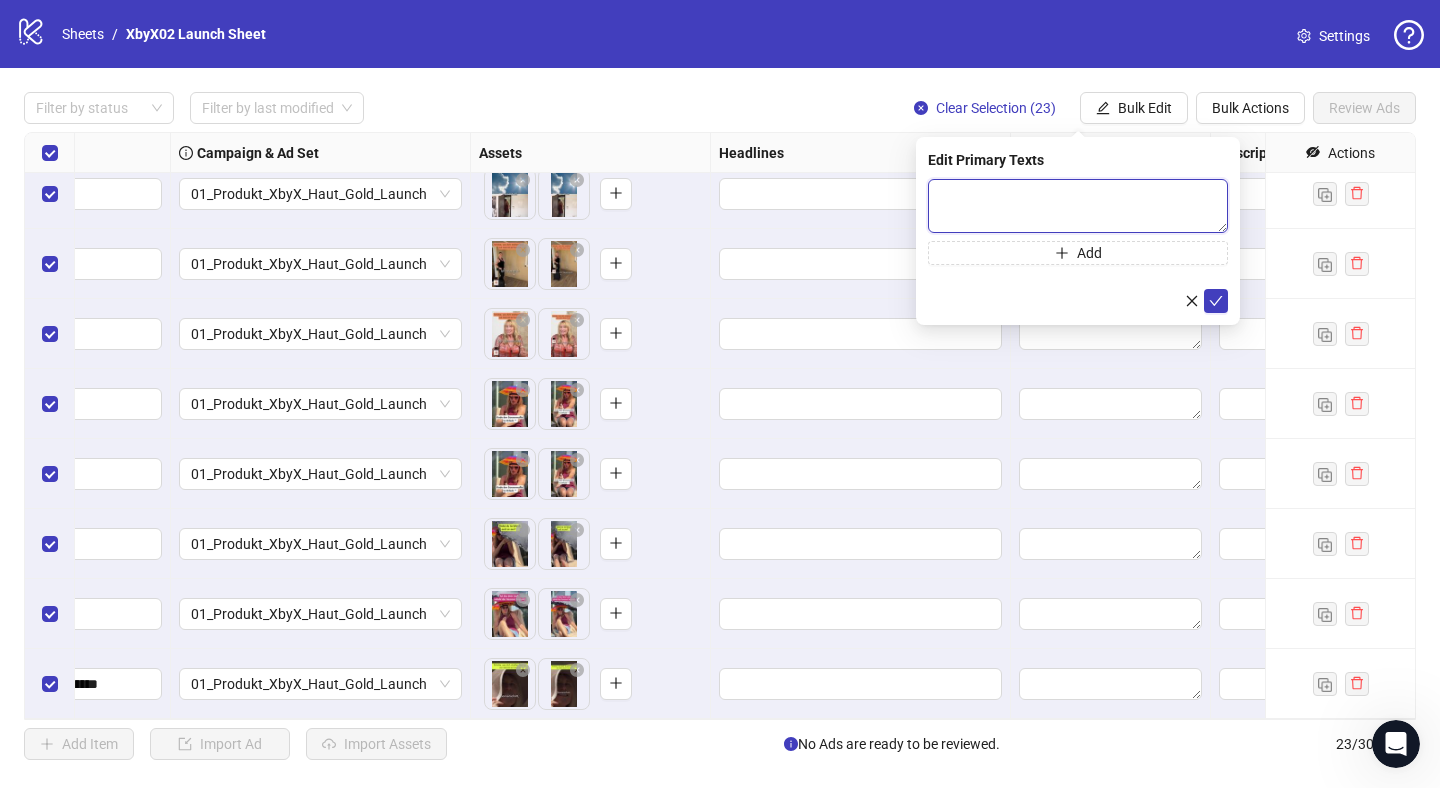 click at bounding box center [1078, 206] 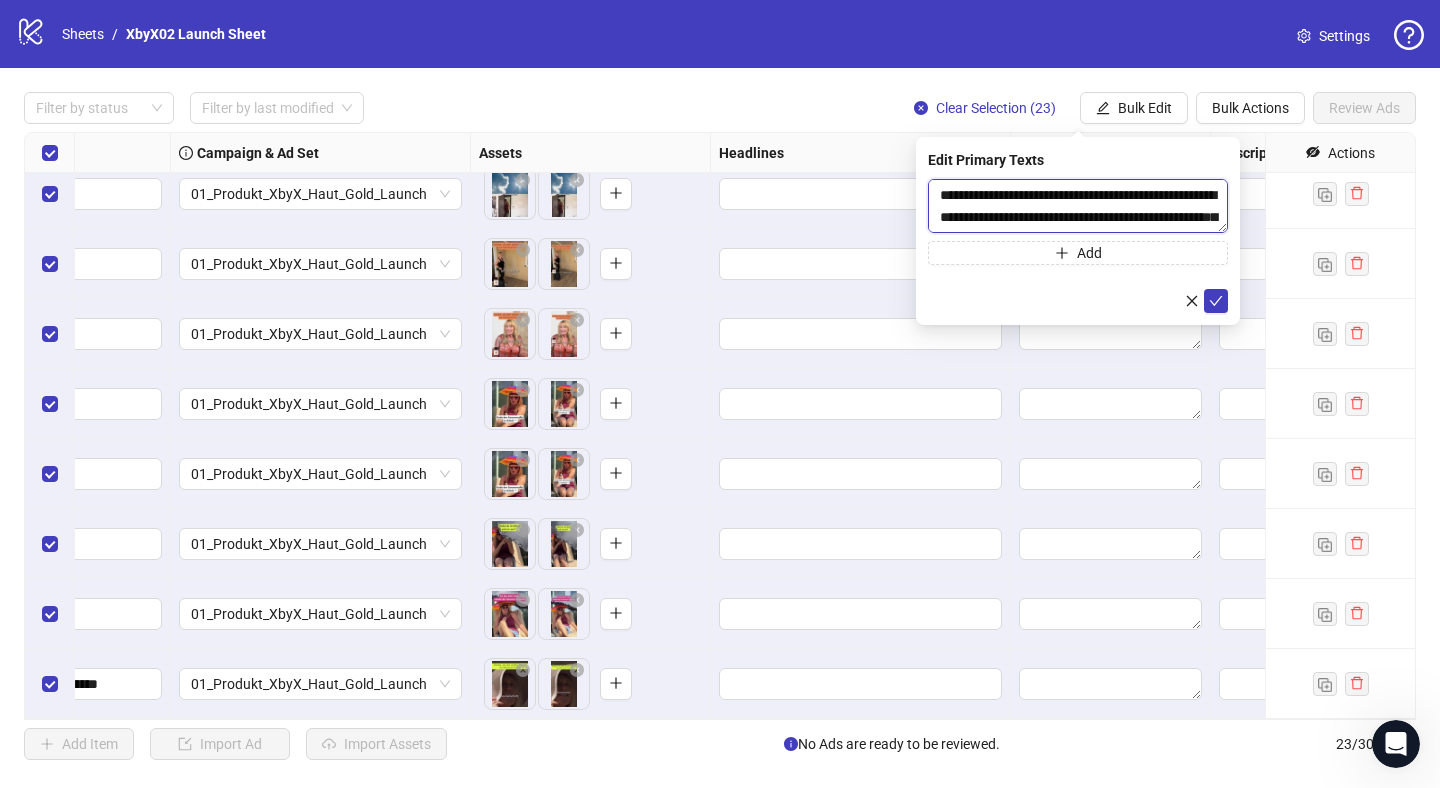 scroll, scrollTop: 499, scrollLeft: 0, axis: vertical 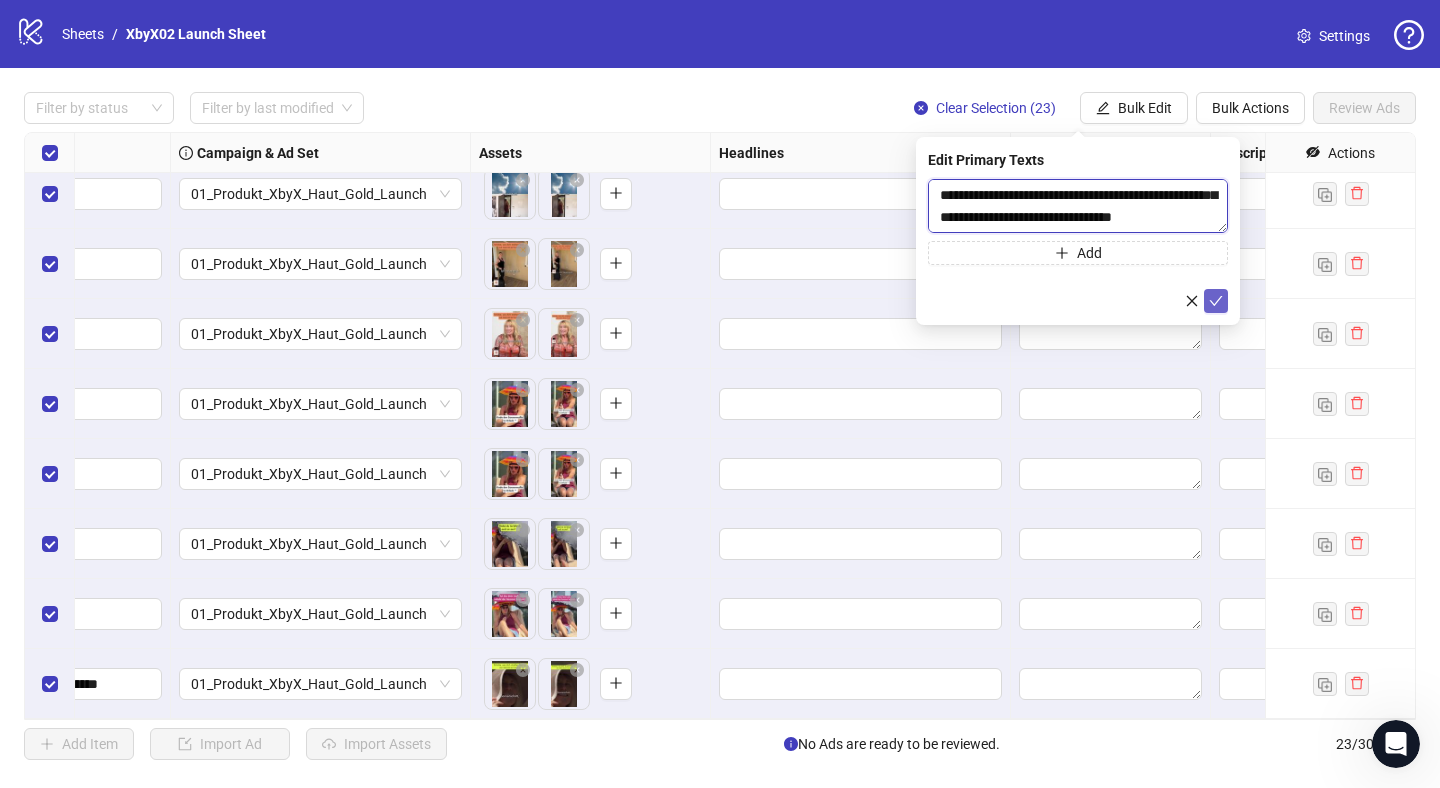 type on "**********" 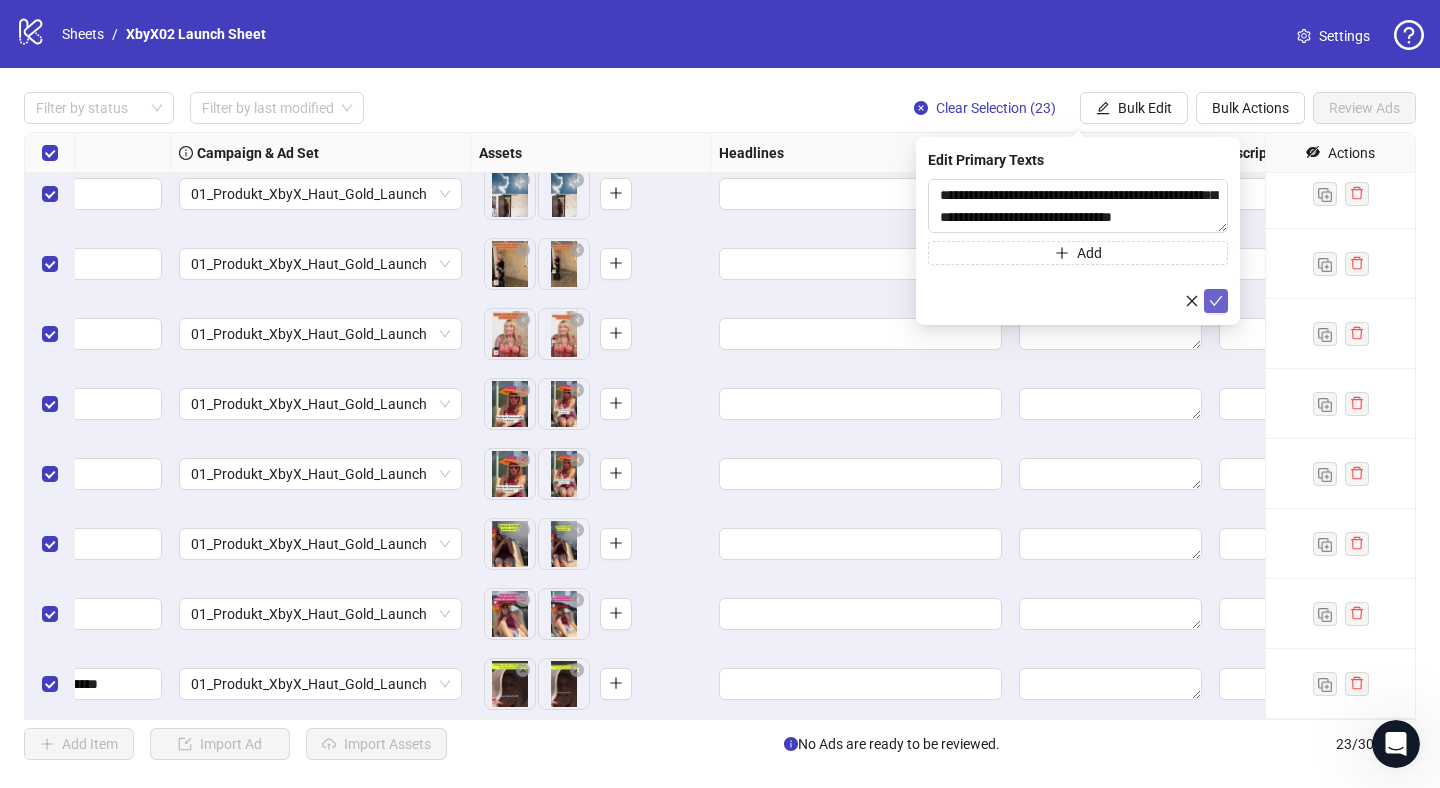 click 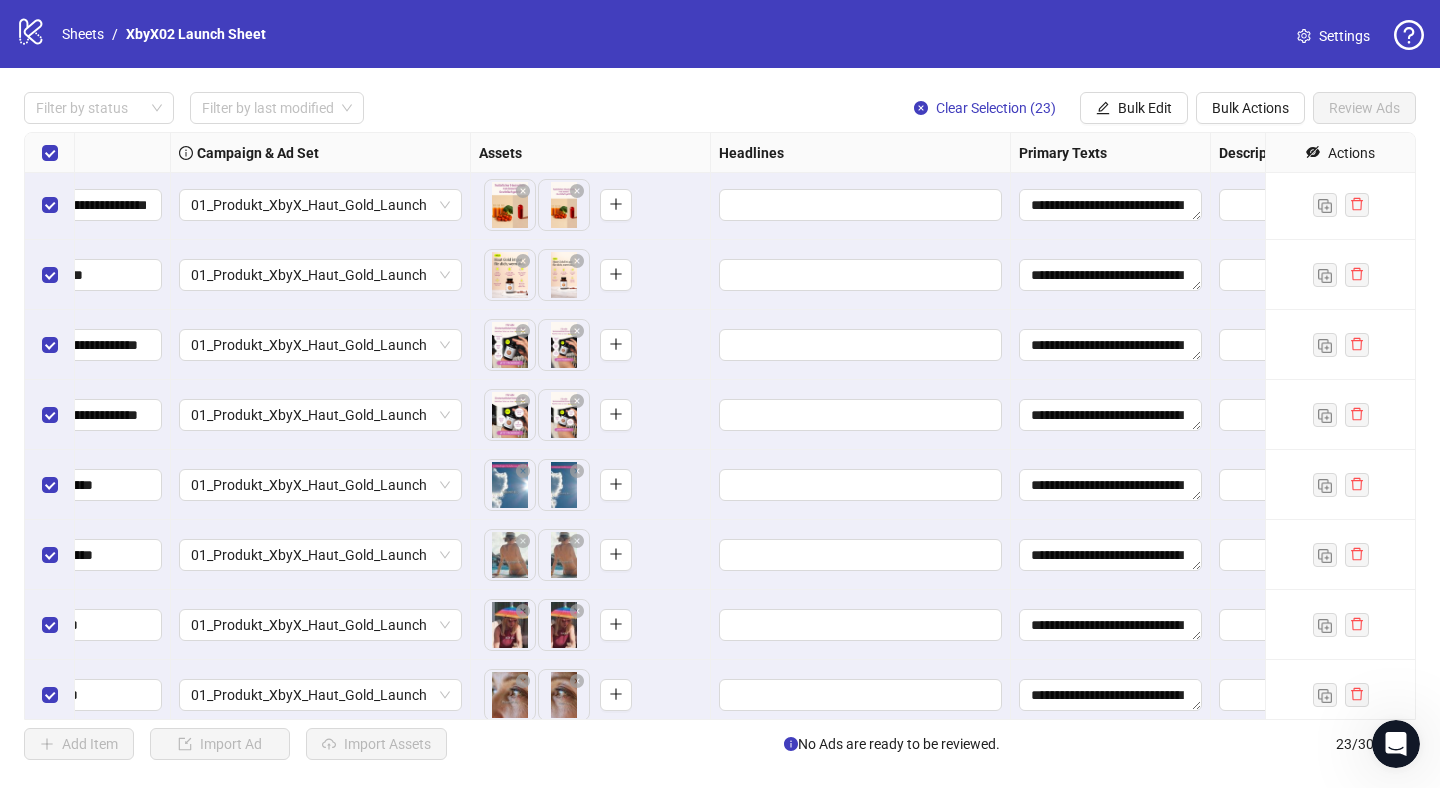 scroll, scrollTop: 478, scrollLeft: 474, axis: both 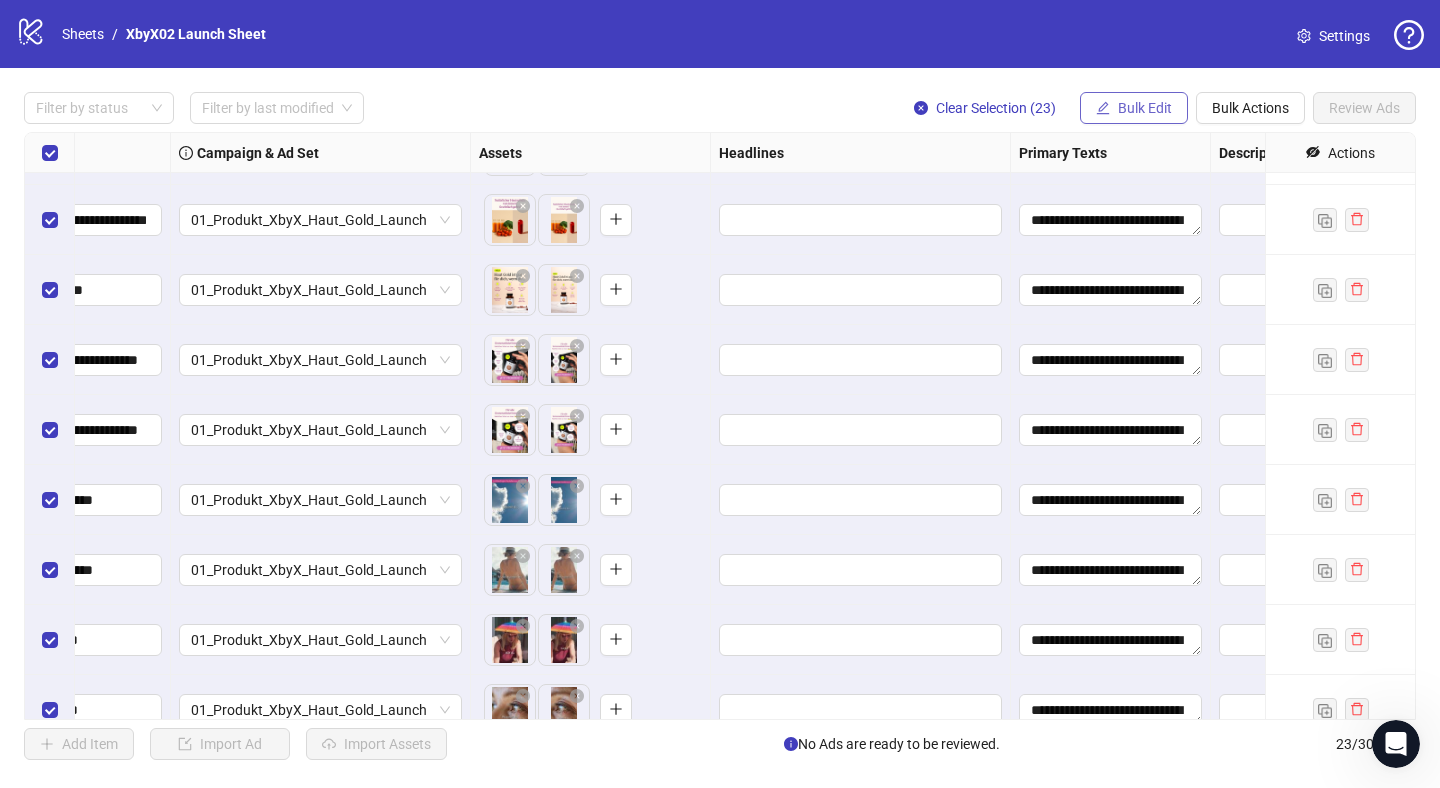 click on "Bulk Edit" at bounding box center (1145, 108) 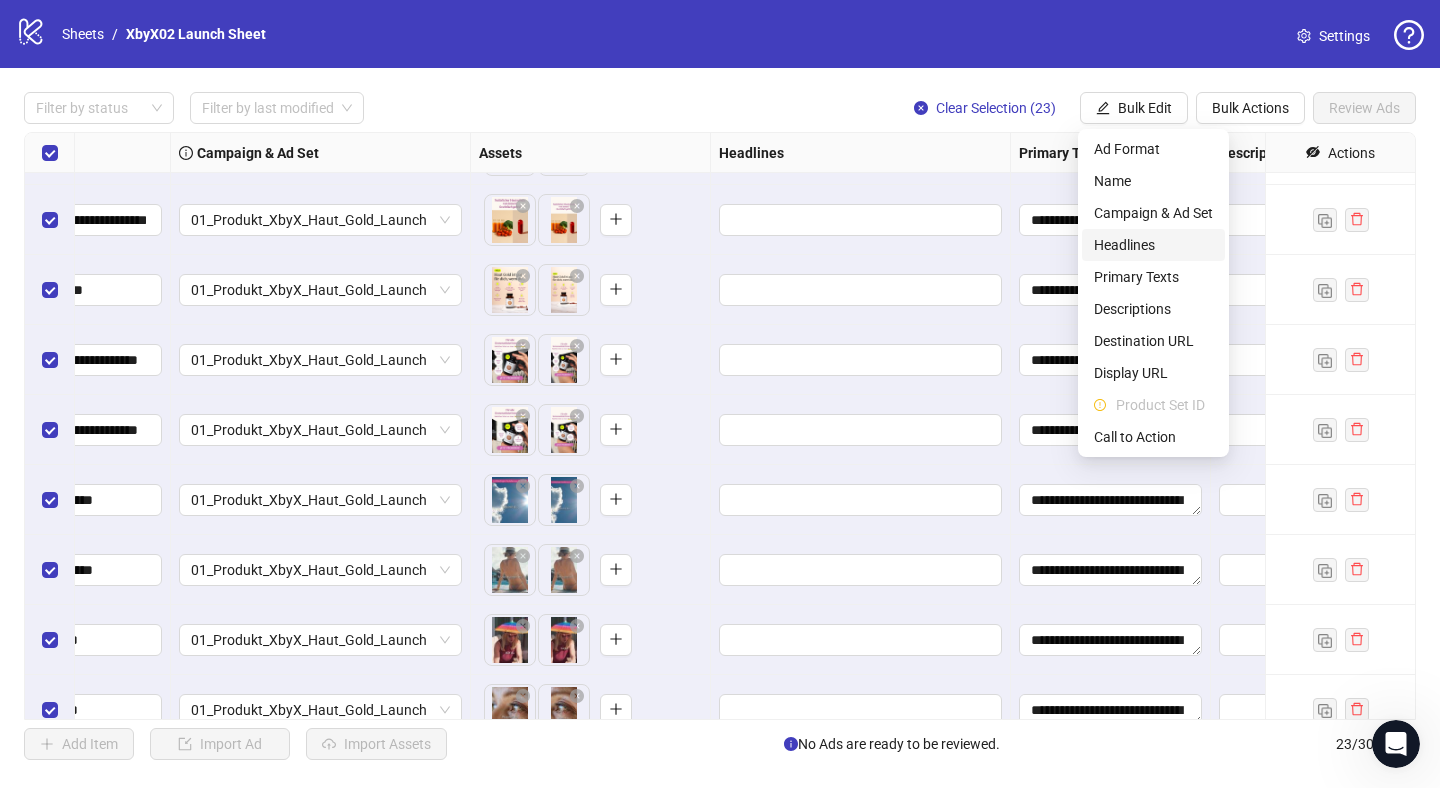 click on "Headlines" at bounding box center (1153, 245) 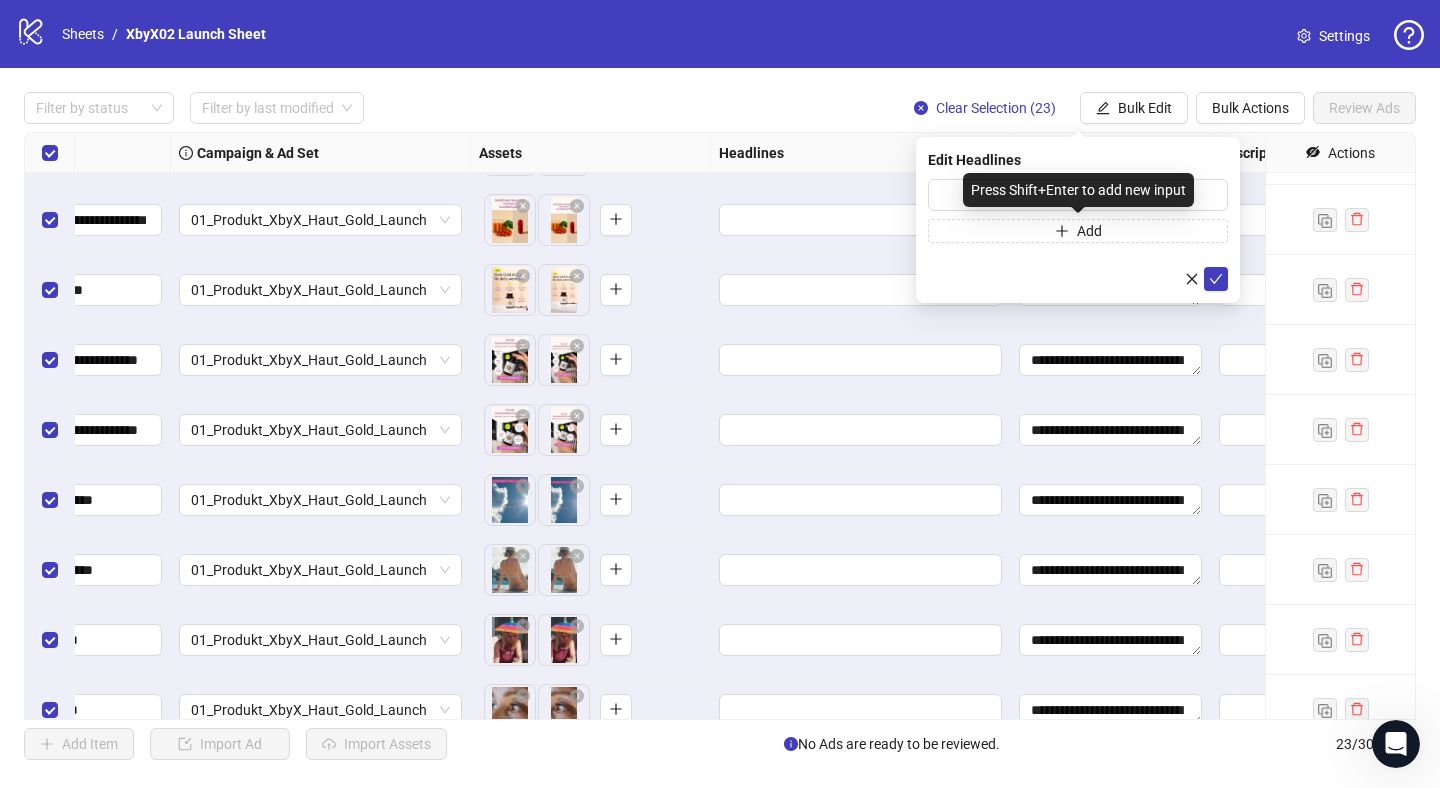 click on "Press Shift+Enter to add new input" at bounding box center (1078, 190) 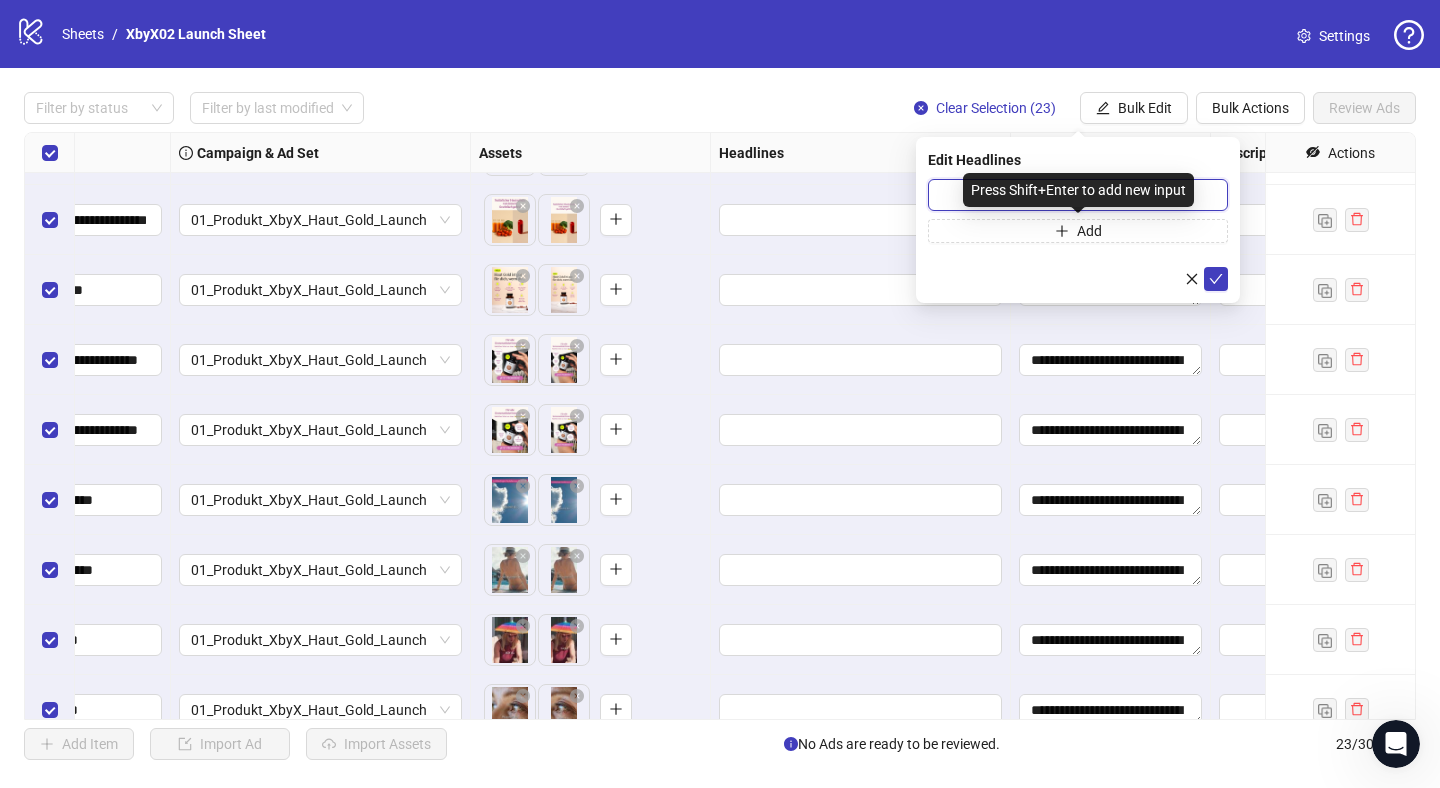 click at bounding box center (1078, 195) 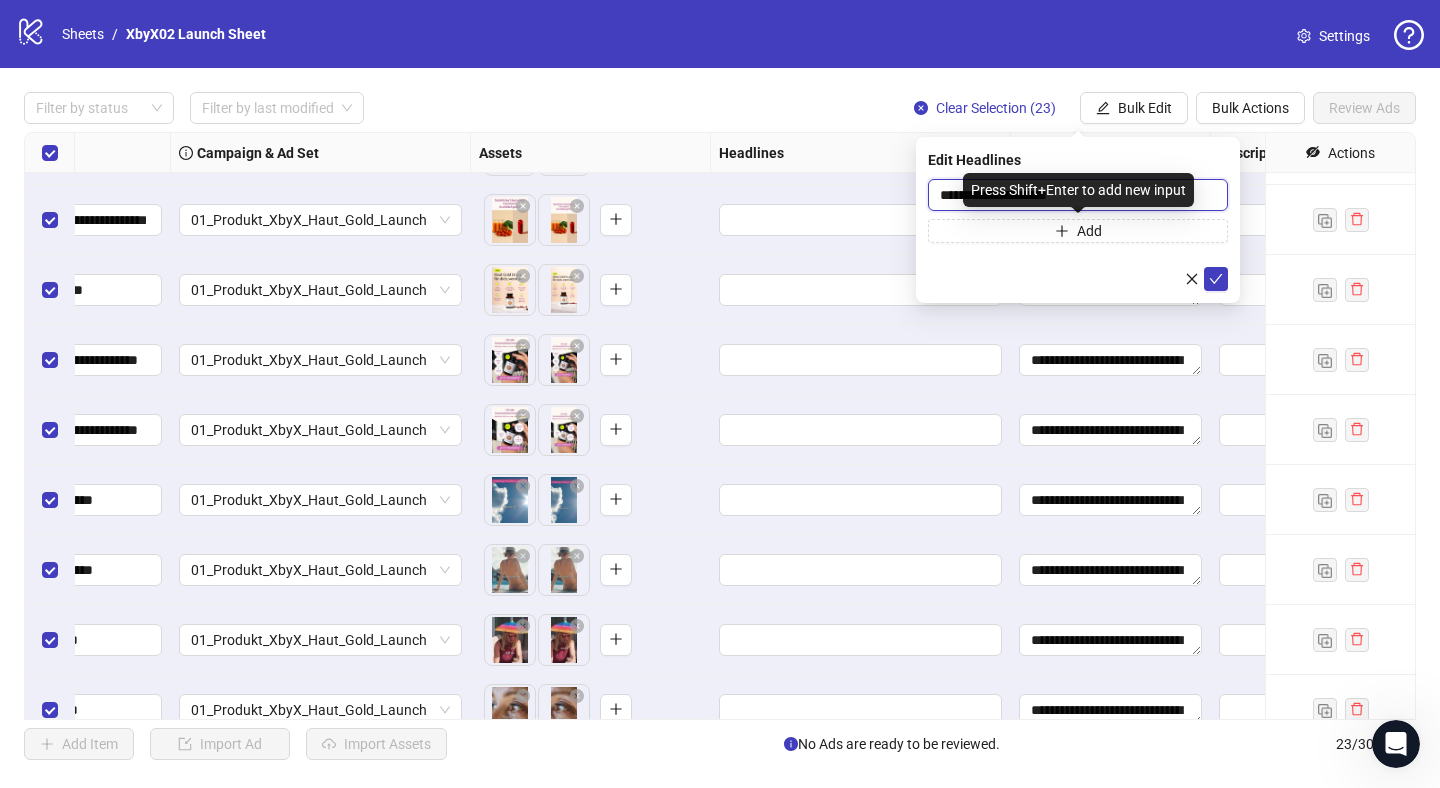 type on "**********" 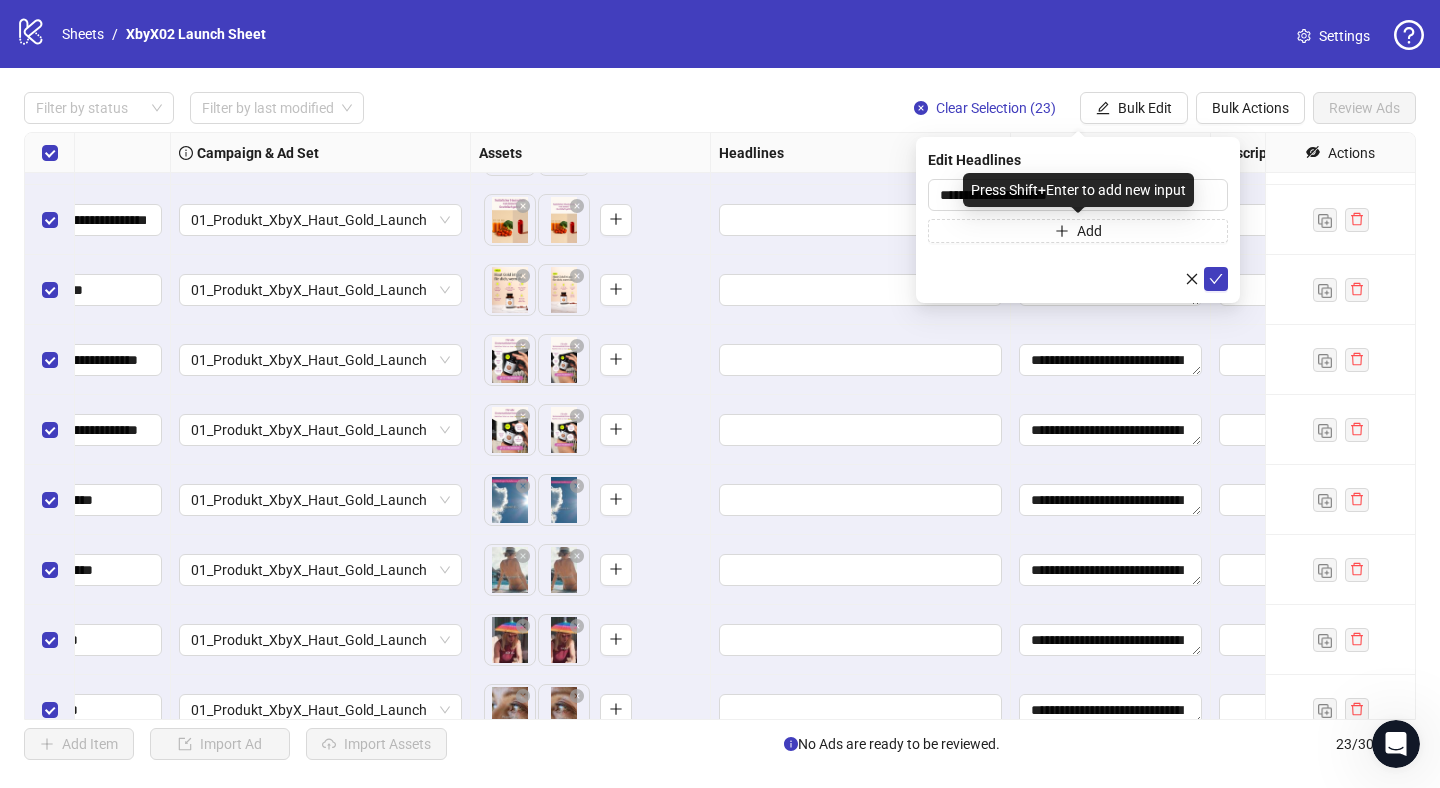 click on "Press Shift+Enter to add new input" at bounding box center [1078, 190] 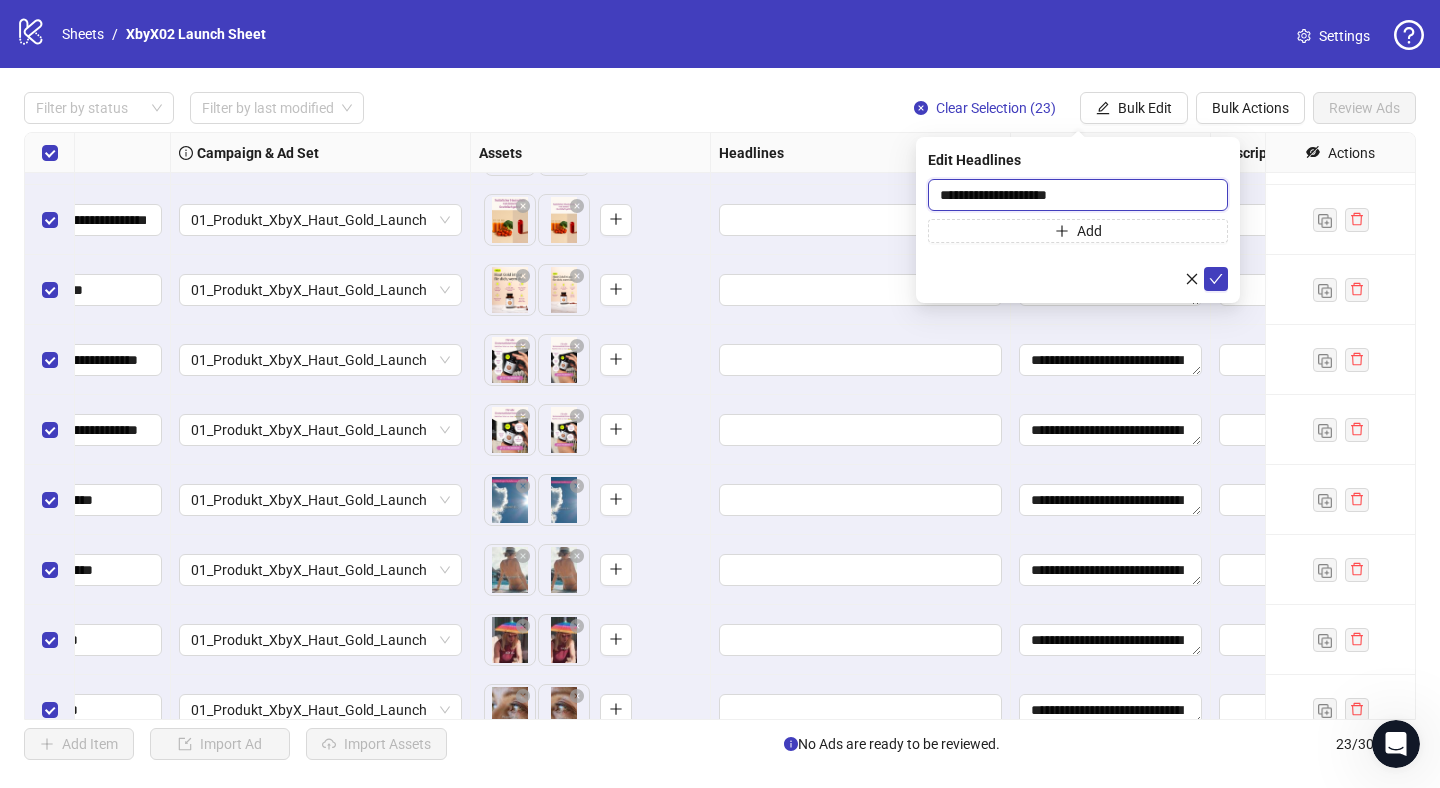 click on "**********" at bounding box center [1078, 195] 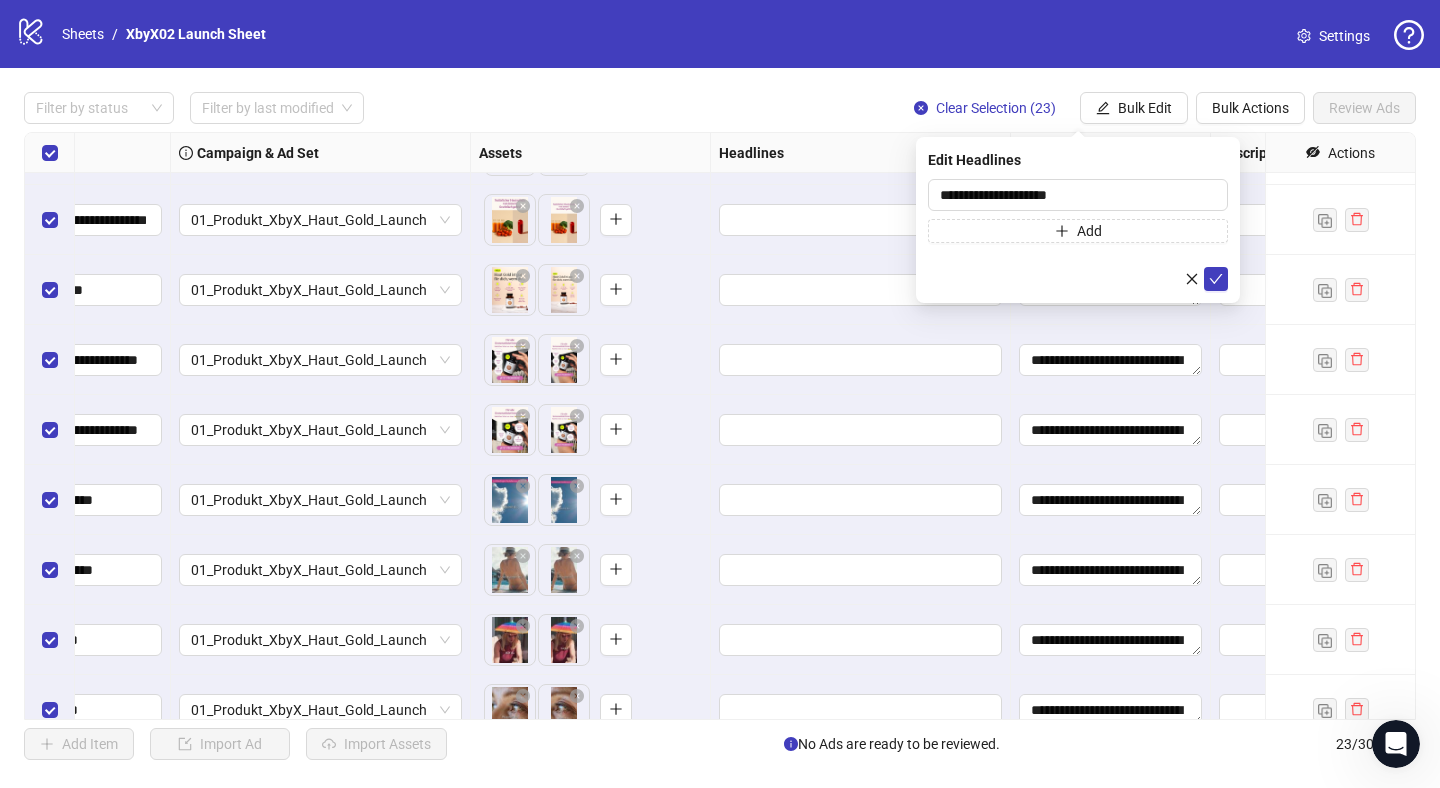 click on "**********" at bounding box center [1078, 220] 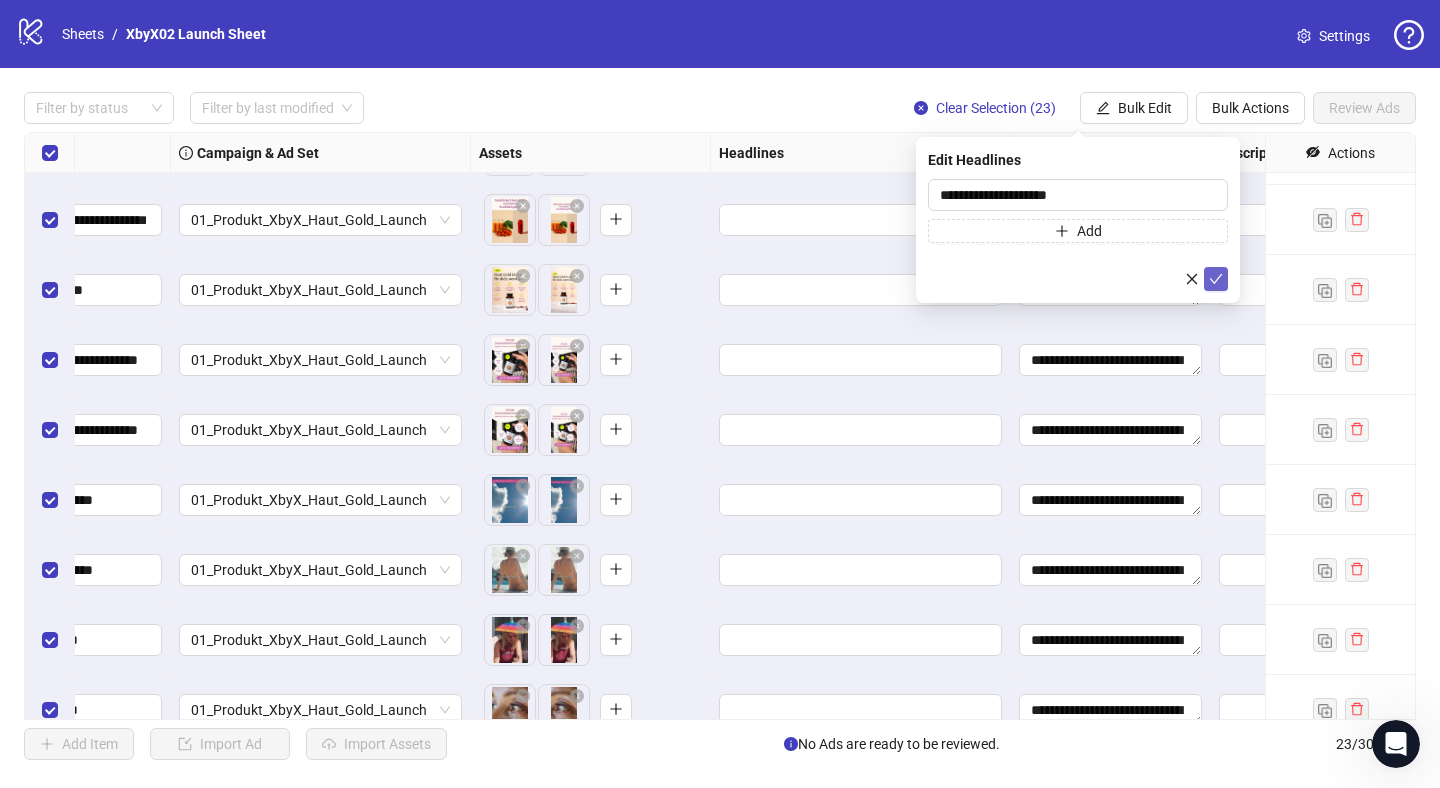 click 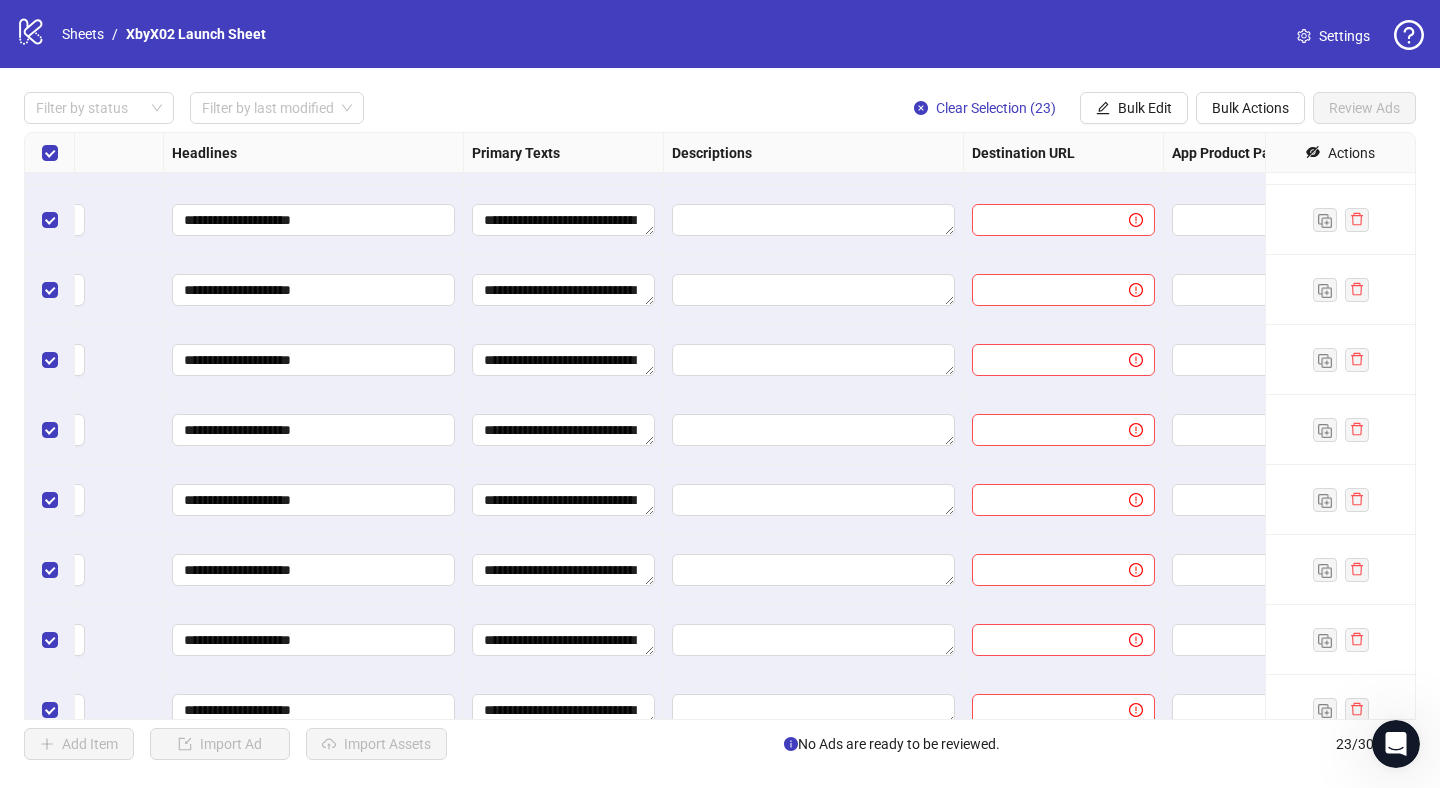 scroll, scrollTop: 478, scrollLeft: 1024, axis: both 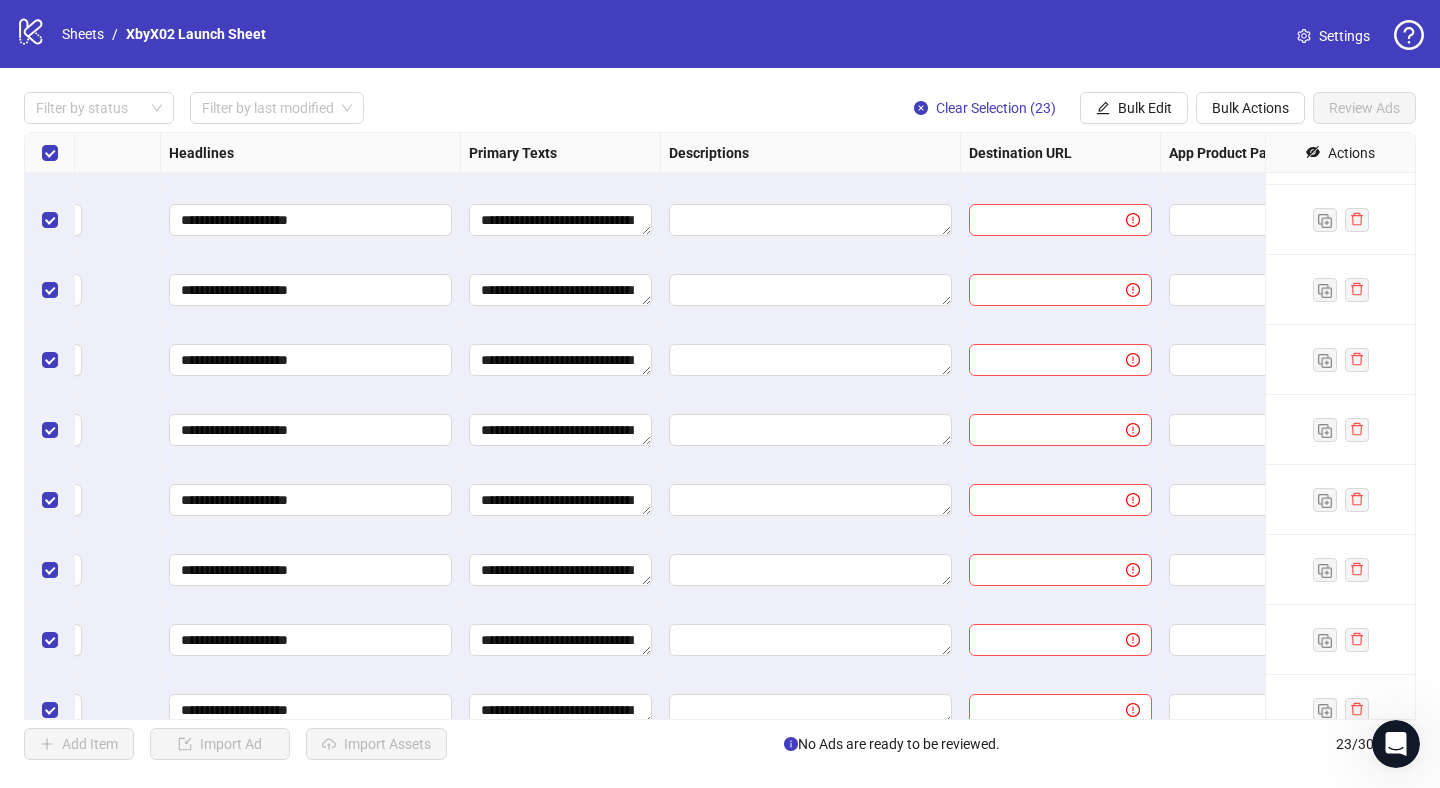 click at bounding box center [1061, 220] 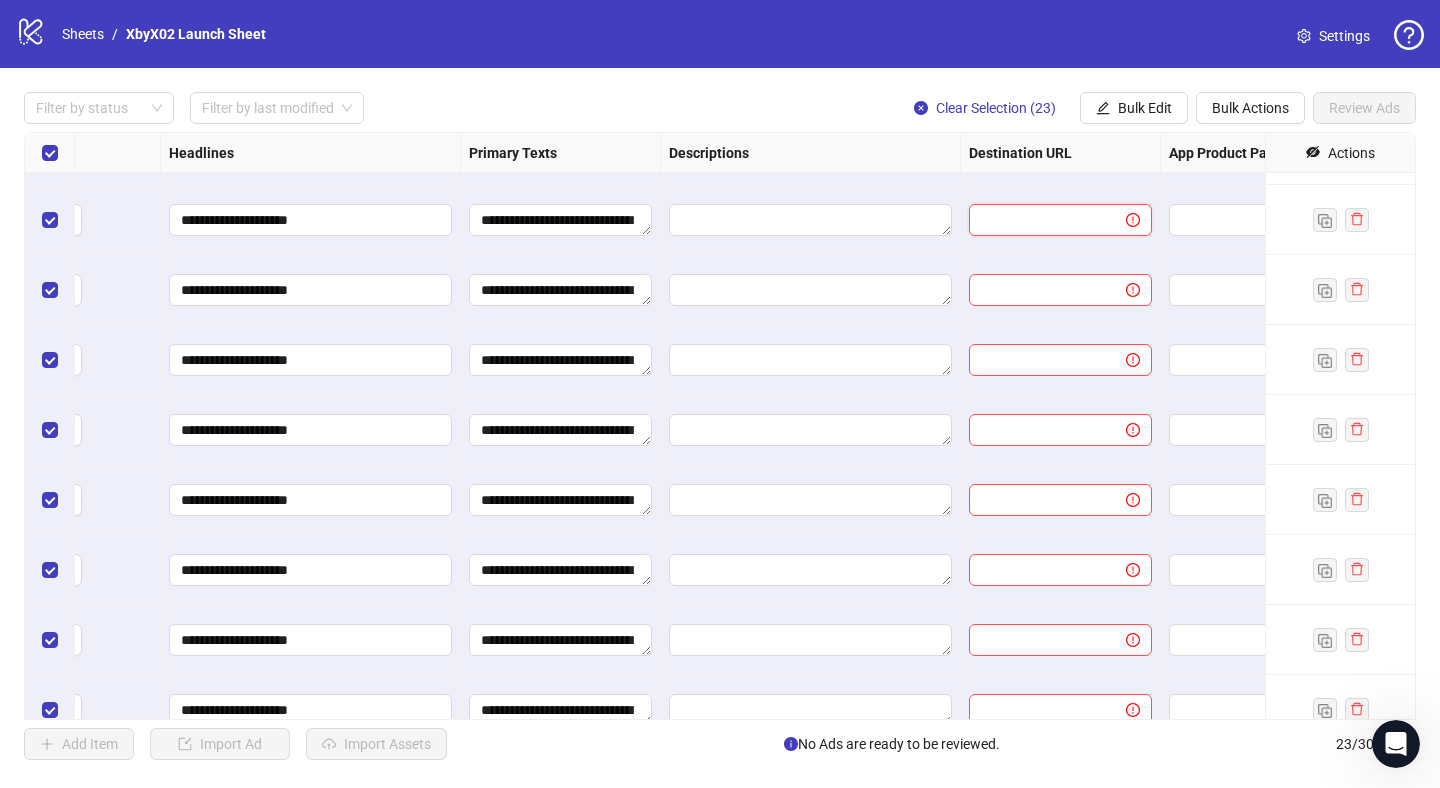 click at bounding box center [1039, 220] 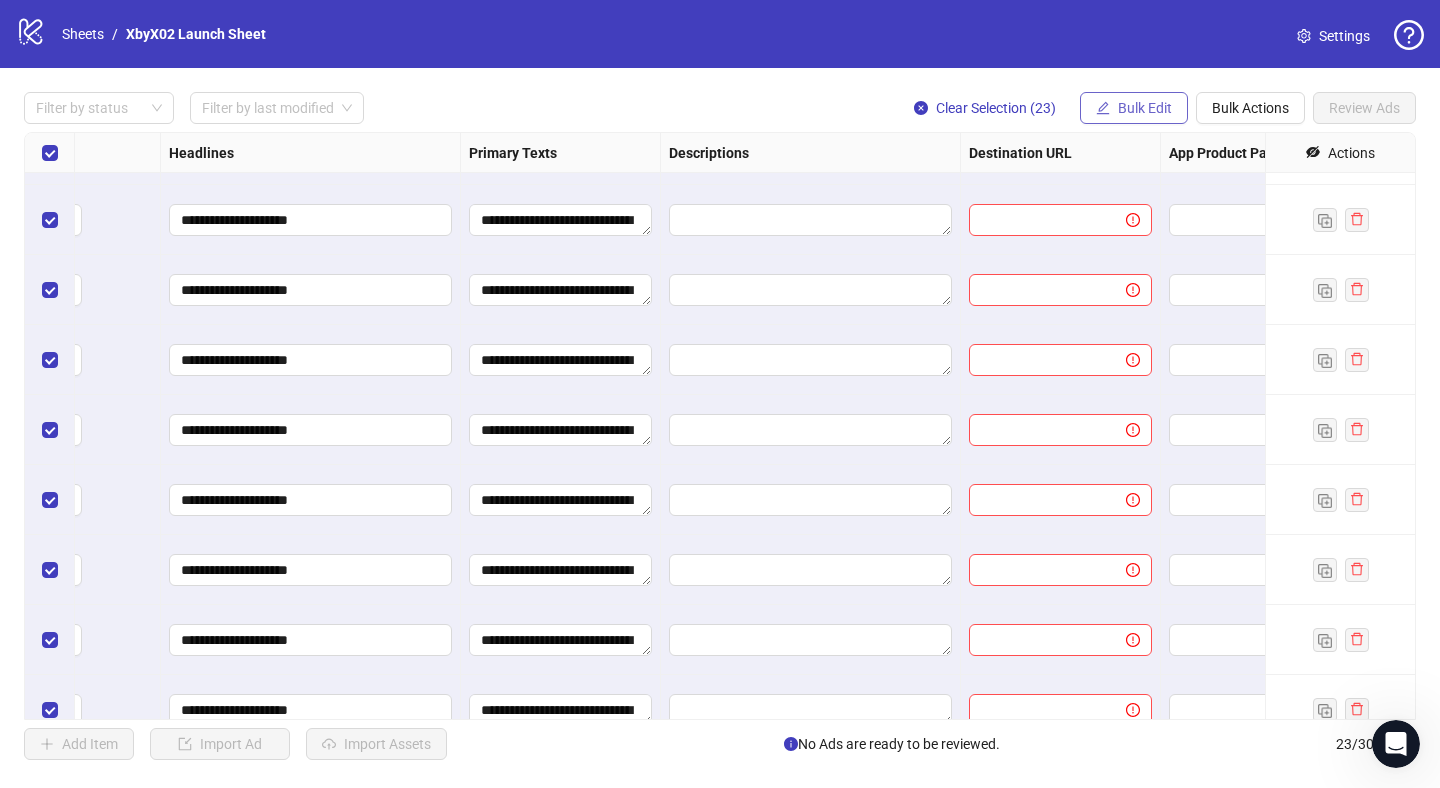 click on "Bulk Edit" at bounding box center [1145, 108] 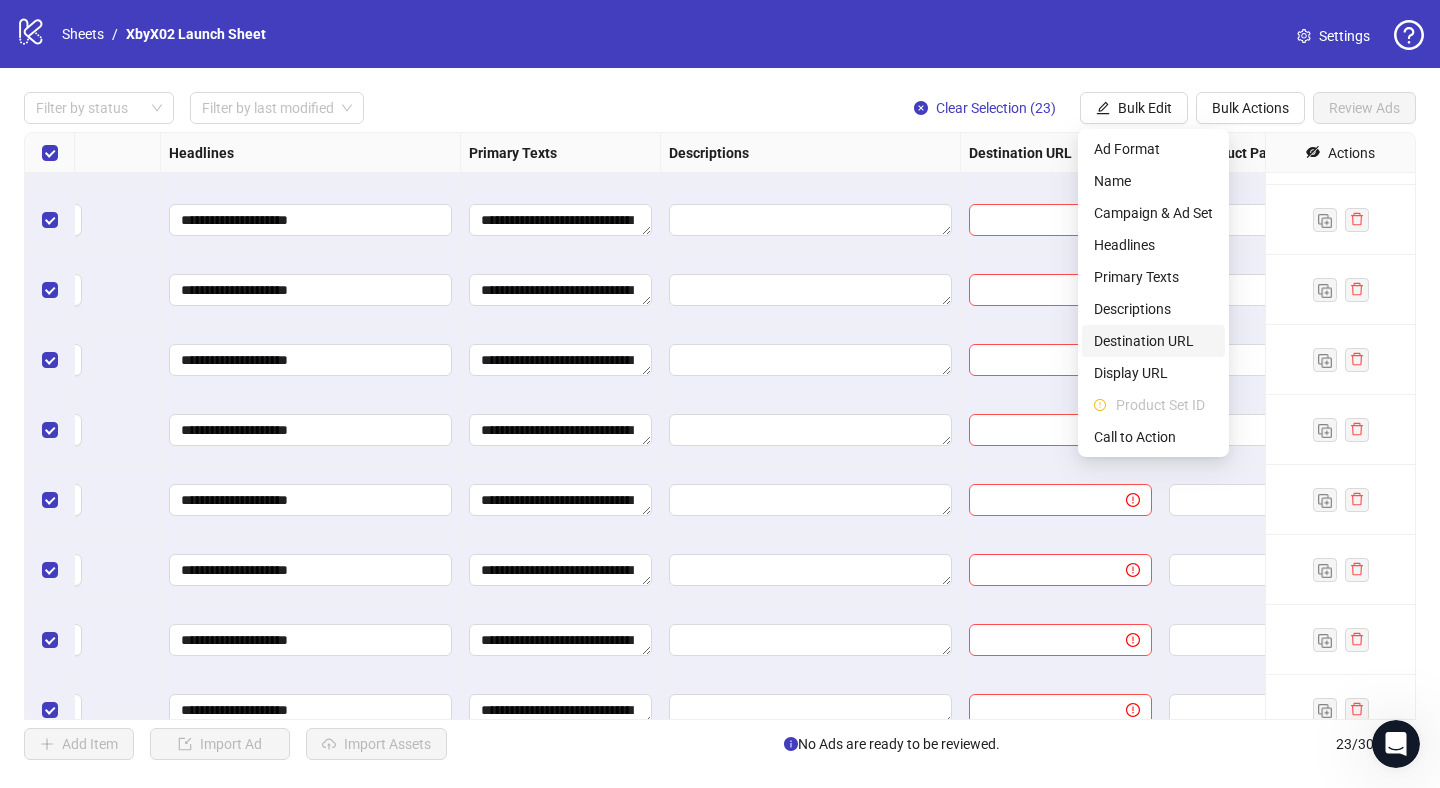 click on "Destination URL" at bounding box center (1153, 341) 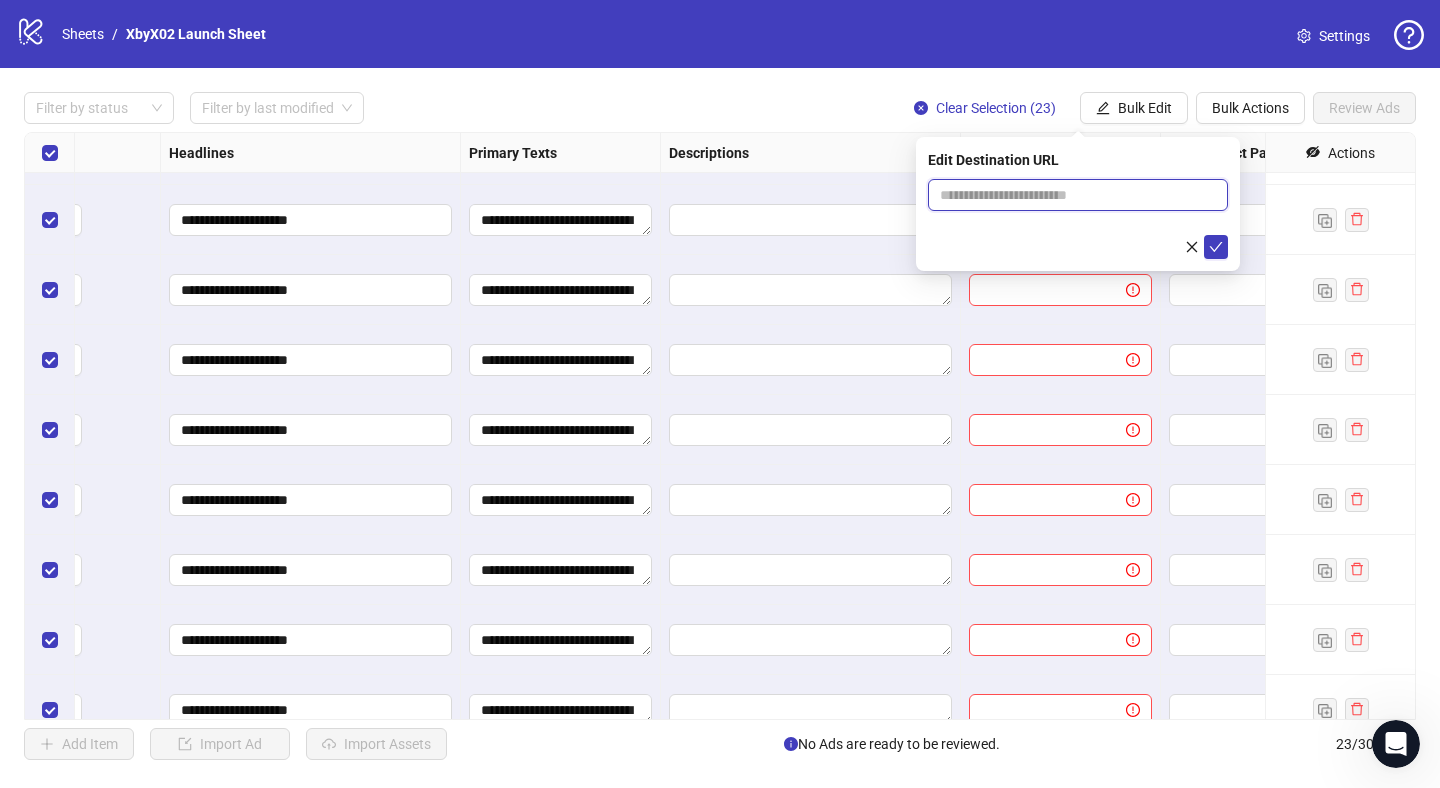 click at bounding box center (1070, 195) 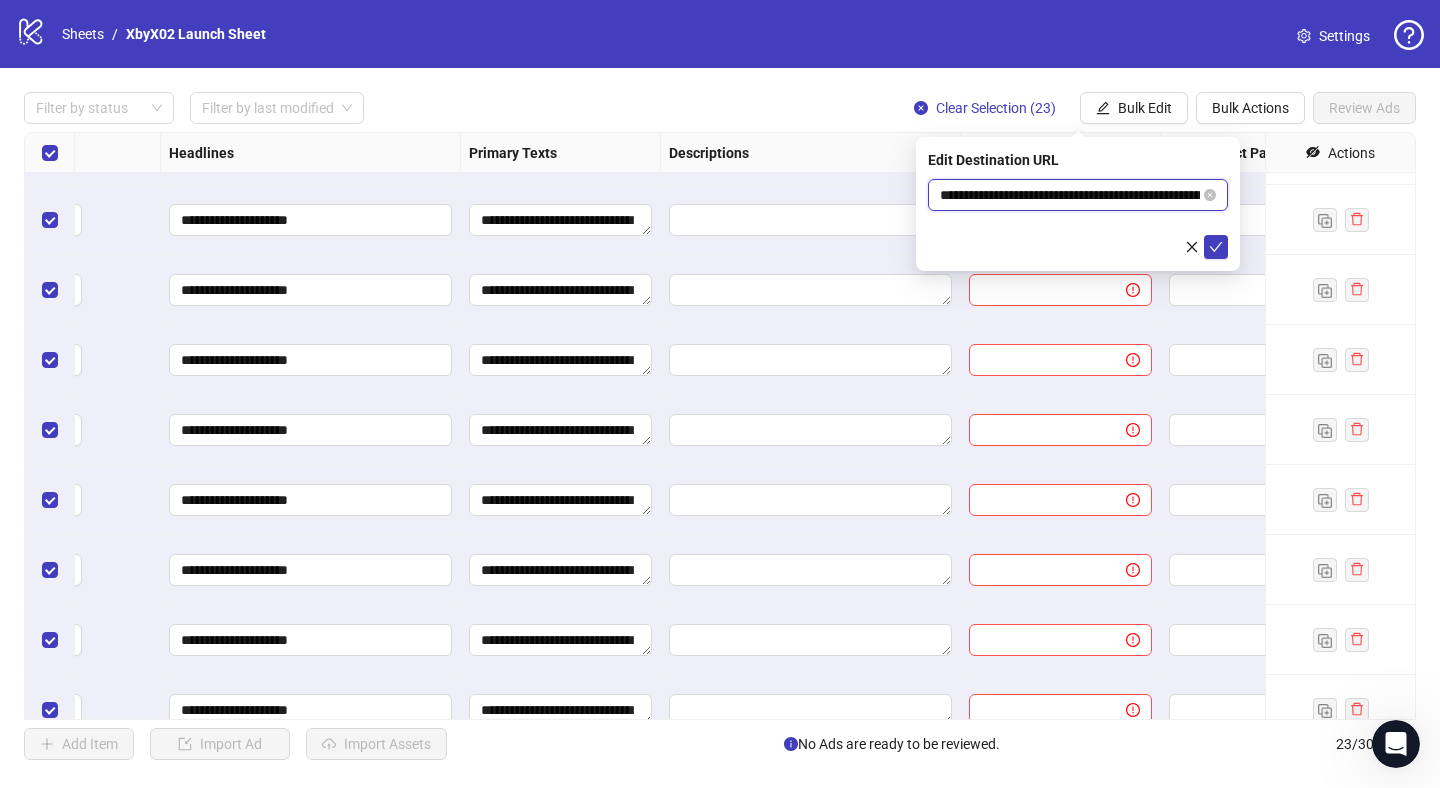 scroll, scrollTop: 0, scrollLeft: 913, axis: horizontal 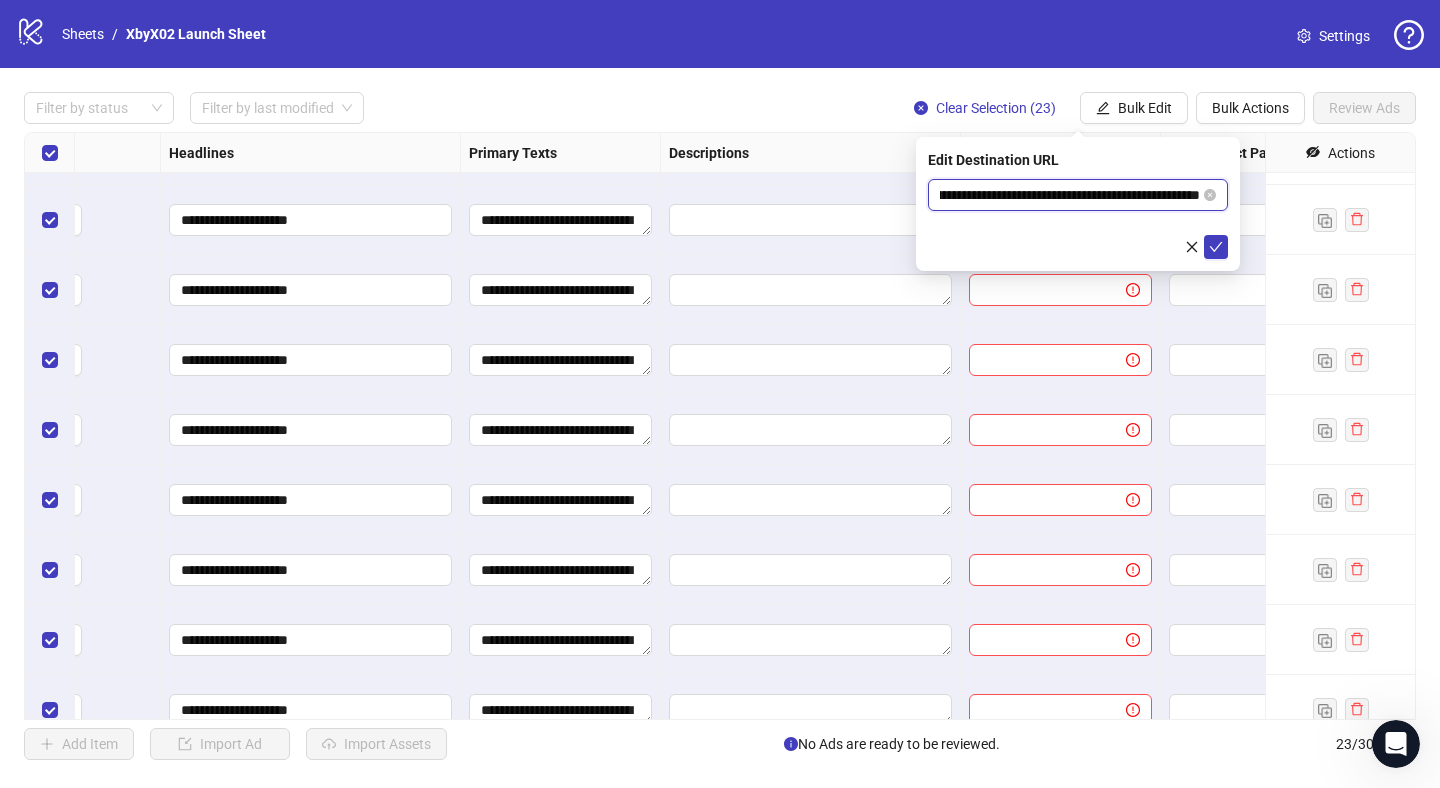 type on "**********" 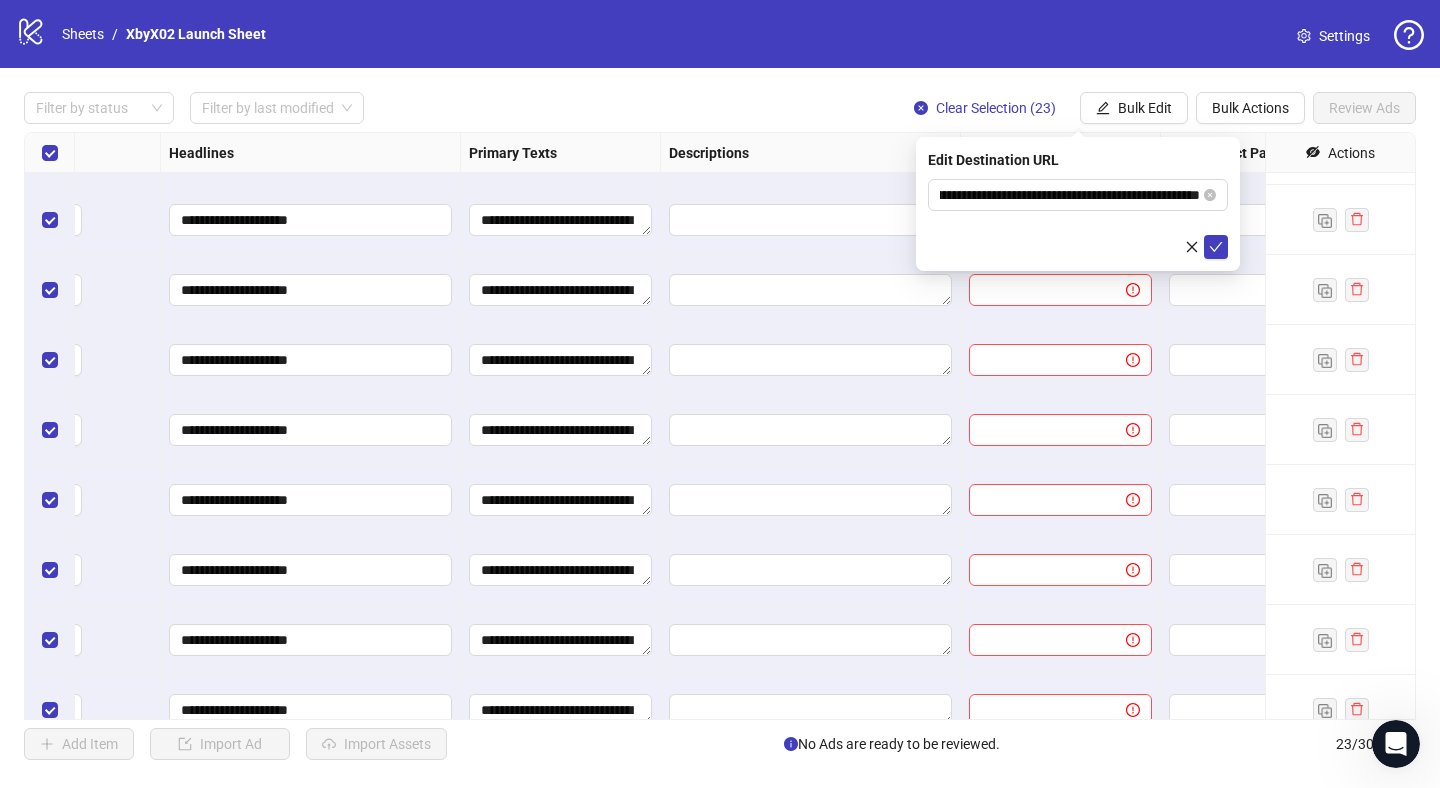 click on "**********" at bounding box center [1078, 204] 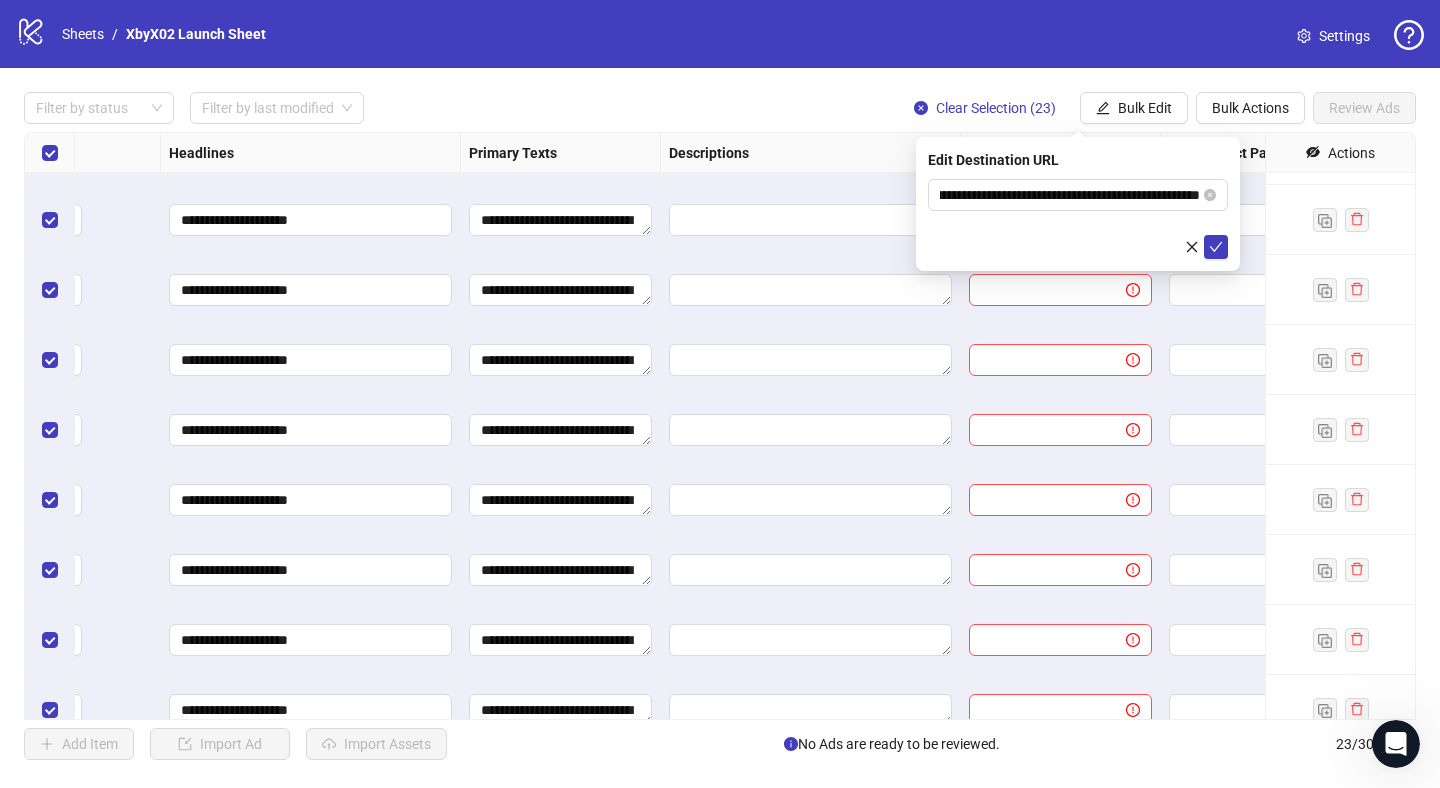 scroll, scrollTop: 0, scrollLeft: 0, axis: both 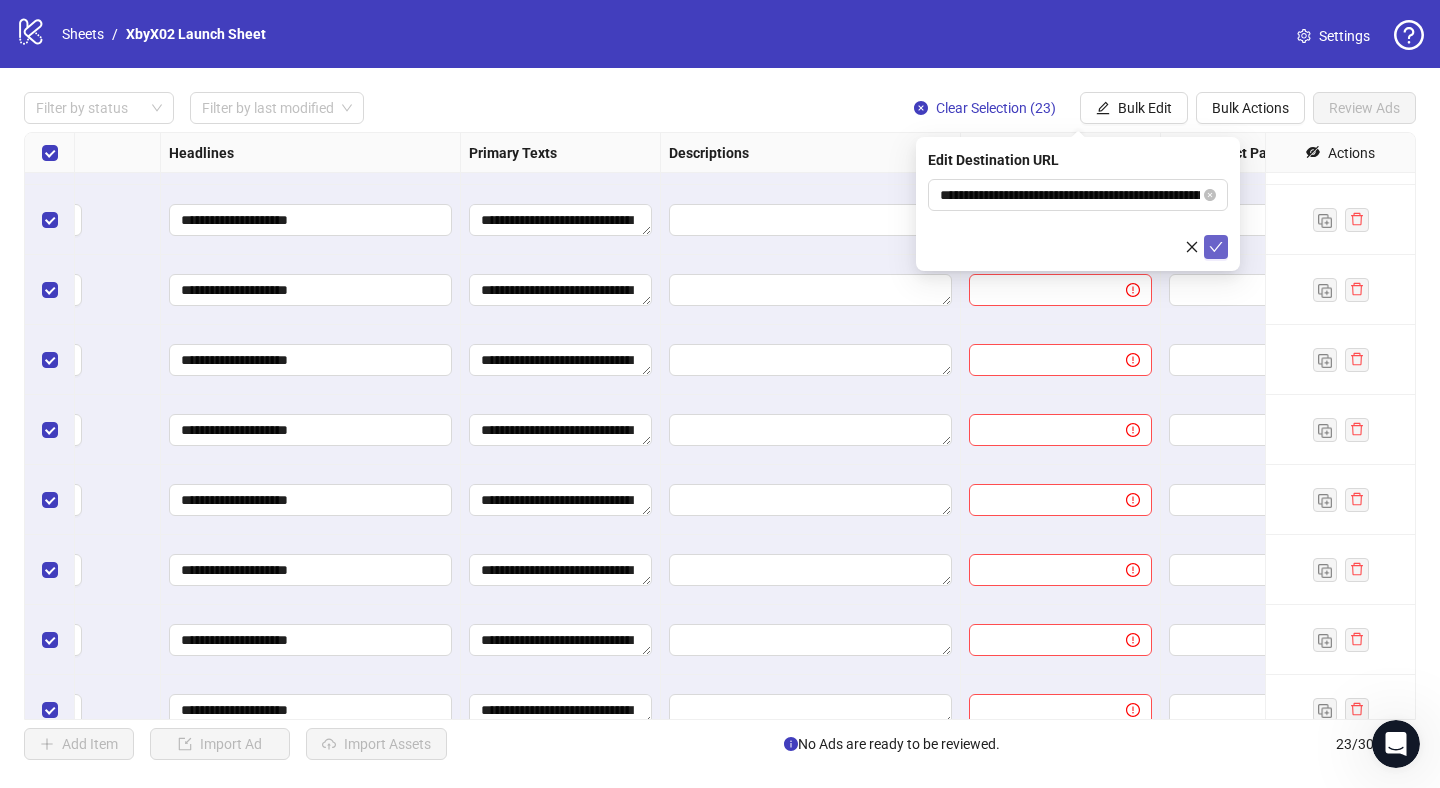 click 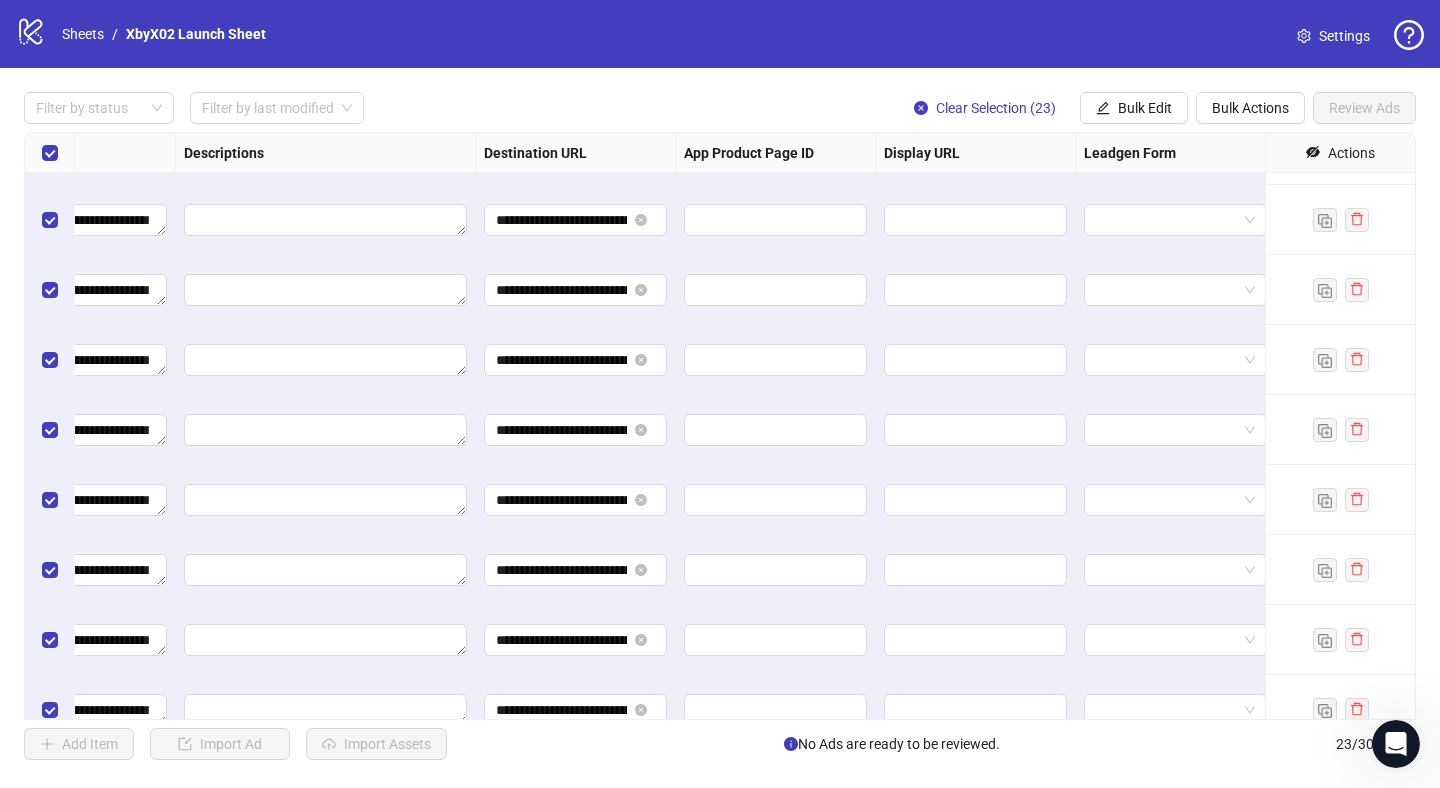 scroll, scrollTop: 478, scrollLeft: 1652, axis: both 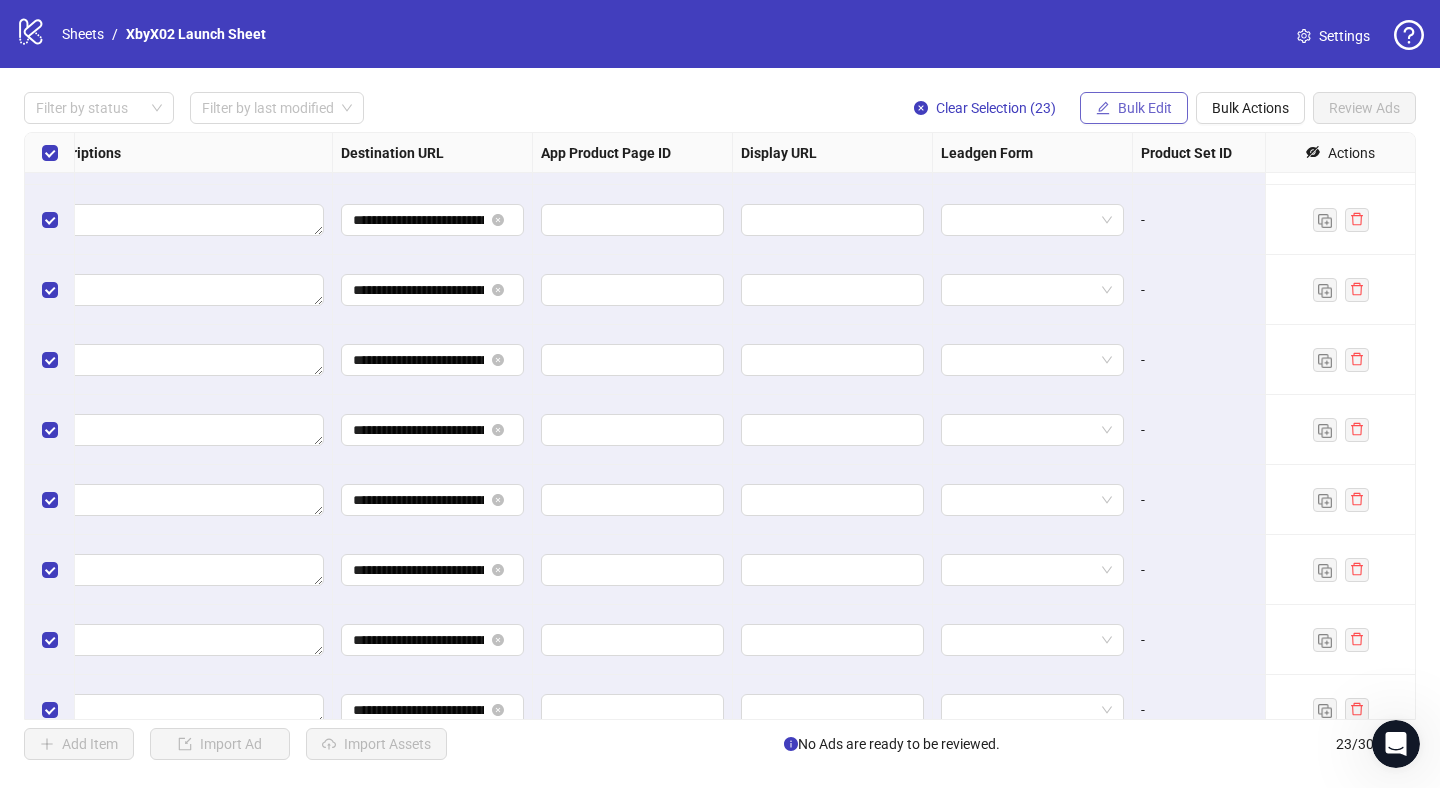 click on "Bulk Edit" at bounding box center (1145, 108) 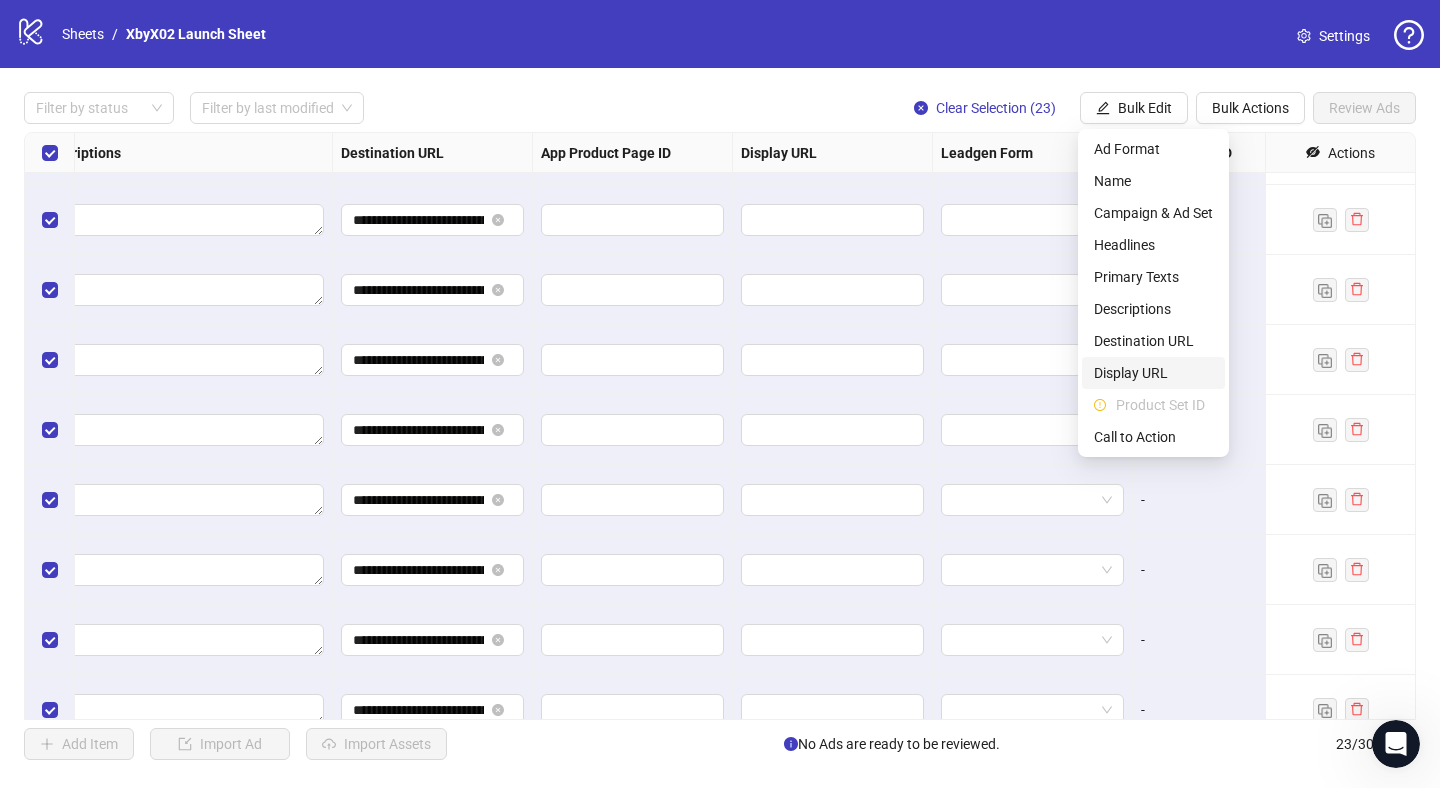 click on "Display URL" at bounding box center (1153, 373) 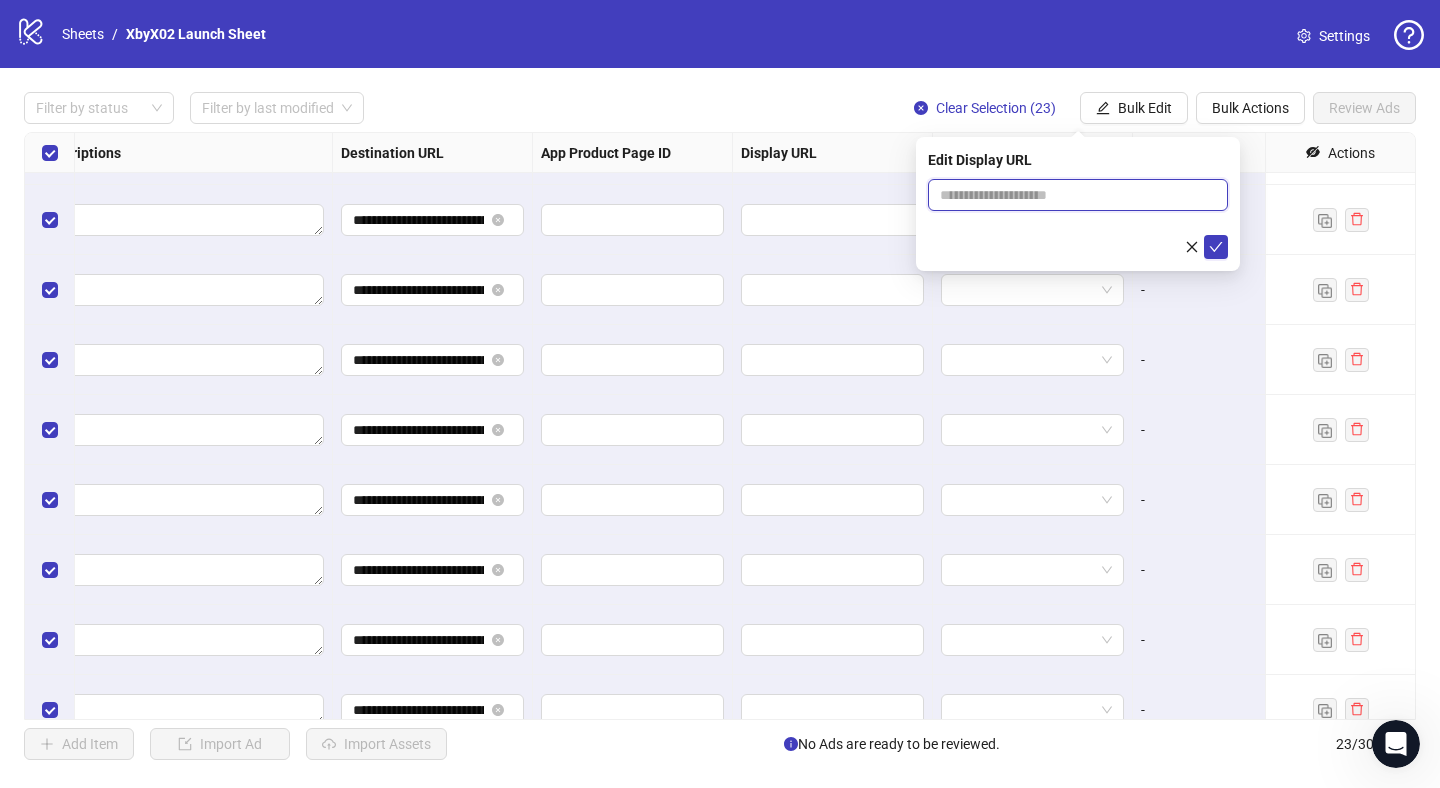 click at bounding box center (1078, 195) 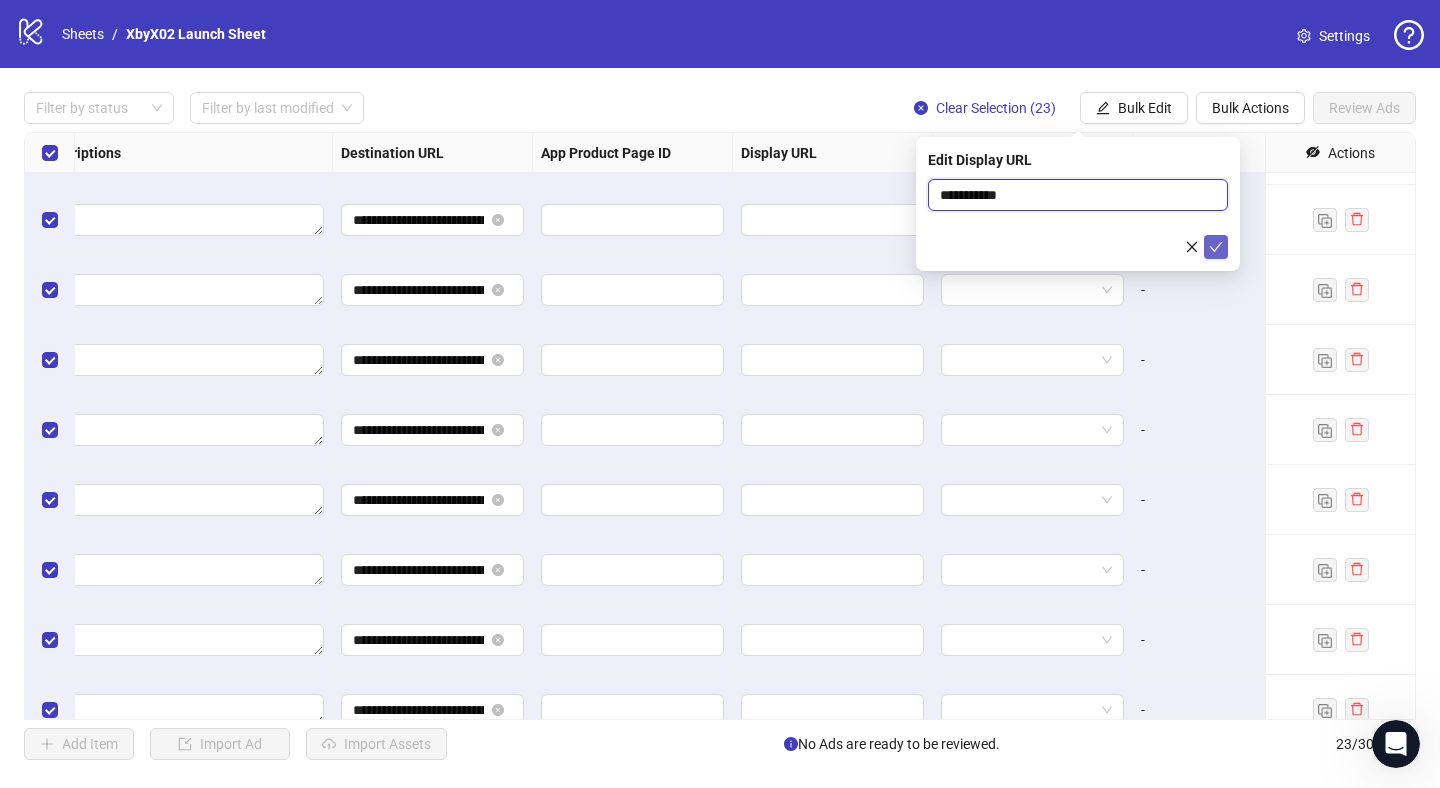 type on "**********" 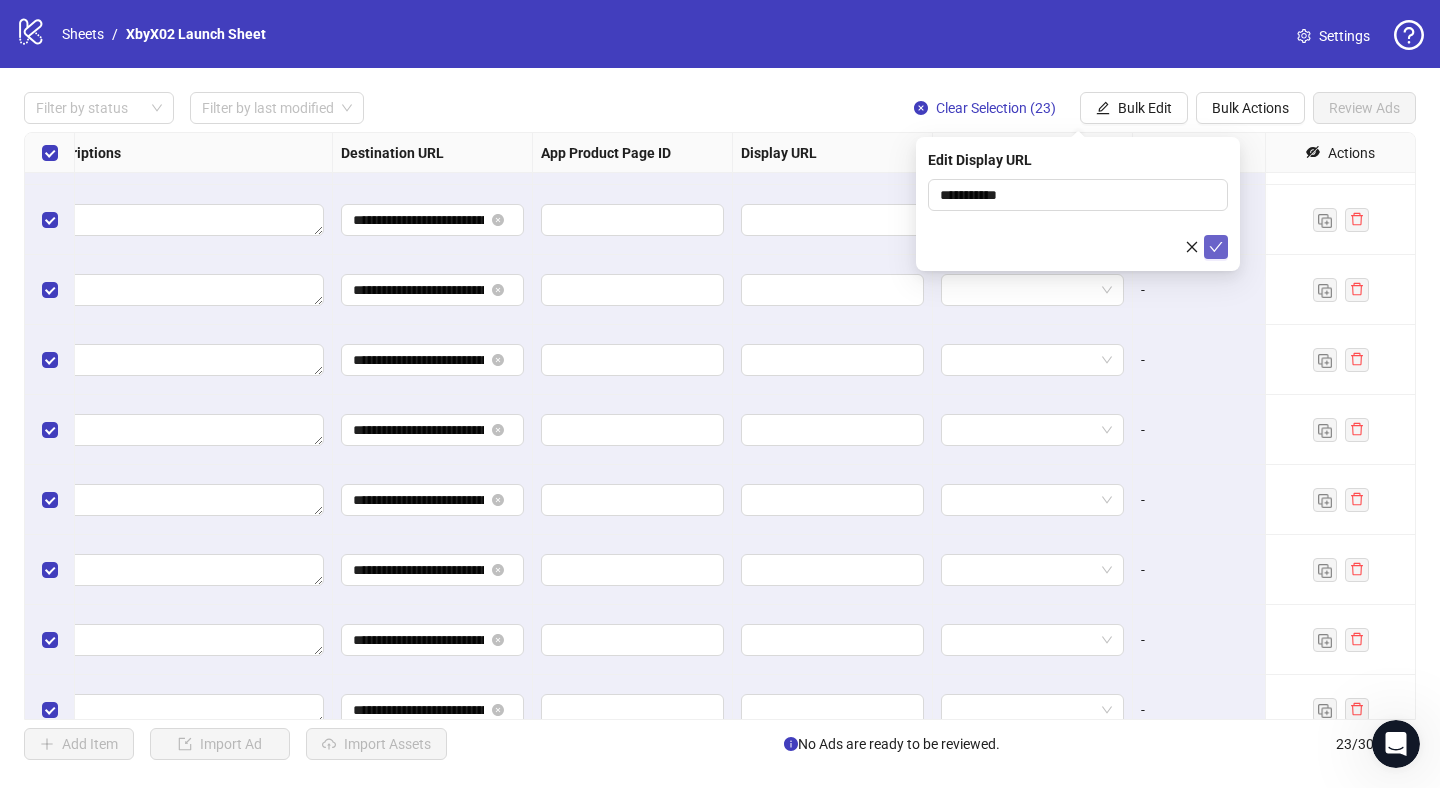 click 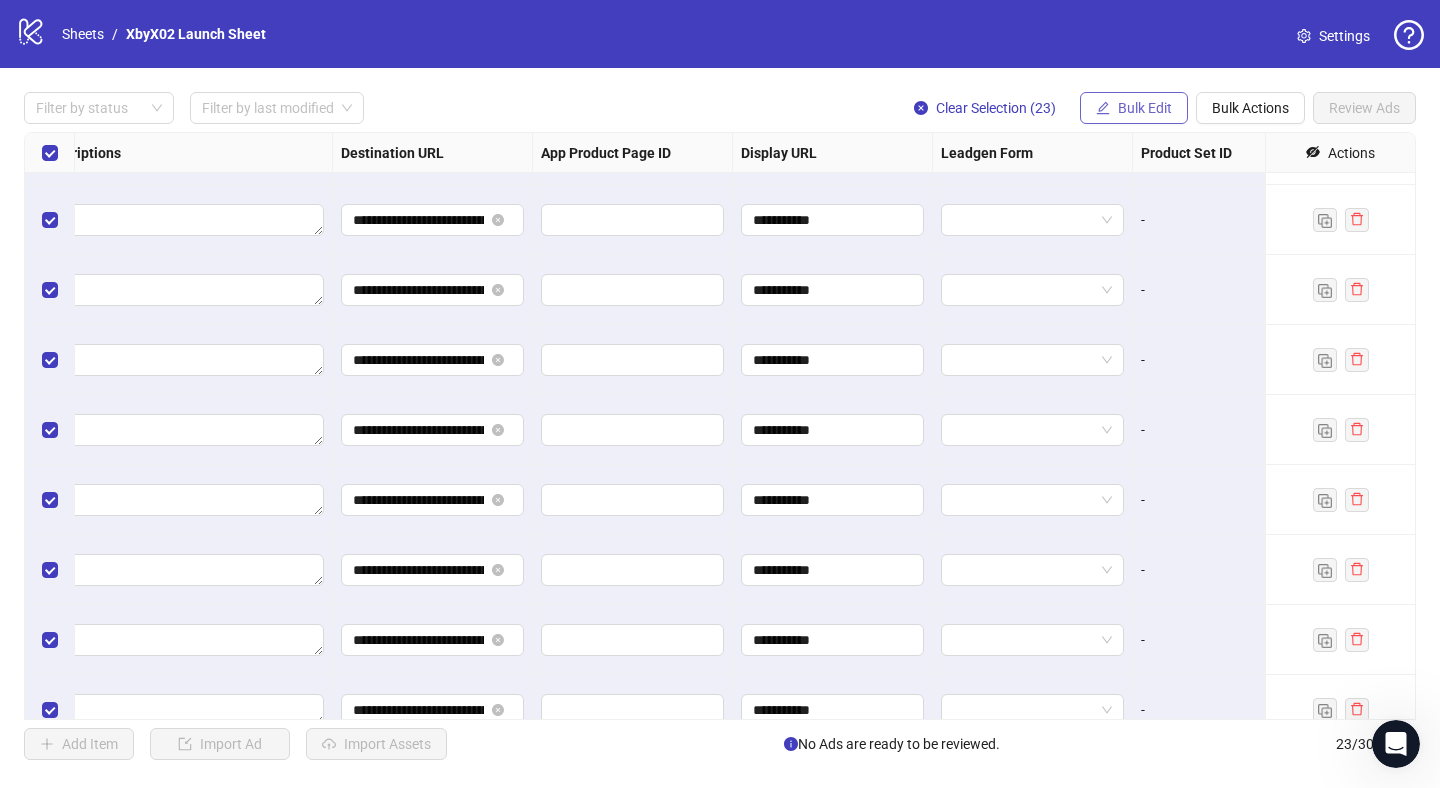 click on "Bulk Edit" at bounding box center (1134, 108) 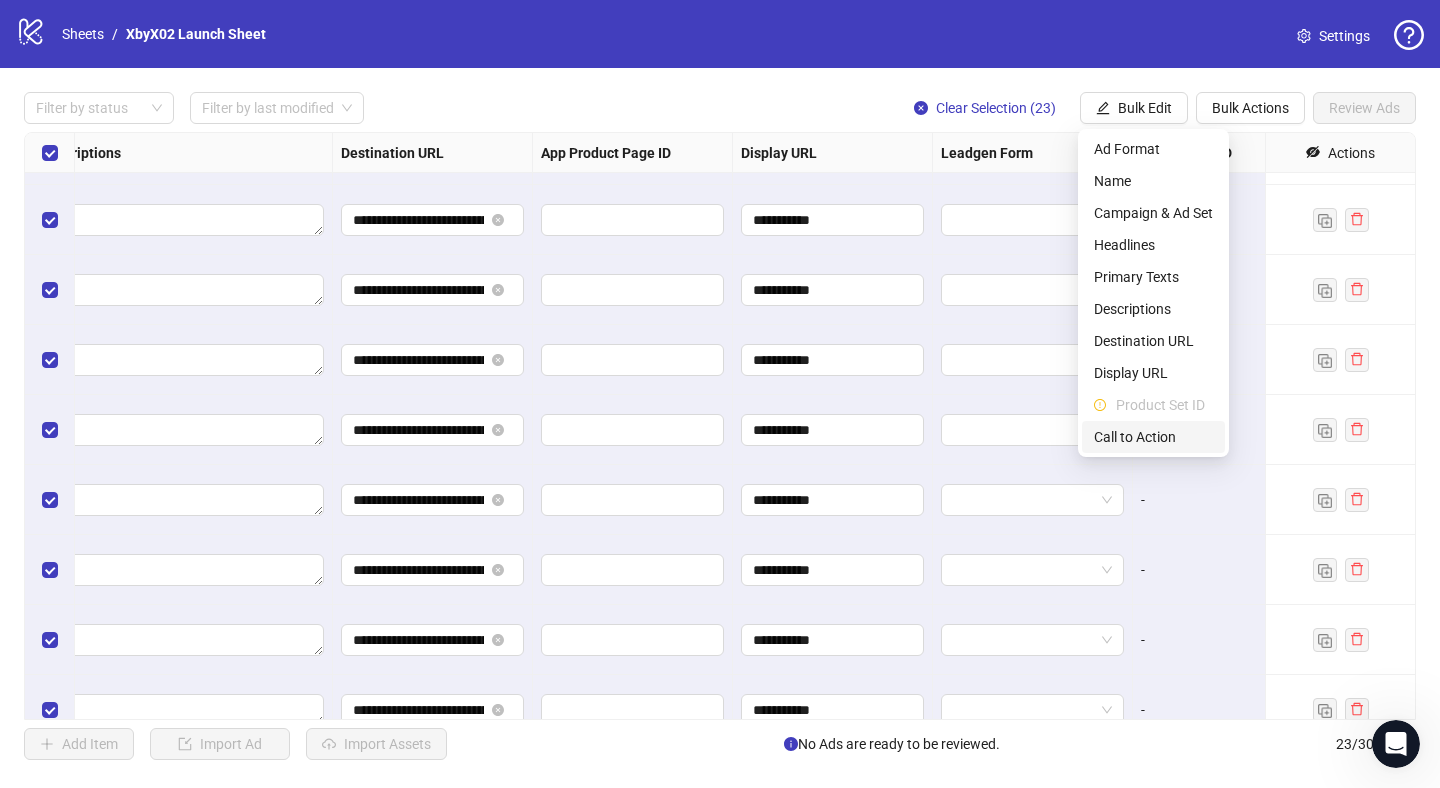 click on "Call to Action" at bounding box center [1153, 437] 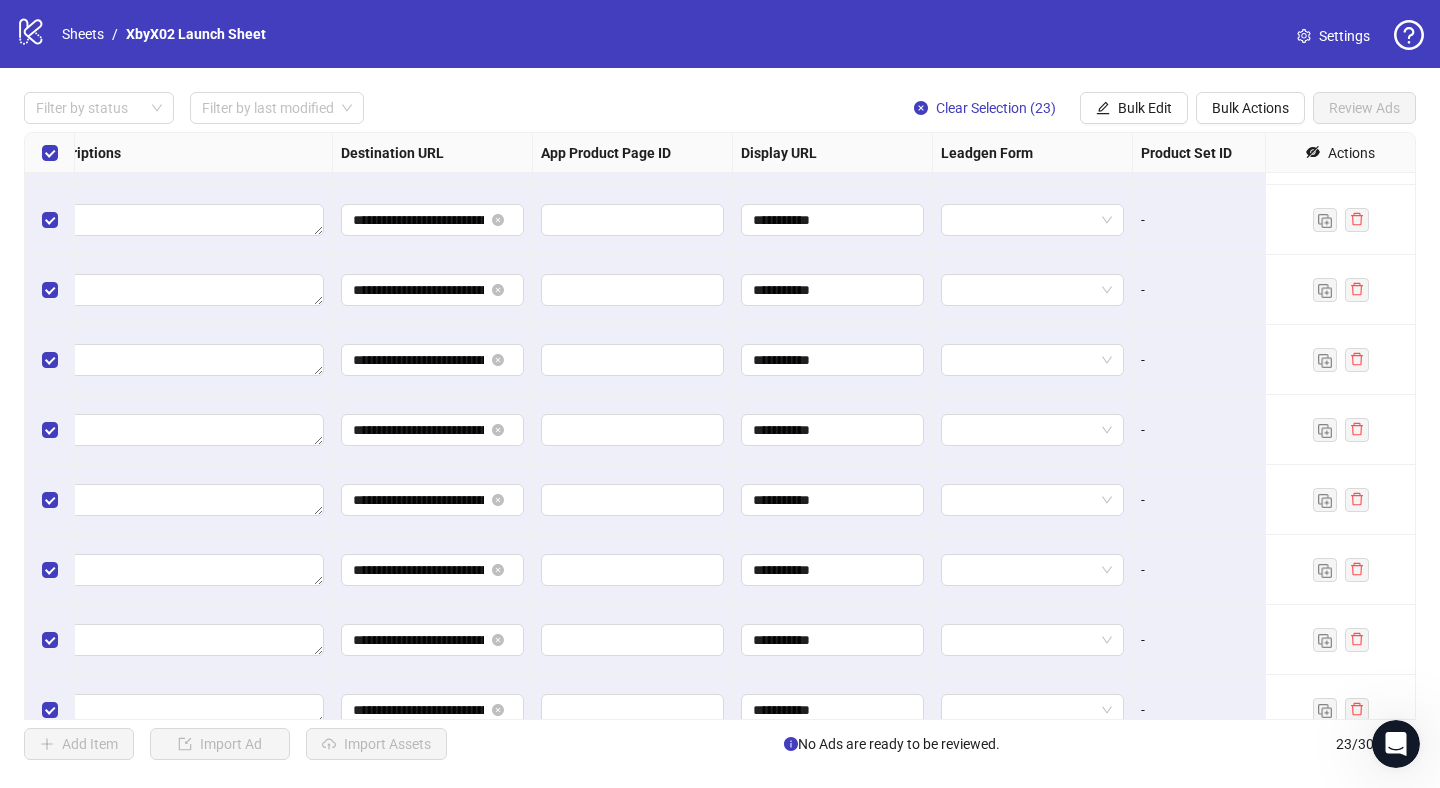 click on "-" at bounding box center [1233, 430] 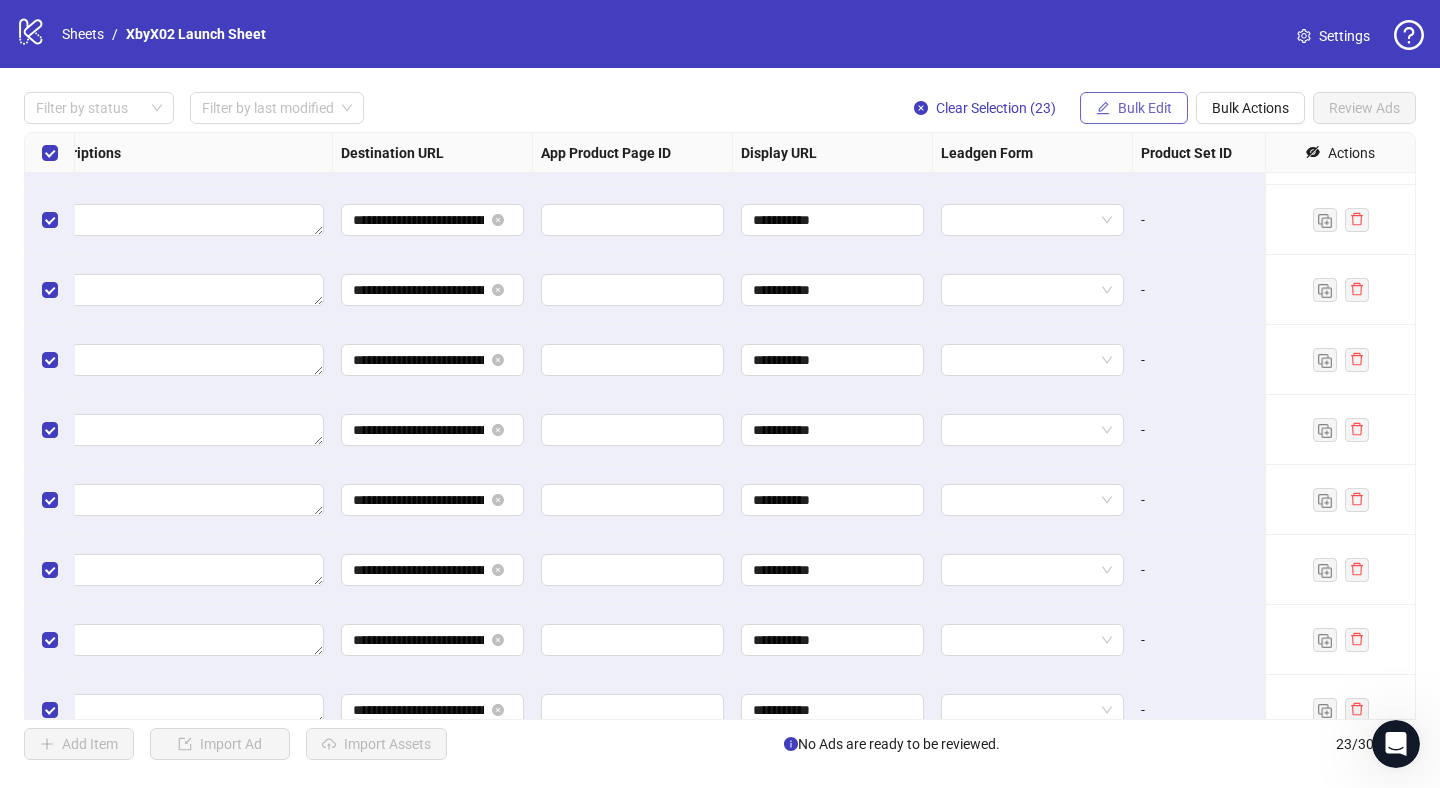 click on "Bulk Edit" at bounding box center [1145, 108] 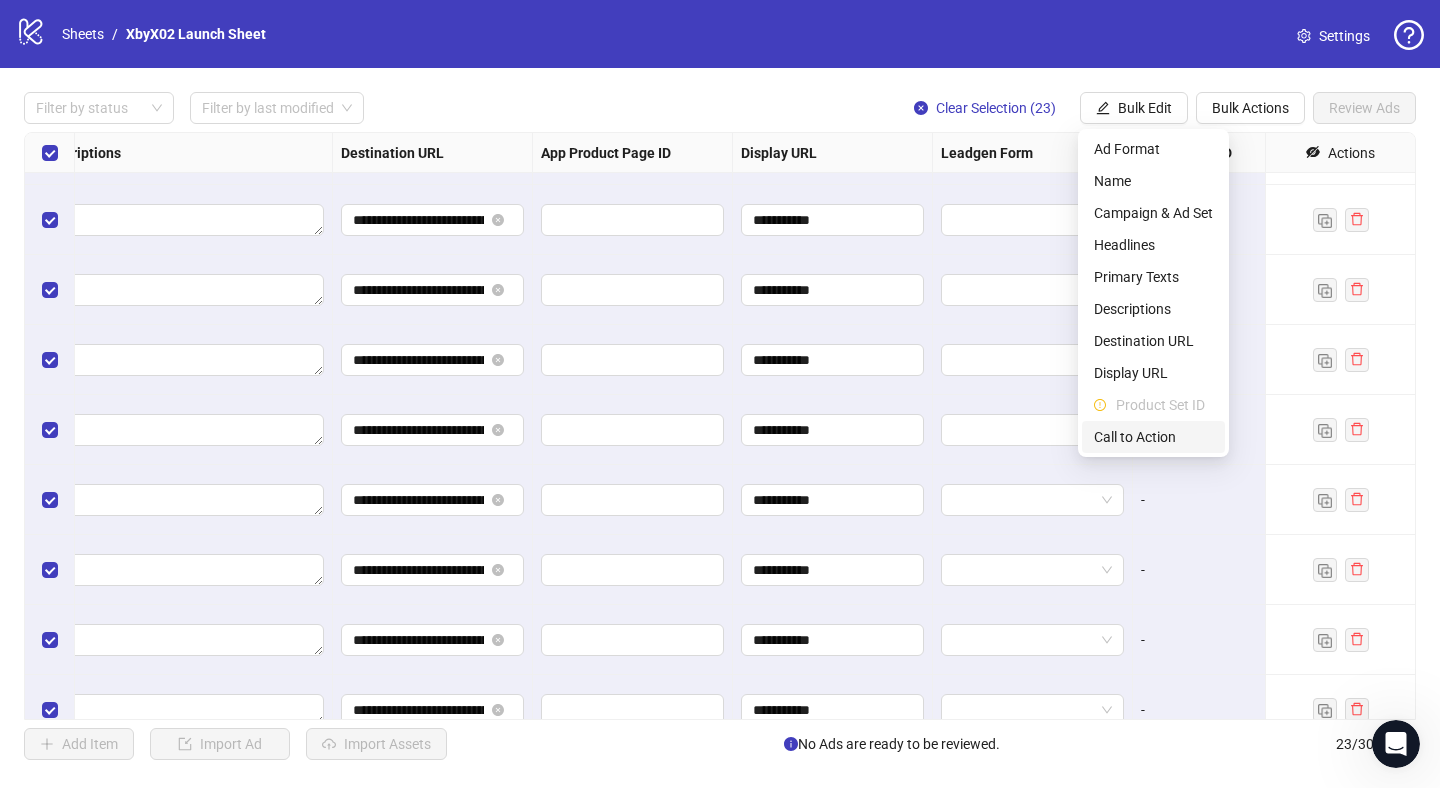click on "Call to Action" at bounding box center [1153, 437] 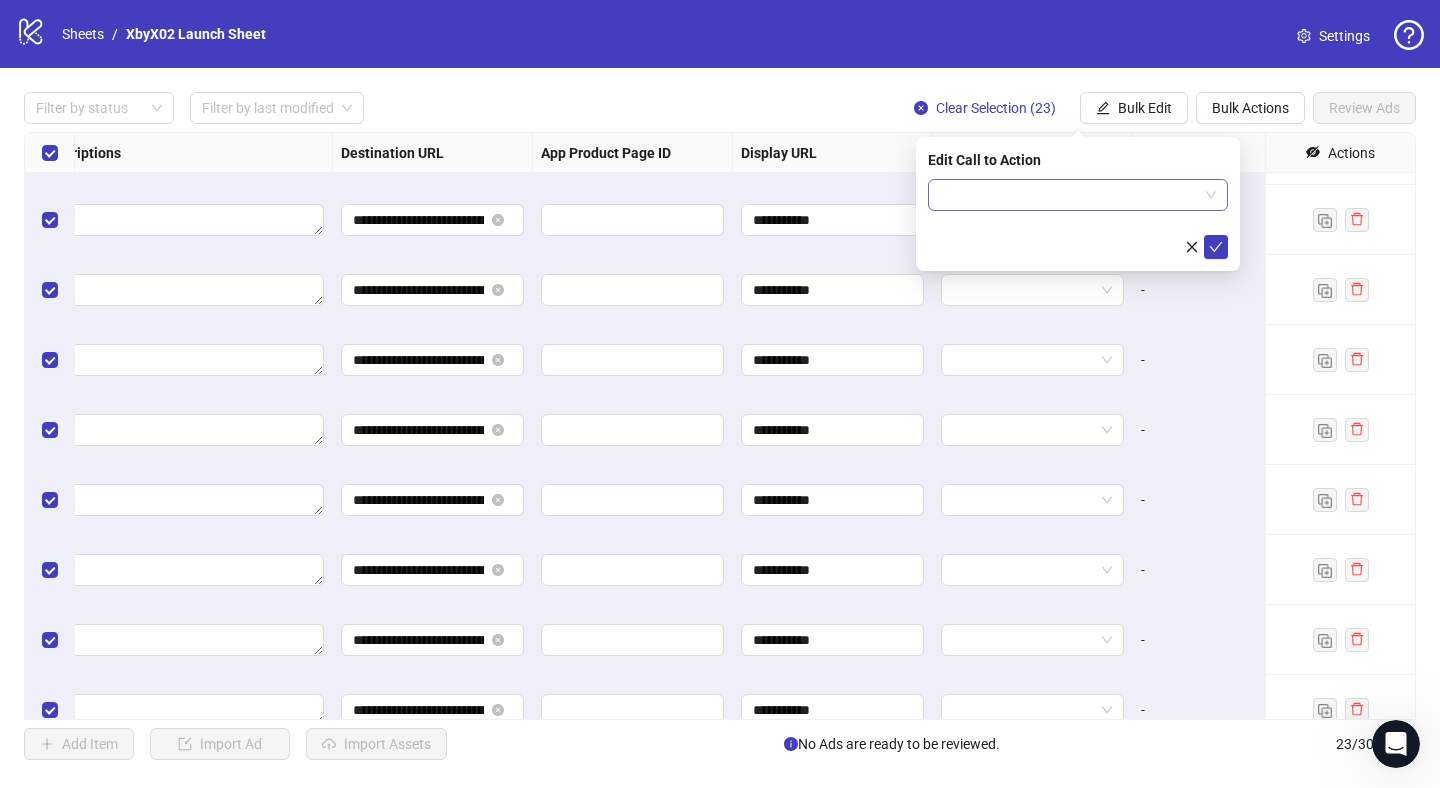 click at bounding box center [1069, 195] 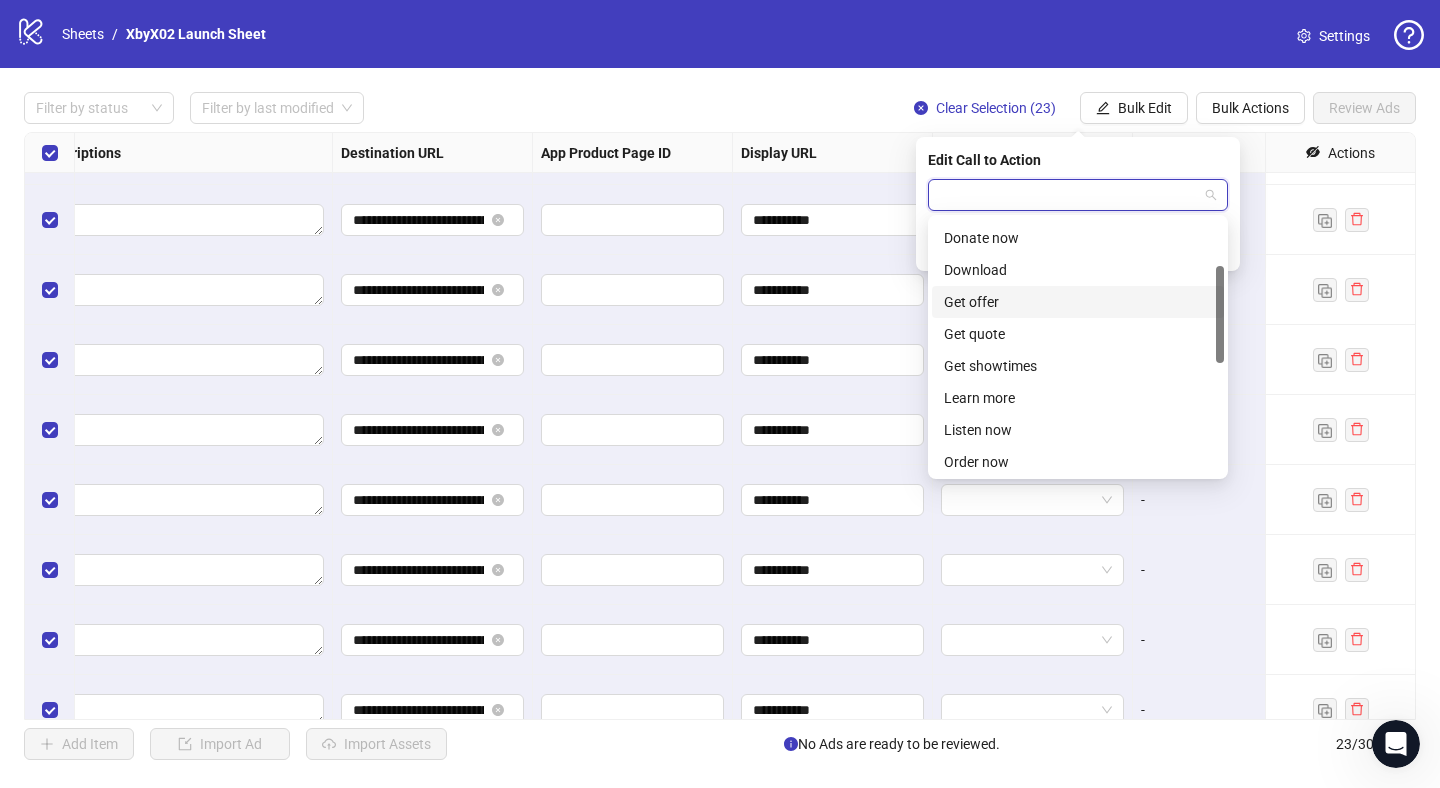 scroll, scrollTop: 129, scrollLeft: 0, axis: vertical 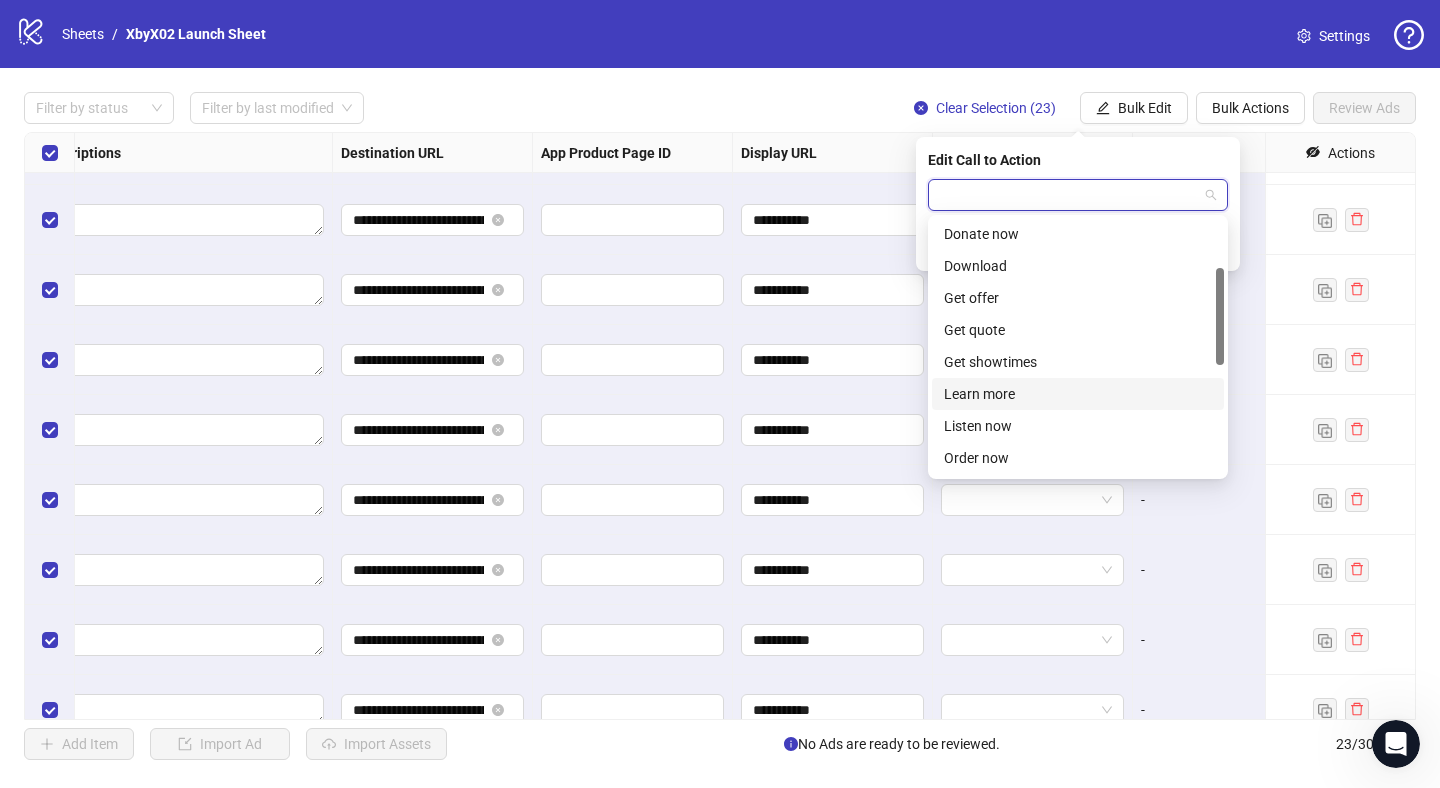 click on "Learn more" at bounding box center (1078, 394) 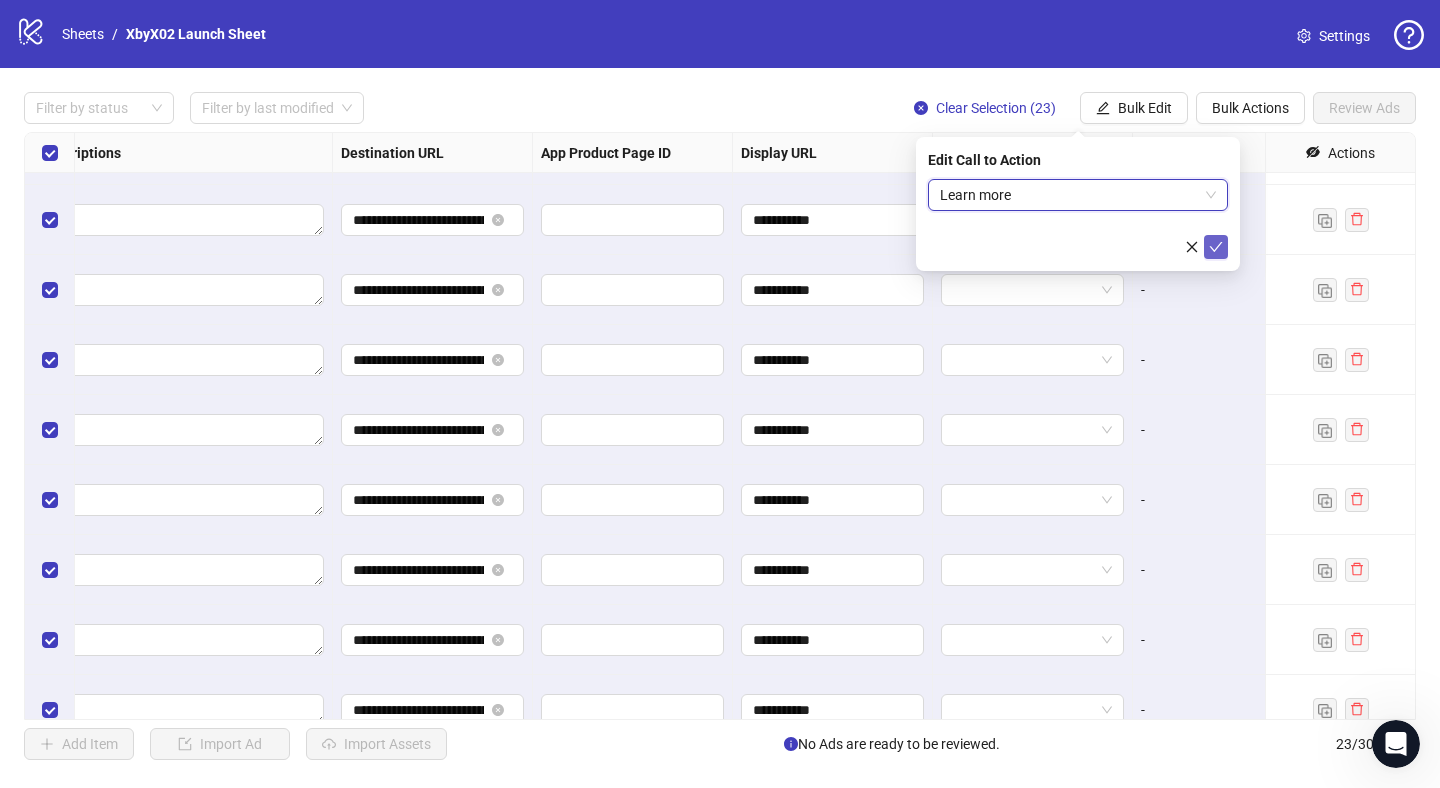 click 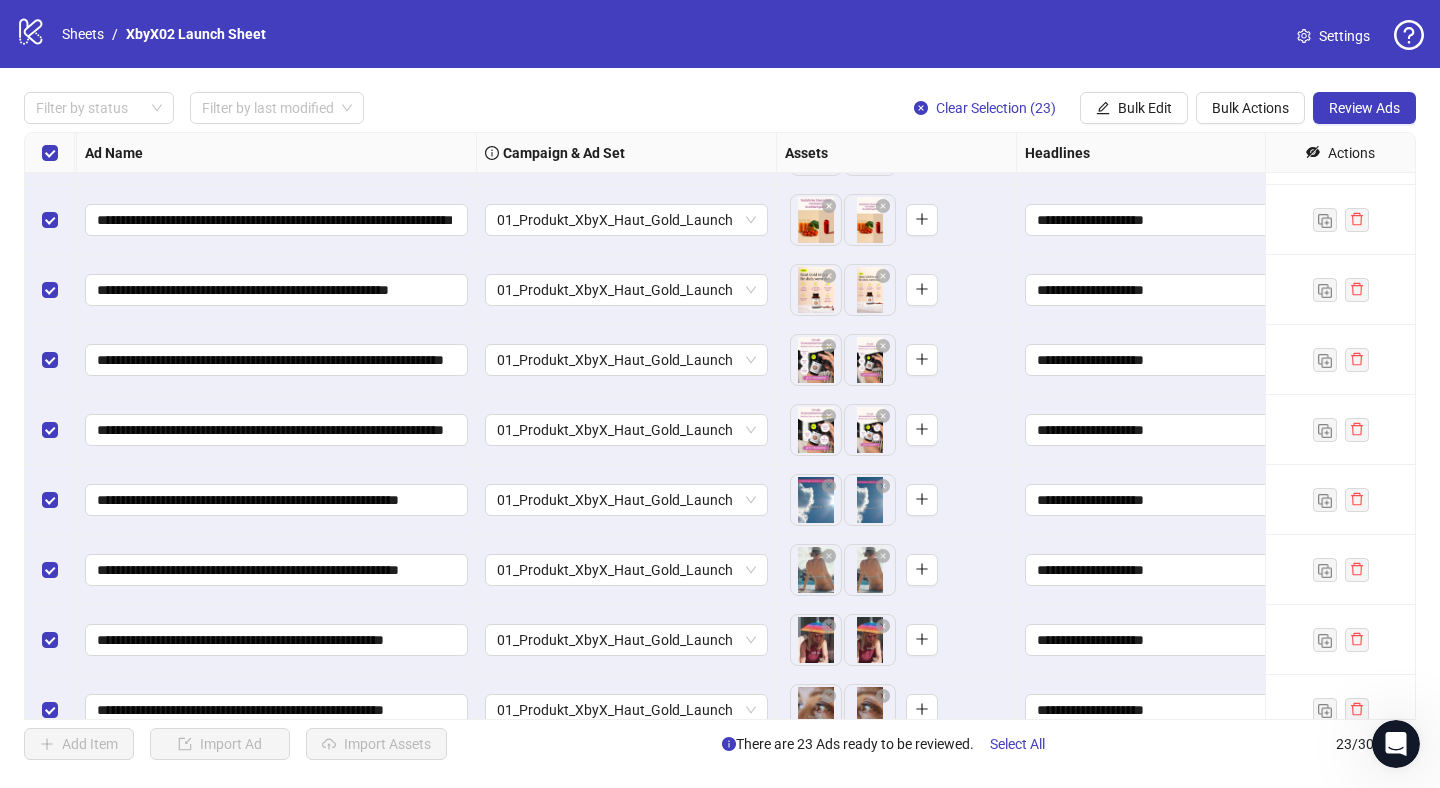 scroll, scrollTop: 478, scrollLeft: 0, axis: vertical 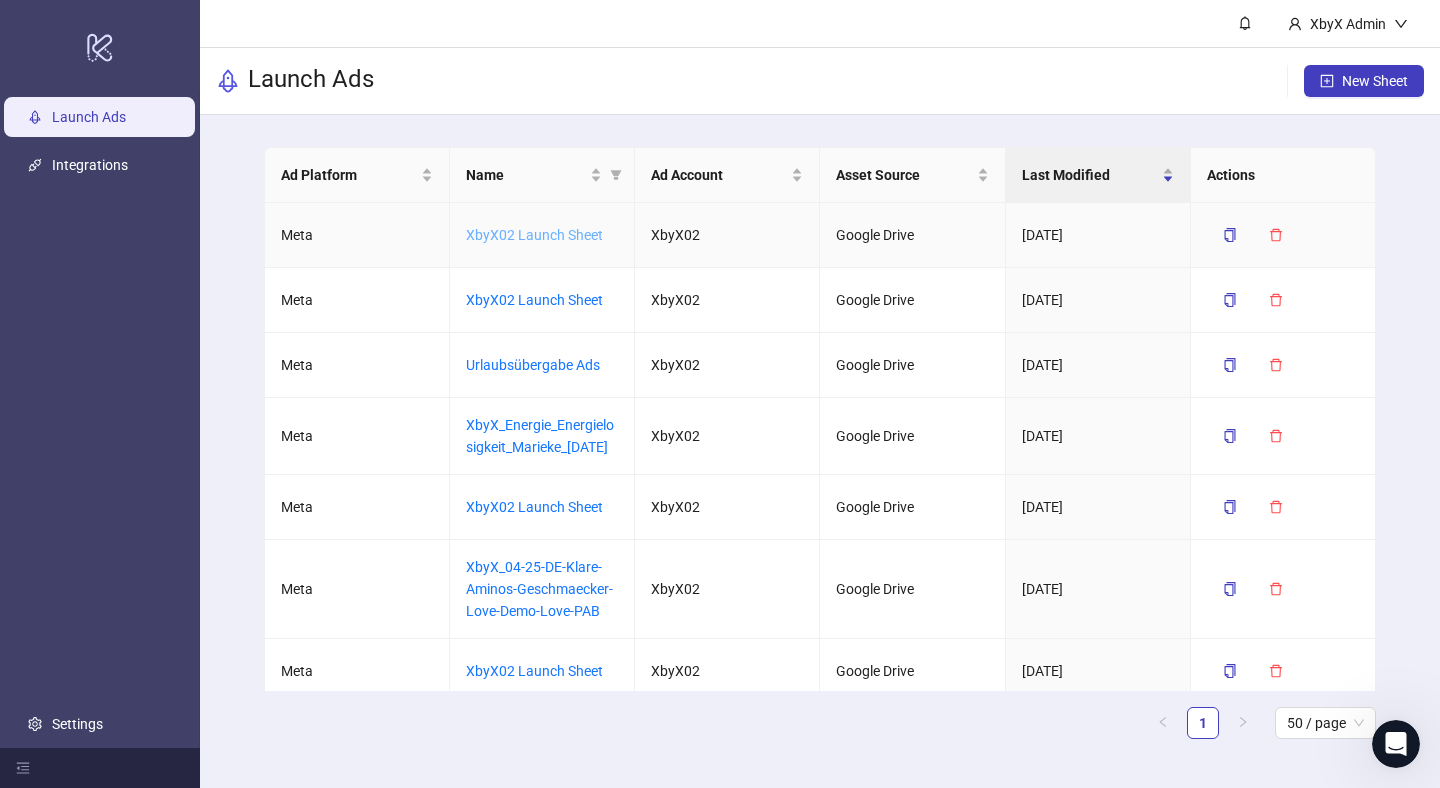 click on "XbyX02 Launch Sheet" at bounding box center (534, 235) 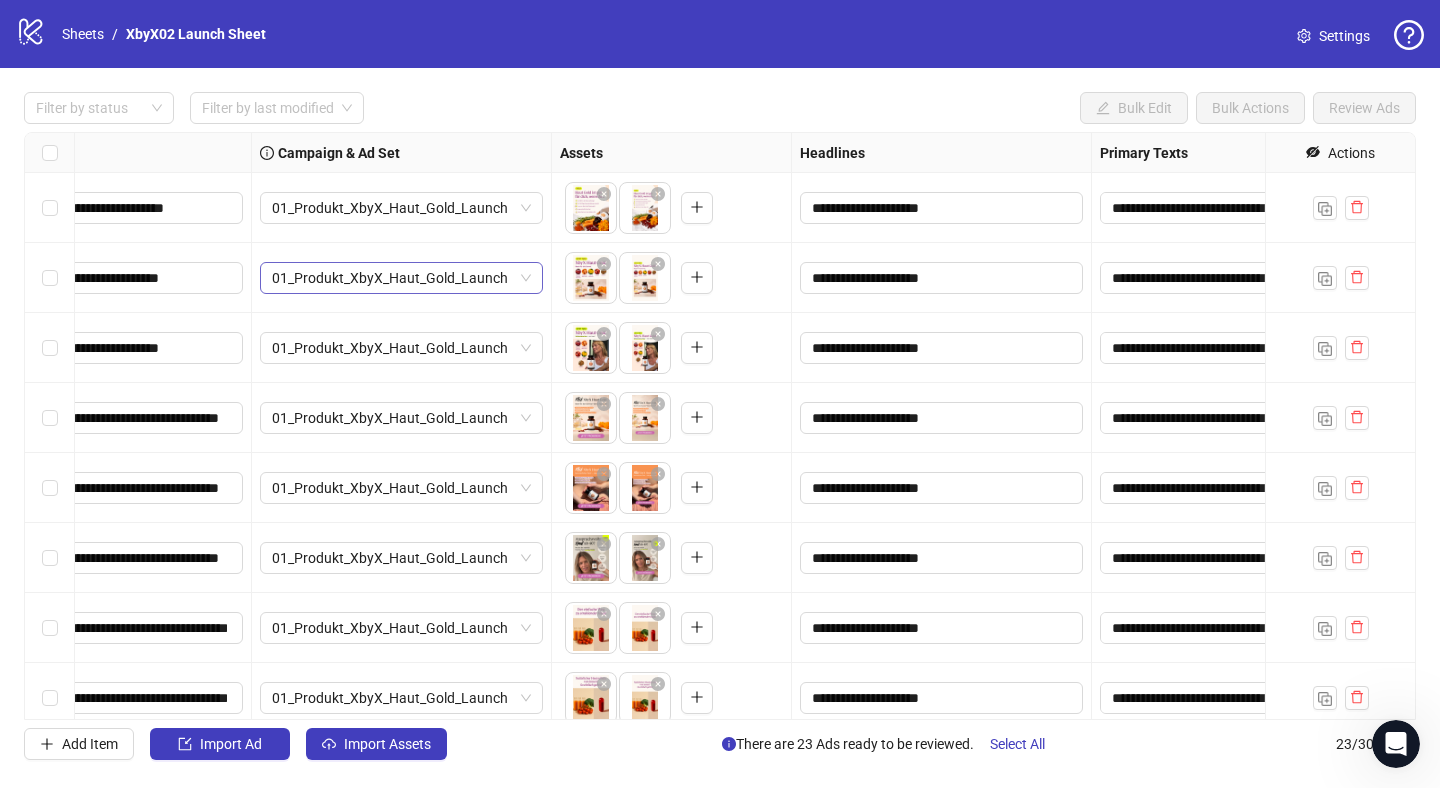 scroll, scrollTop: 0, scrollLeft: 479, axis: horizontal 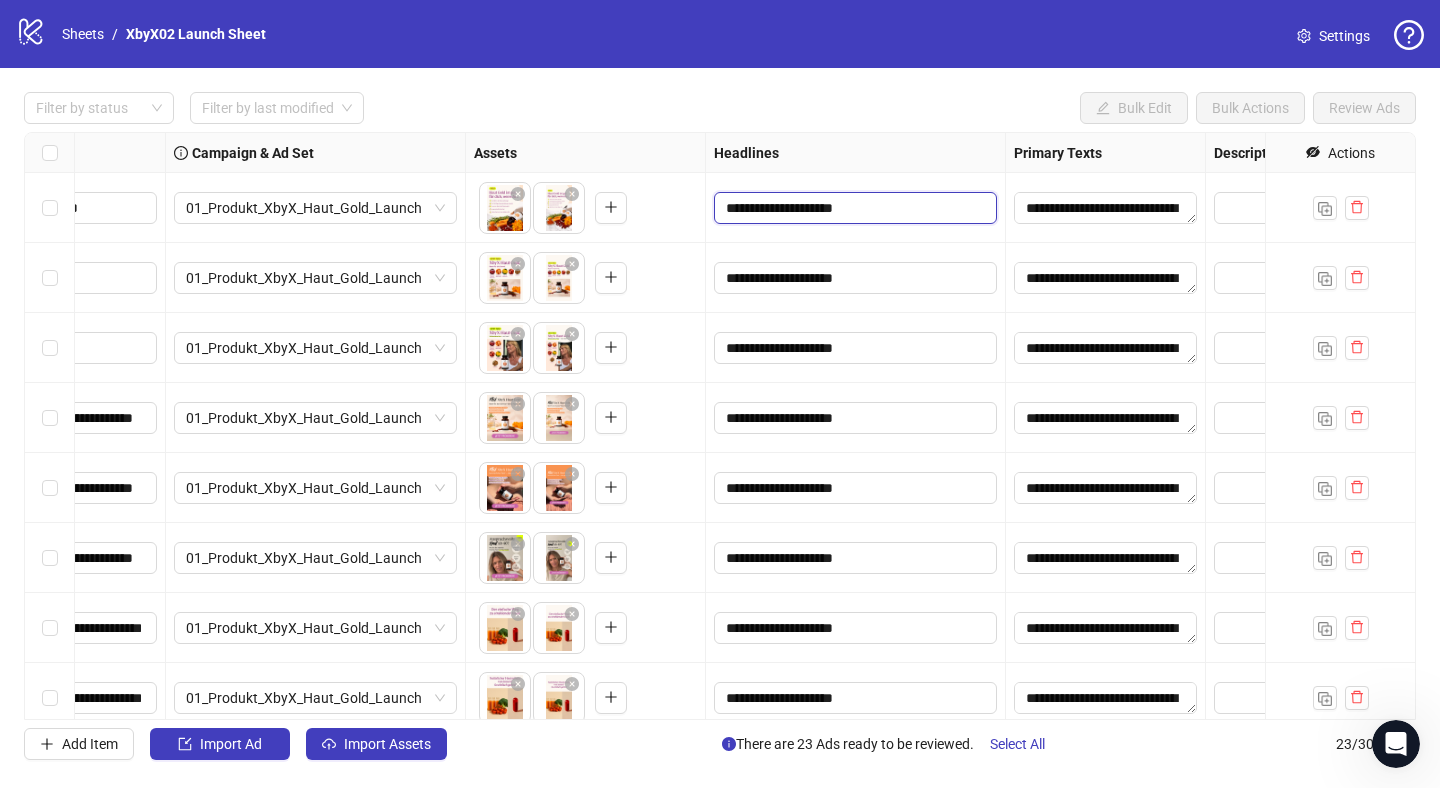 click on "**********" at bounding box center [853, 208] 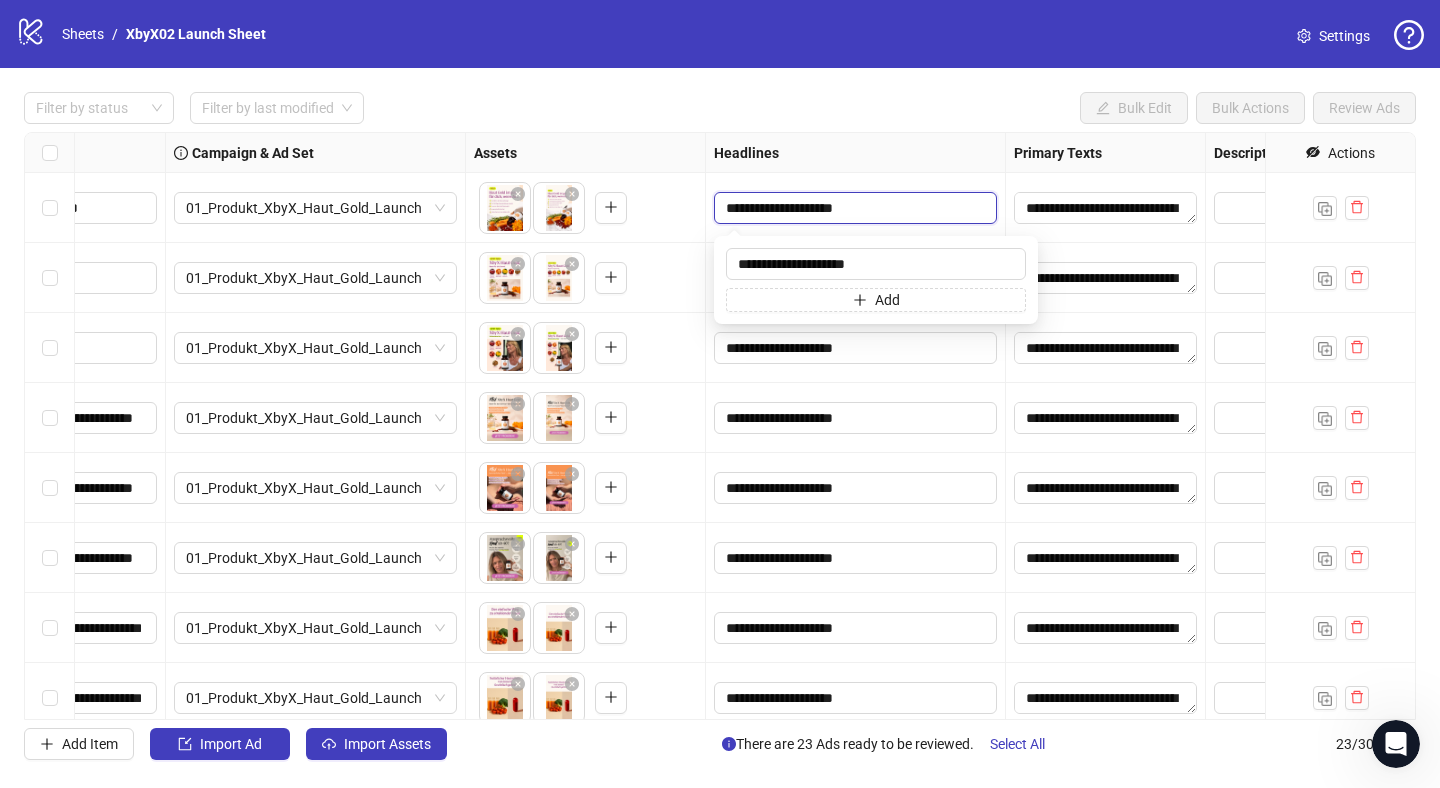 click on "**********" at bounding box center [853, 208] 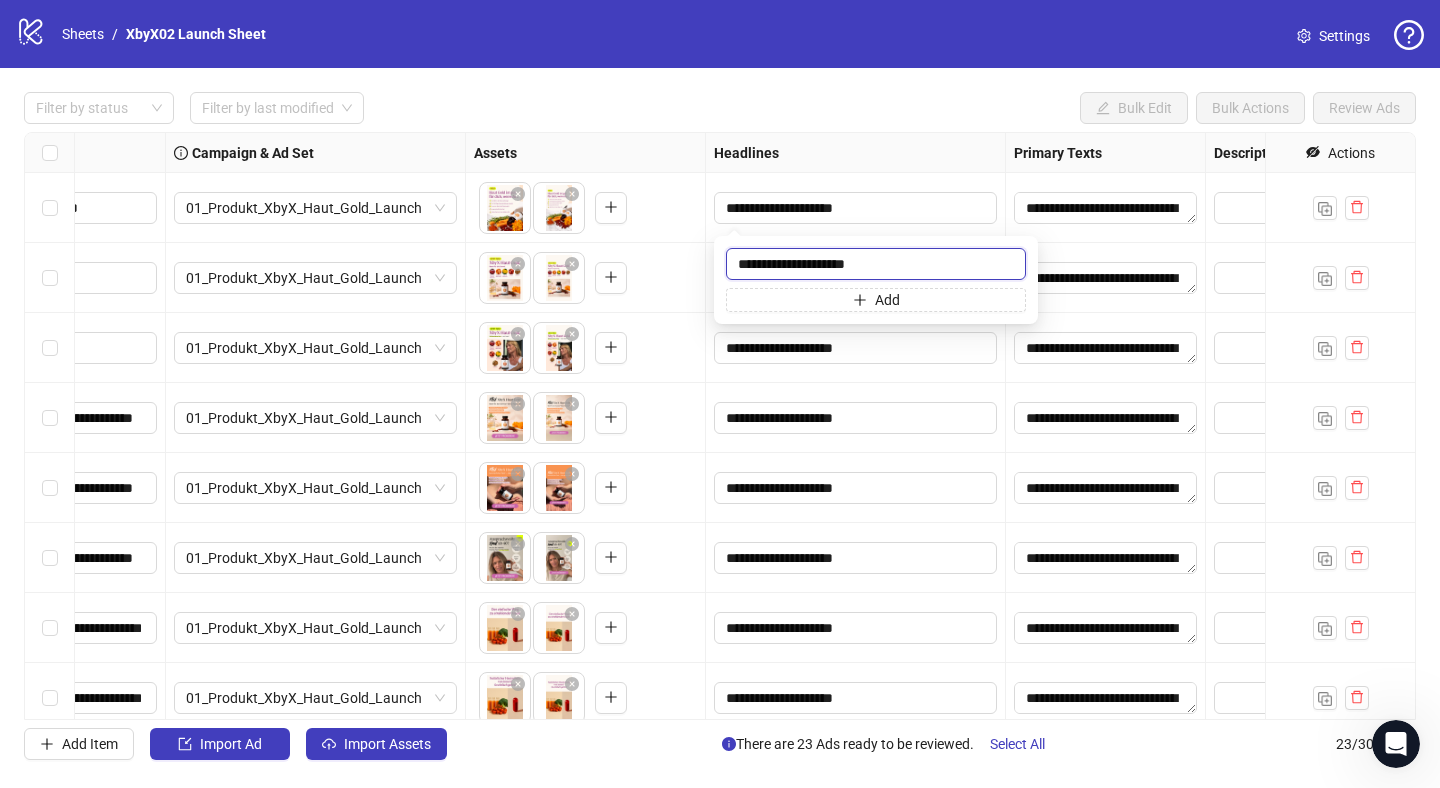 drag, startPoint x: 895, startPoint y: 264, endPoint x: 676, endPoint y: 264, distance: 219 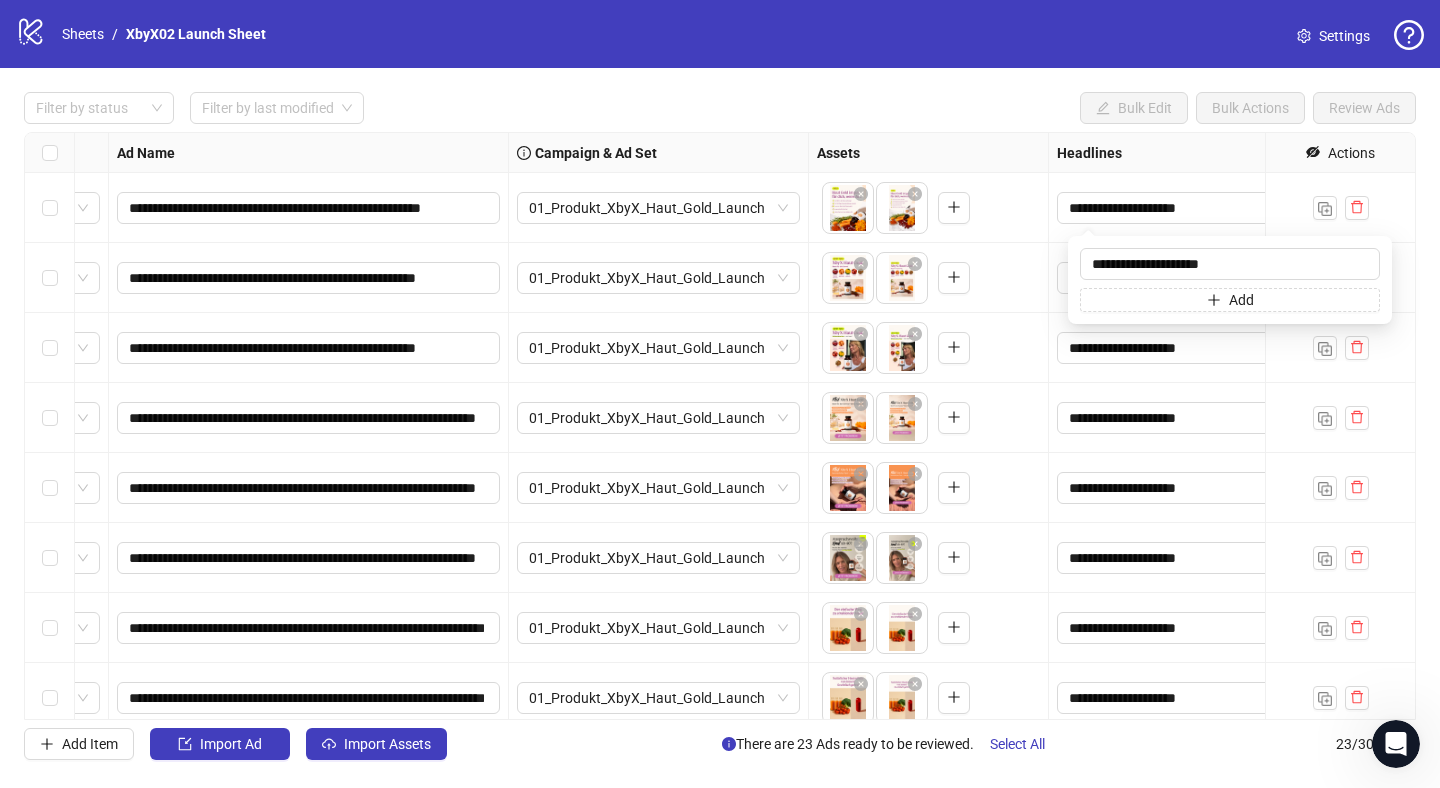 scroll, scrollTop: 0, scrollLeft: 0, axis: both 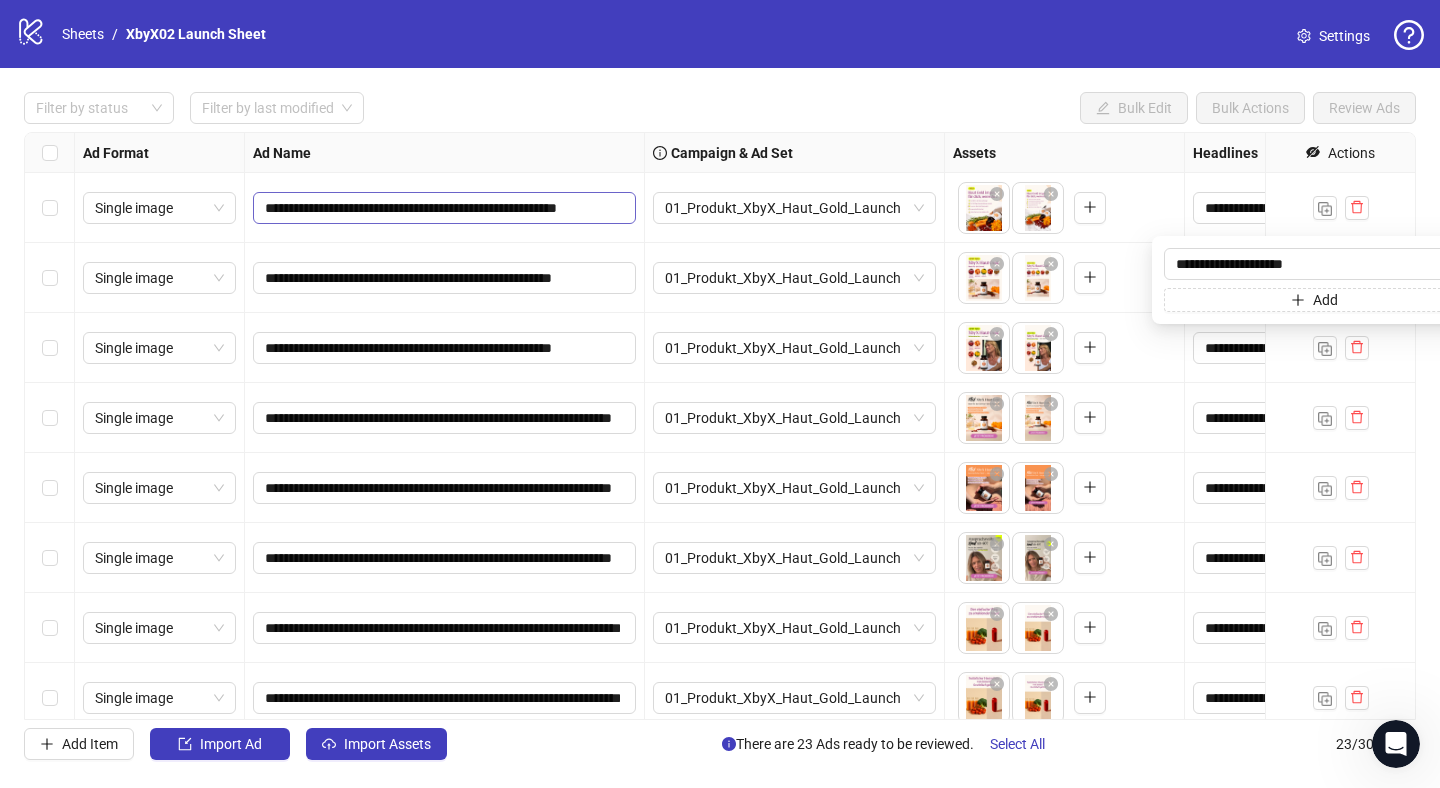 click on "**********" at bounding box center (444, 208) 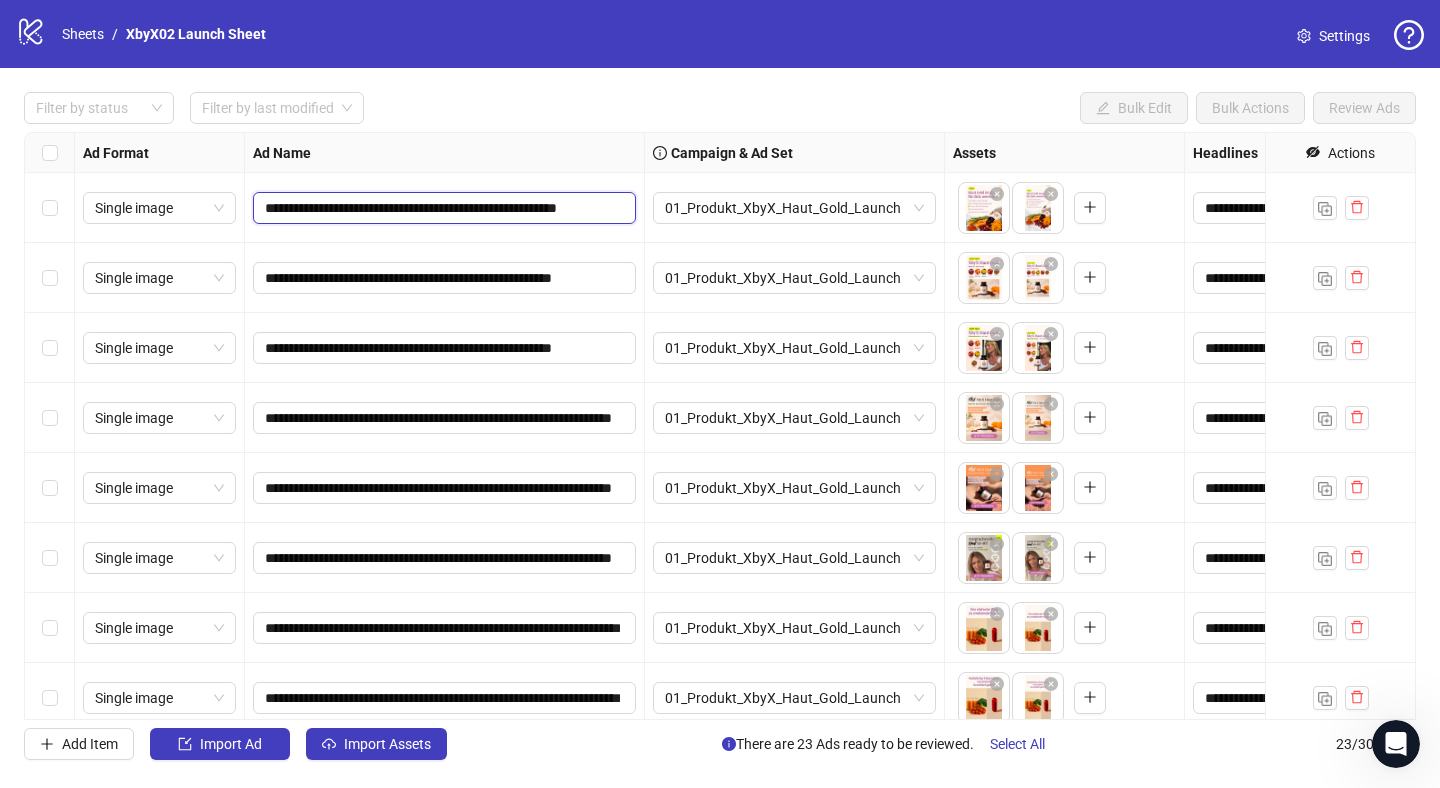 scroll, scrollTop: 0, scrollLeft: 40, axis: horizontal 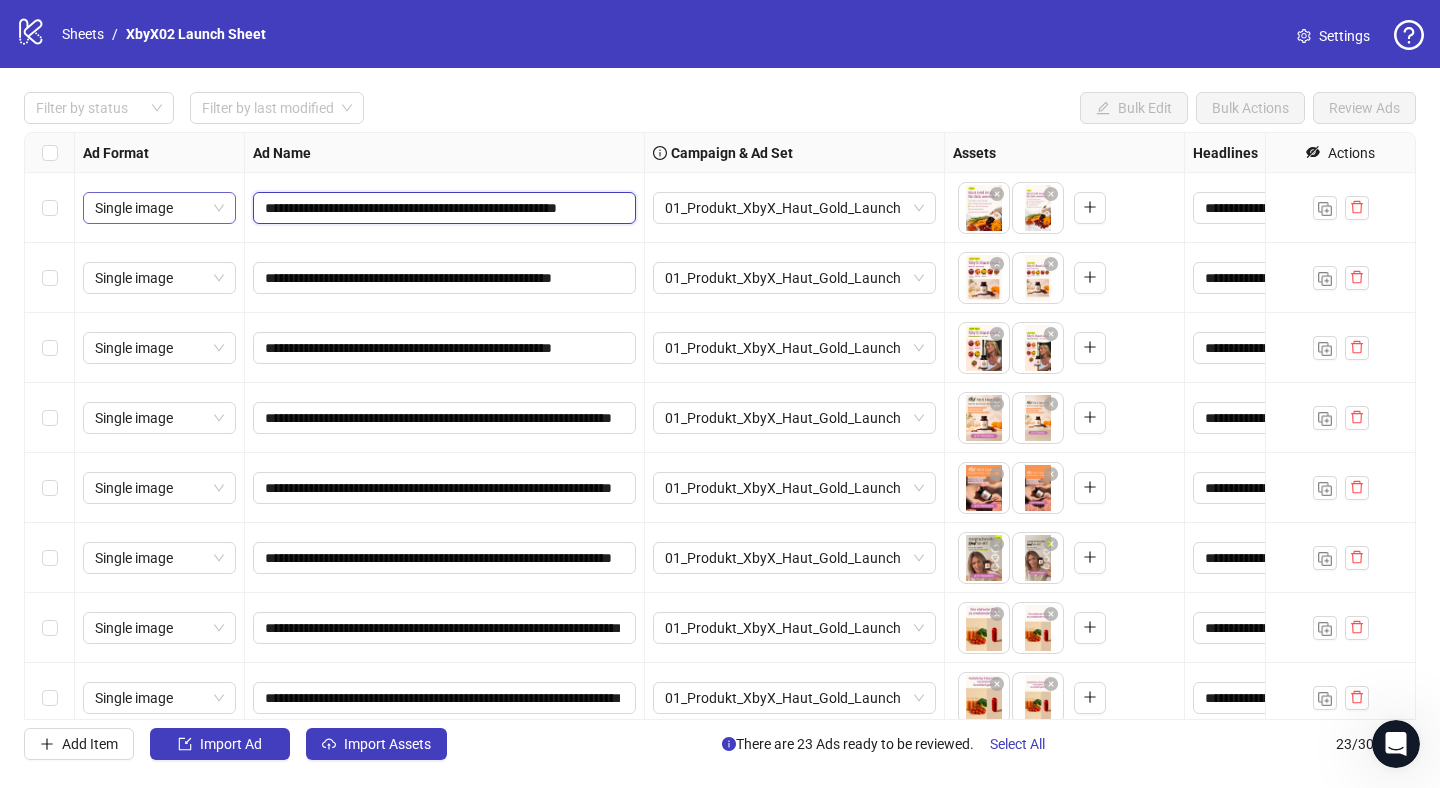 drag, startPoint x: 266, startPoint y: 207, endPoint x: 224, endPoint y: 199, distance: 42.755116 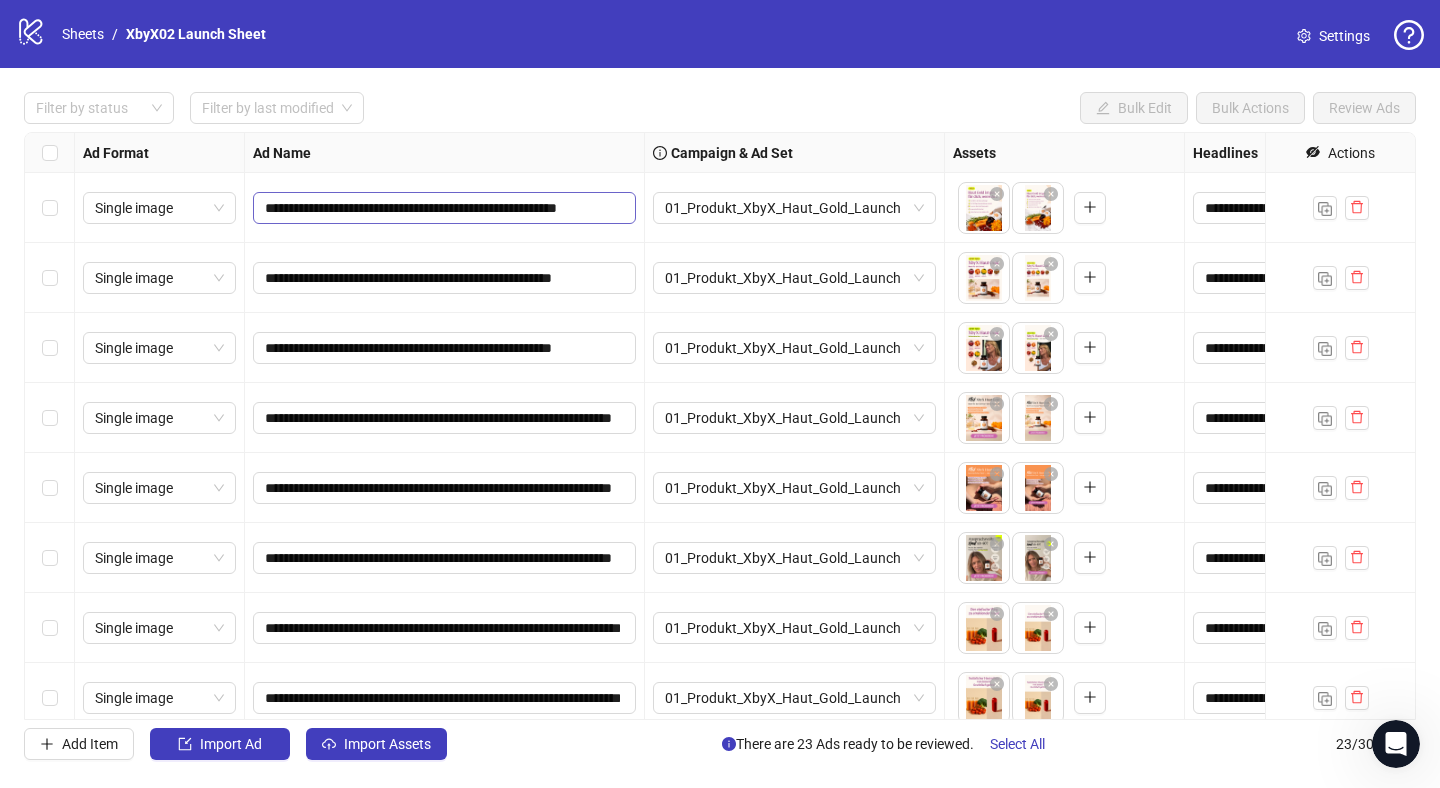 click on "**********" at bounding box center [444, 208] 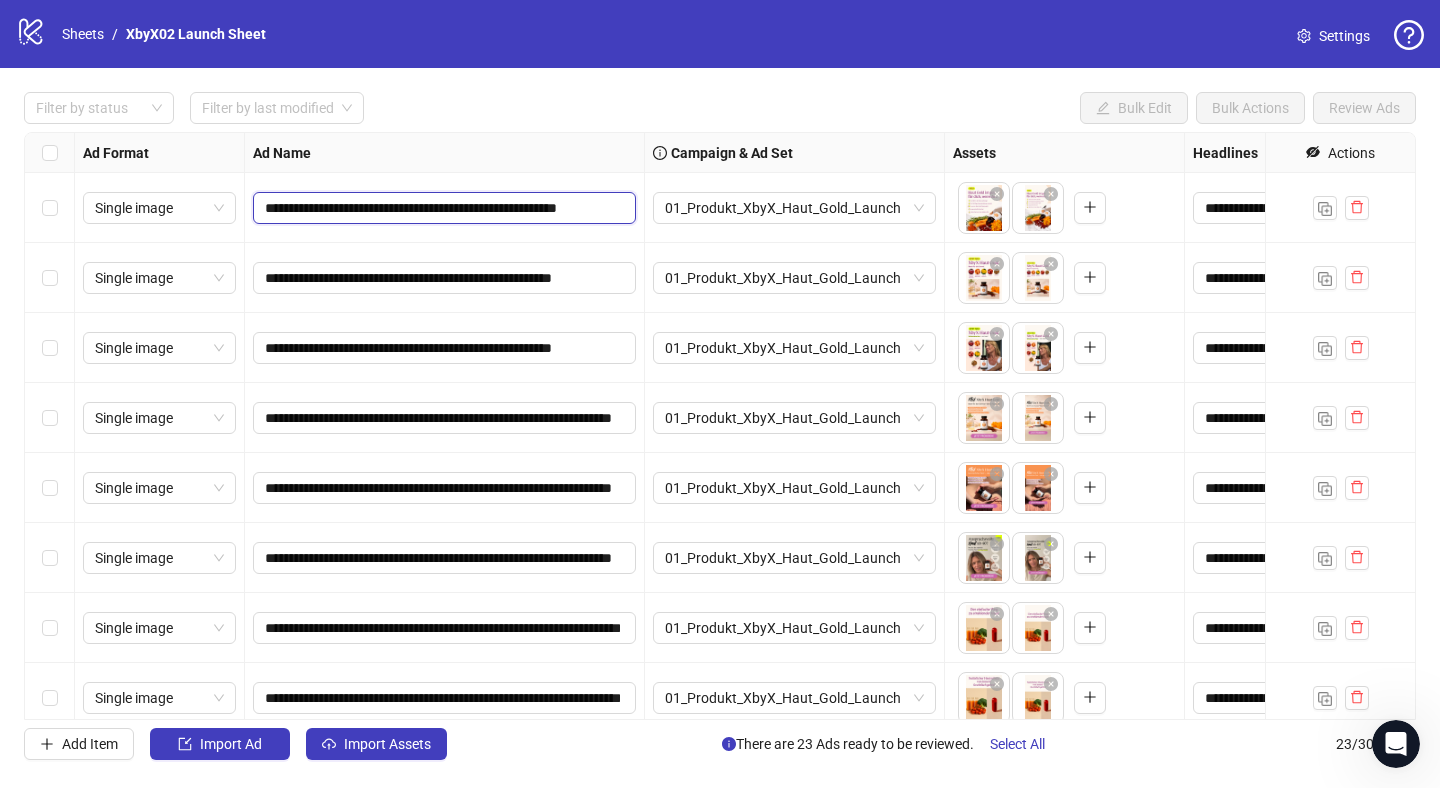 scroll, scrollTop: 0, scrollLeft: 0, axis: both 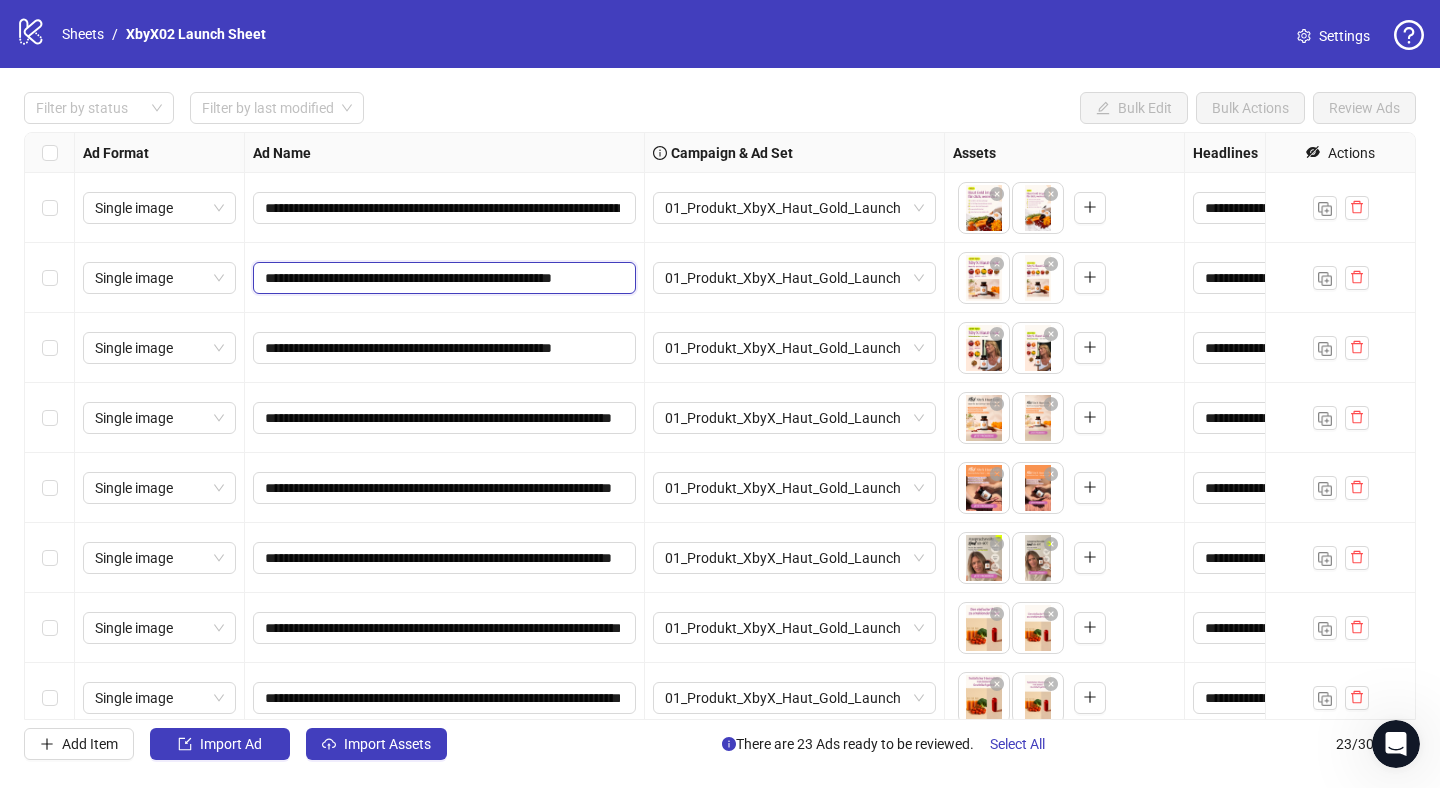 click on "**********" at bounding box center (442, 278) 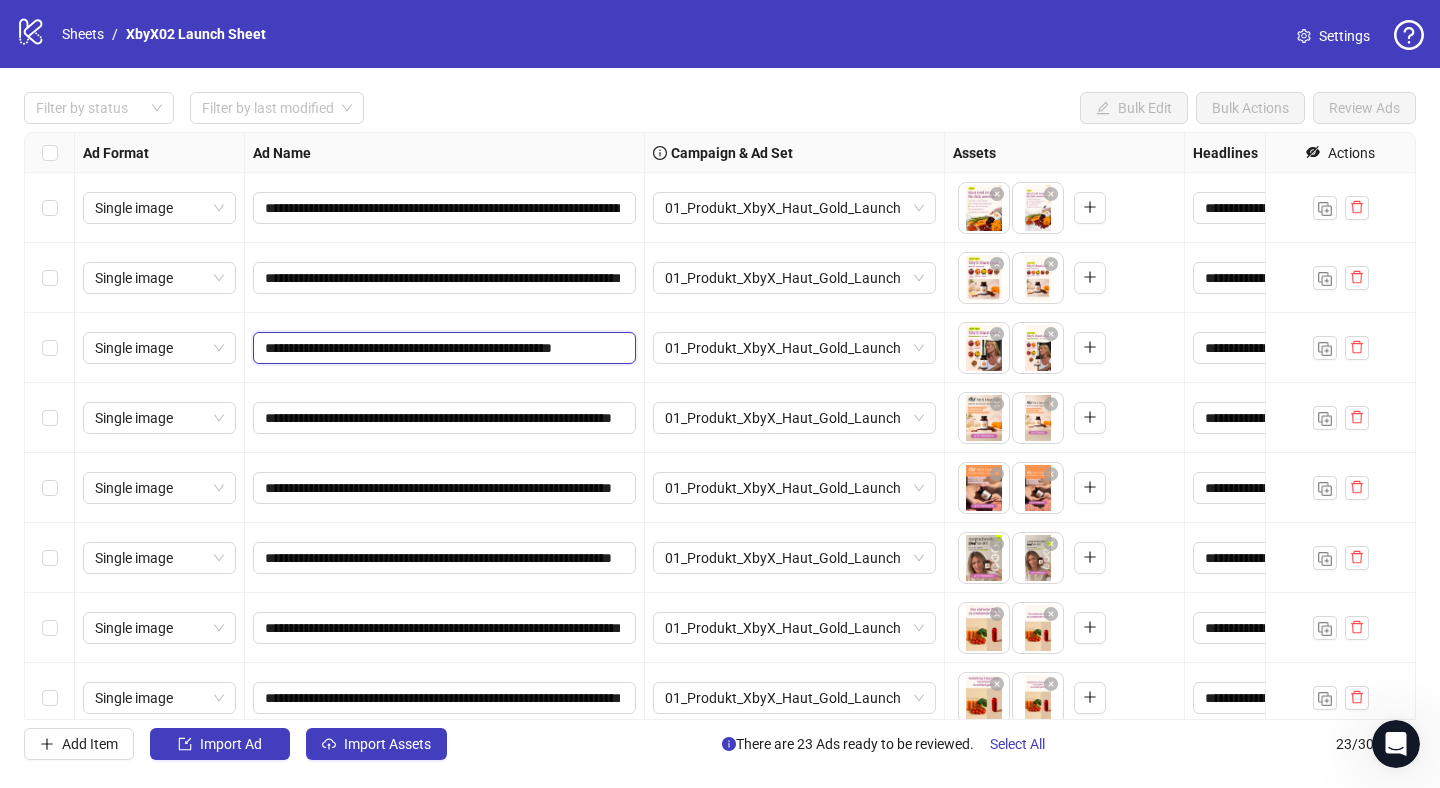 click on "**********" at bounding box center (442, 348) 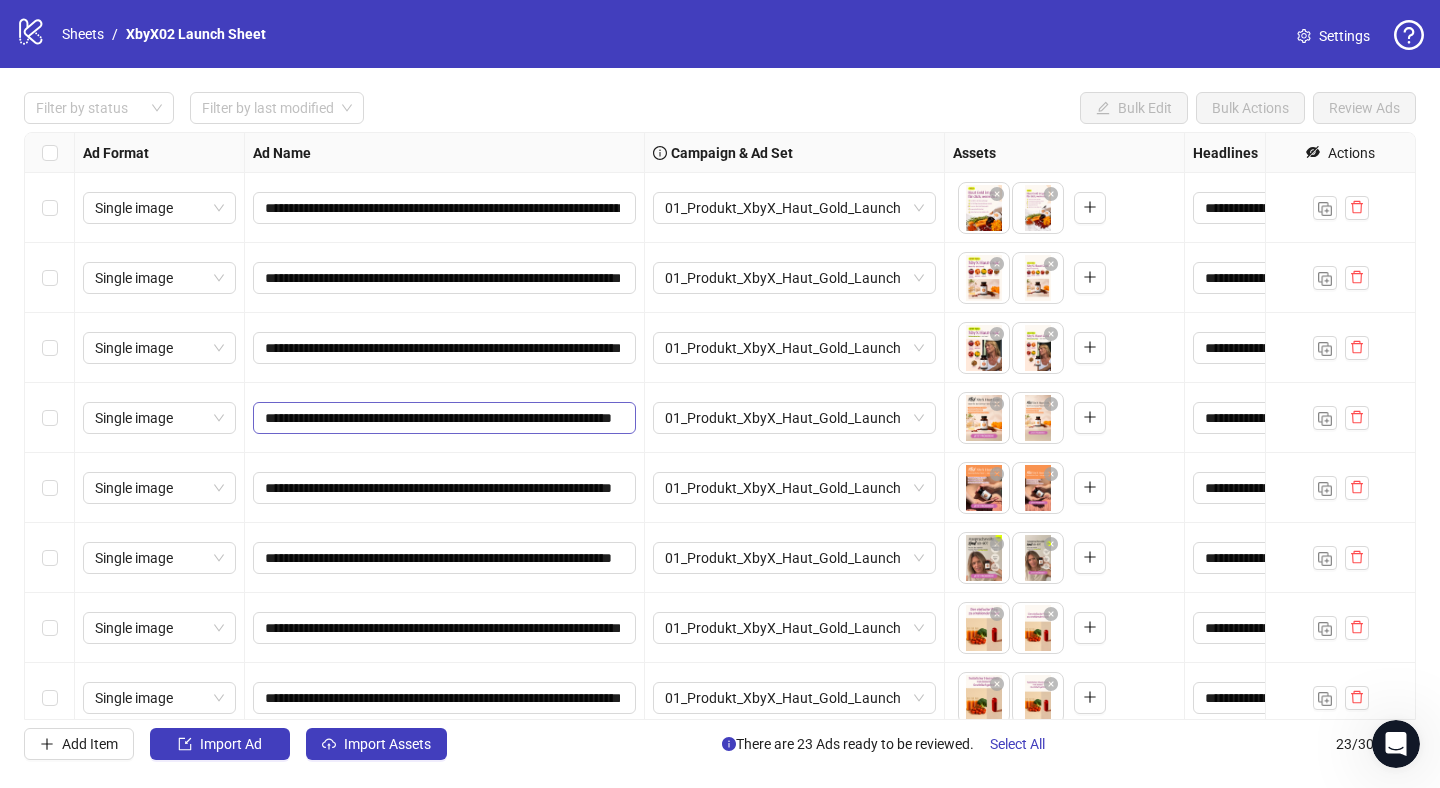 click on "**********" at bounding box center (444, 418) 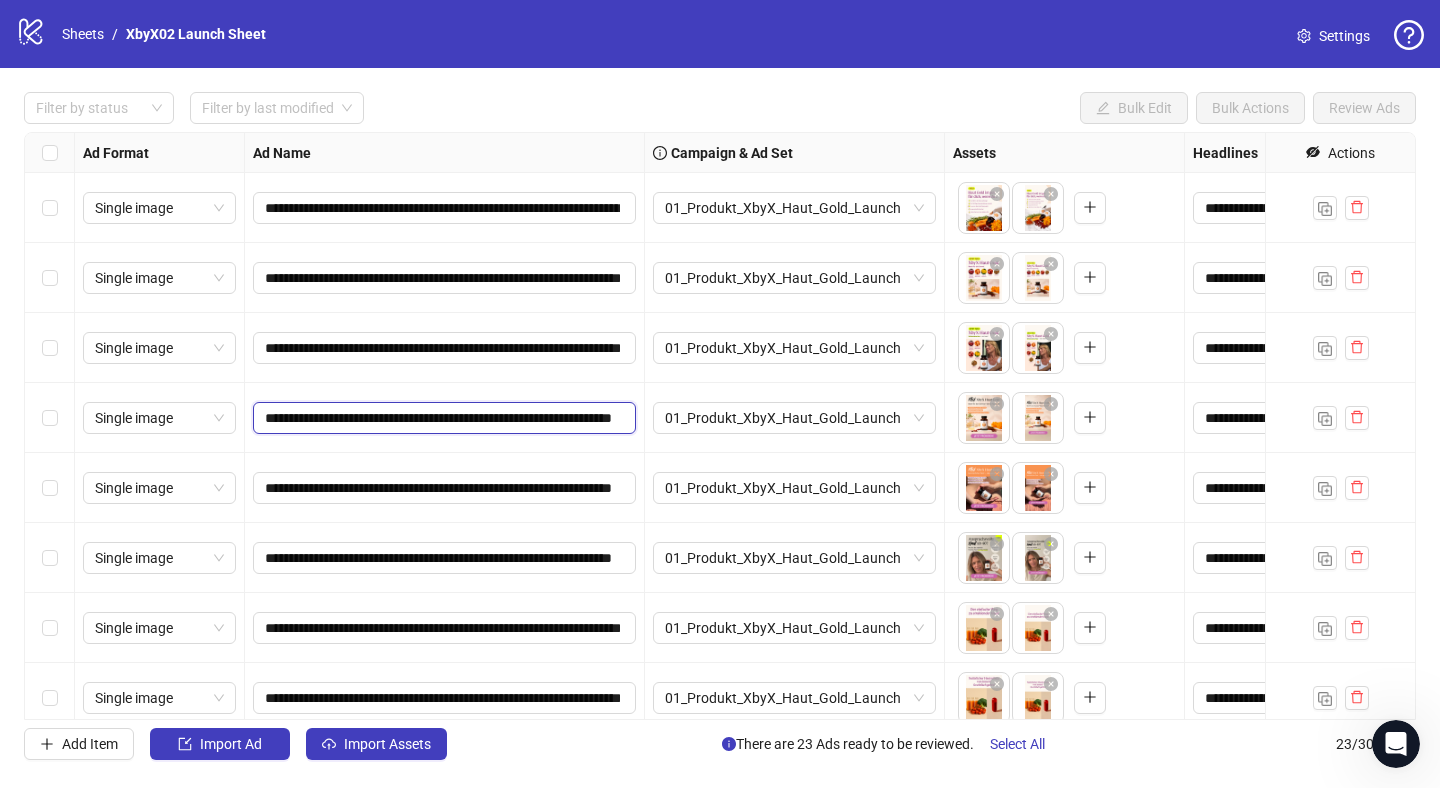 click on "**********" at bounding box center [442, 418] 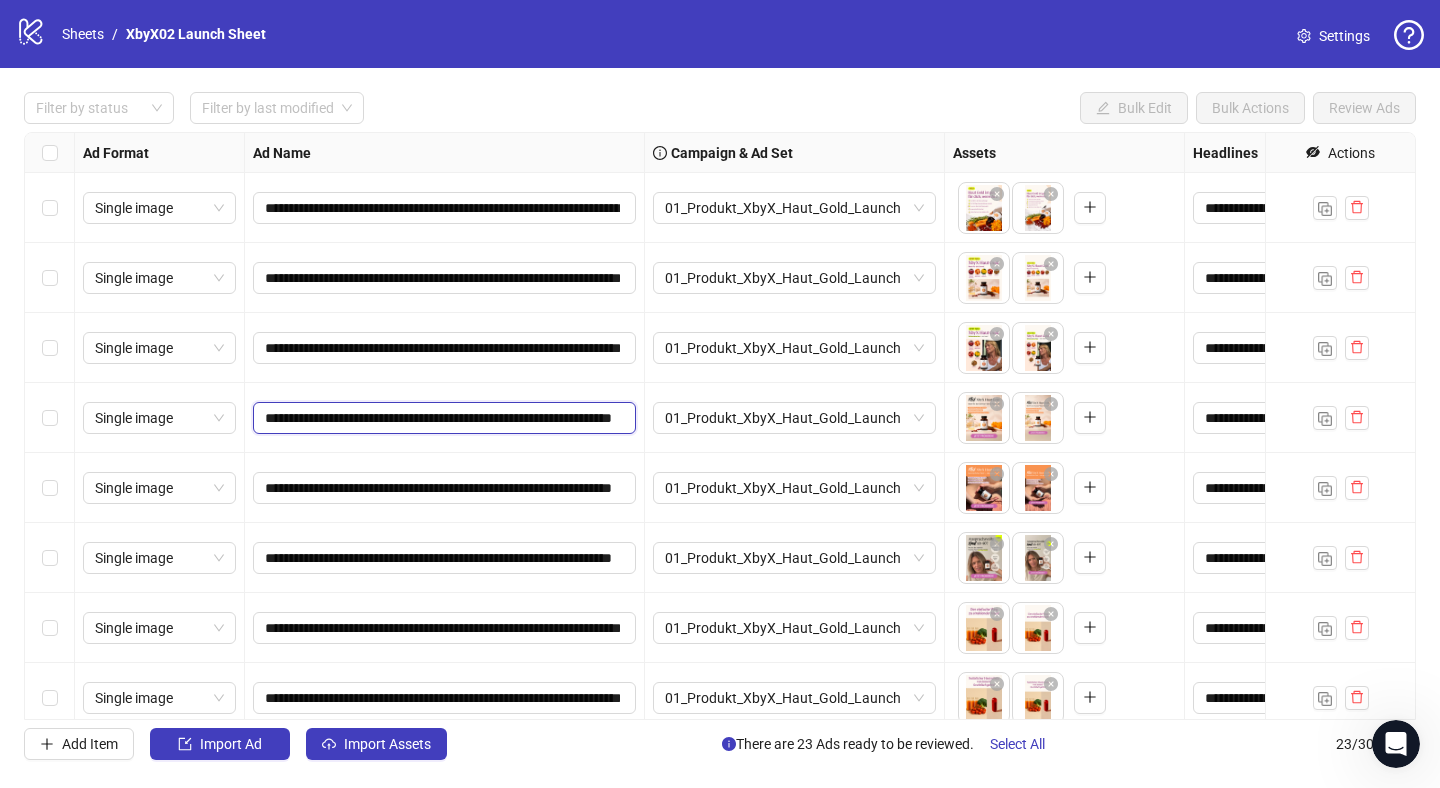 paste on "**********" 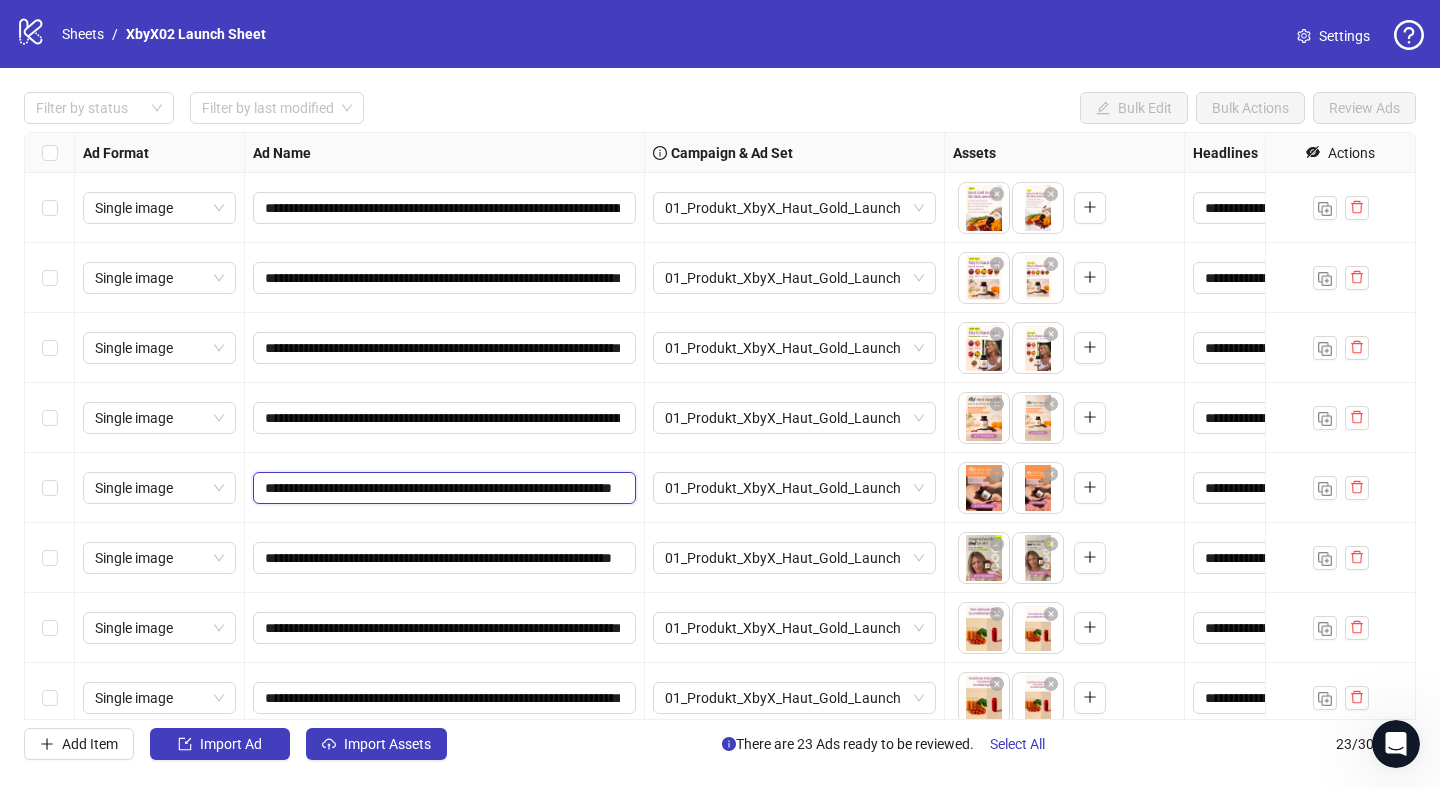 click on "**********" at bounding box center [442, 488] 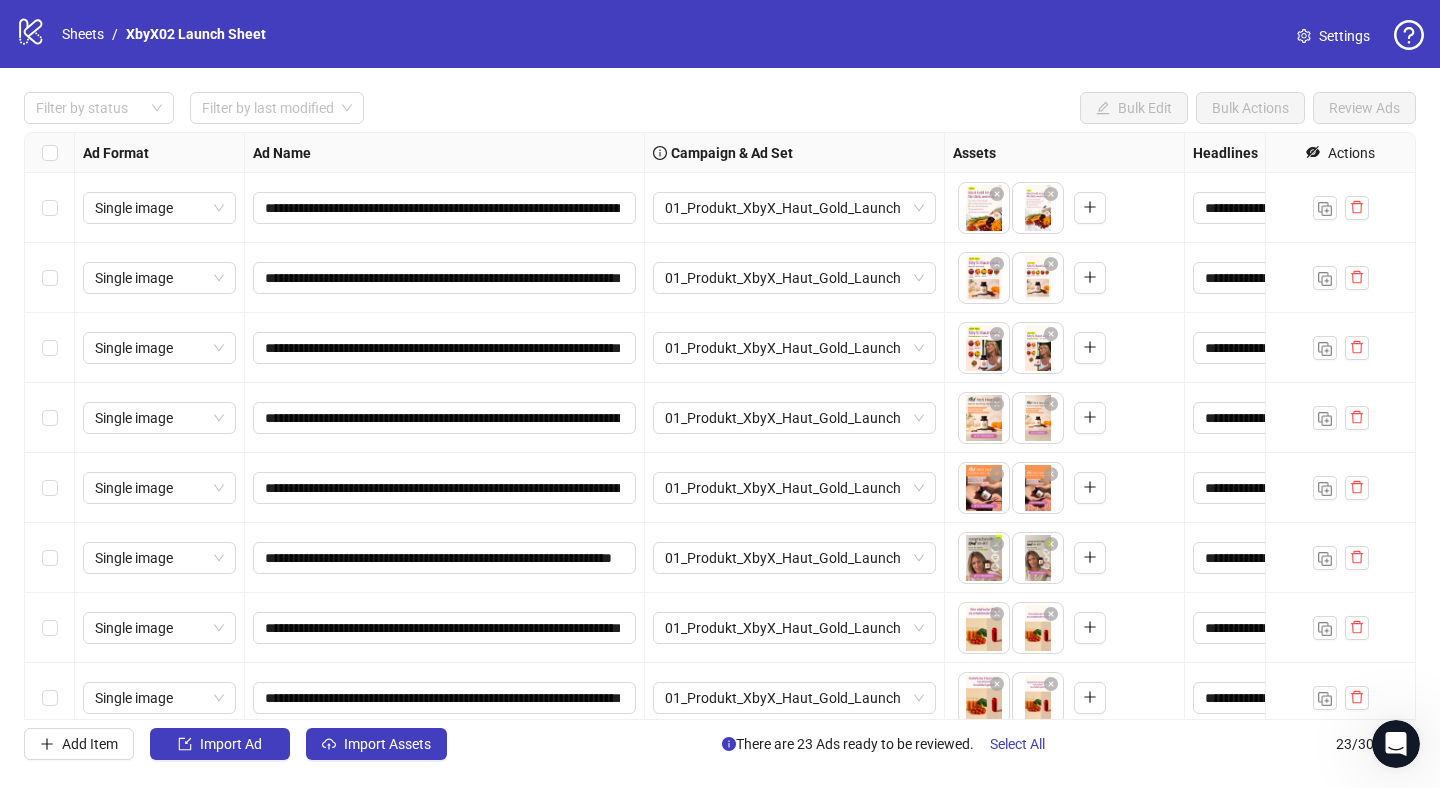 click on "**********" at bounding box center [445, 558] 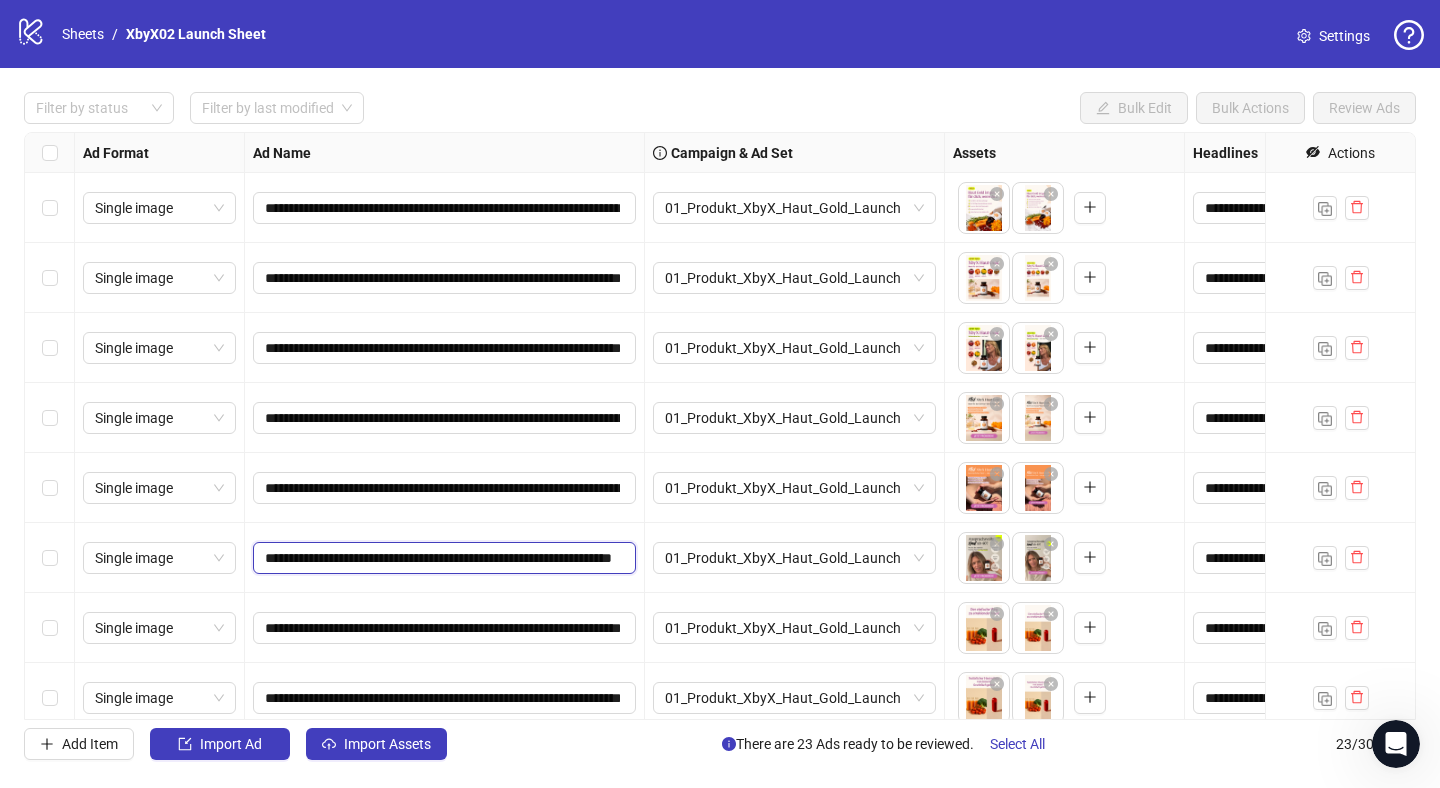 click on "**********" at bounding box center [442, 558] 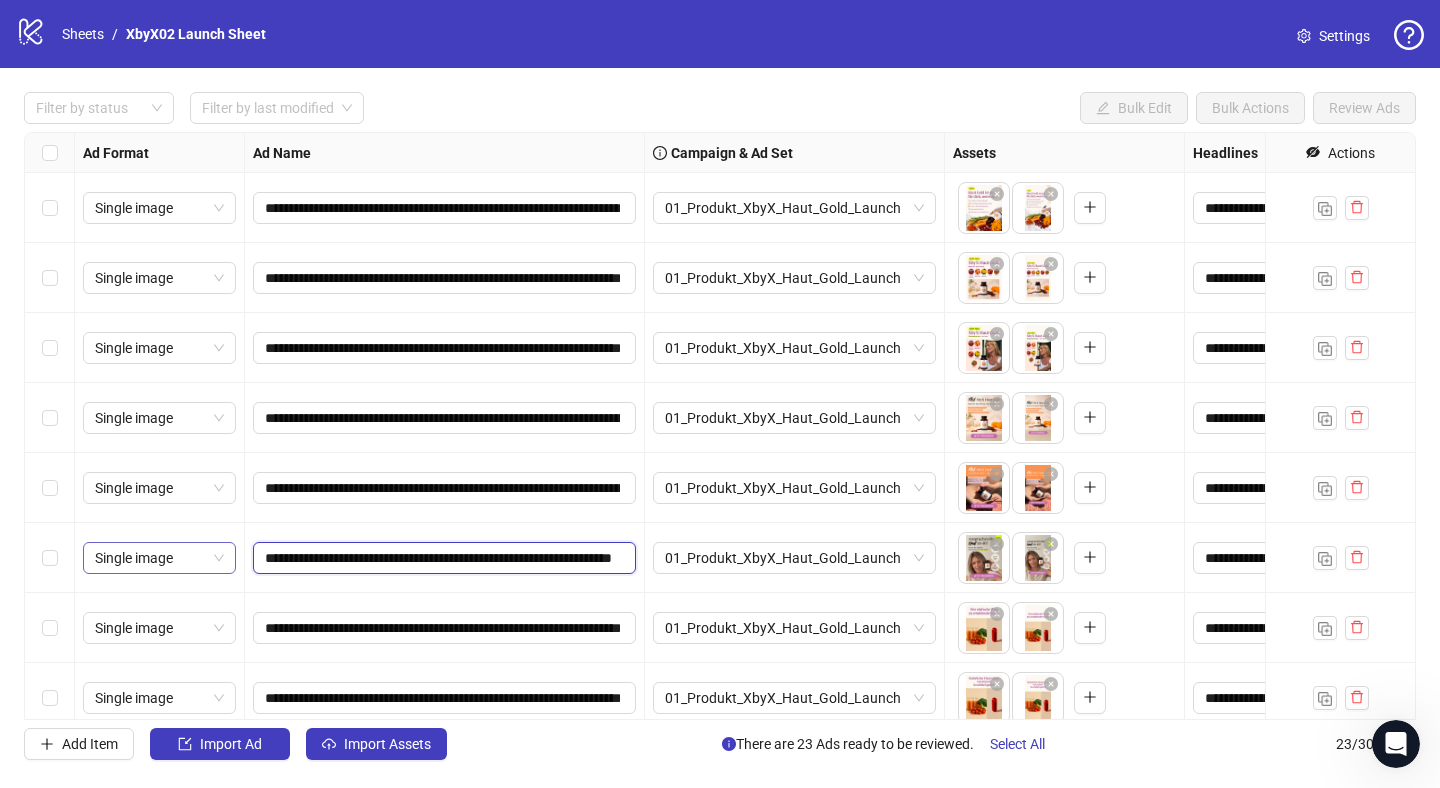 drag, startPoint x: 321, startPoint y: 560, endPoint x: 193, endPoint y: 560, distance: 128 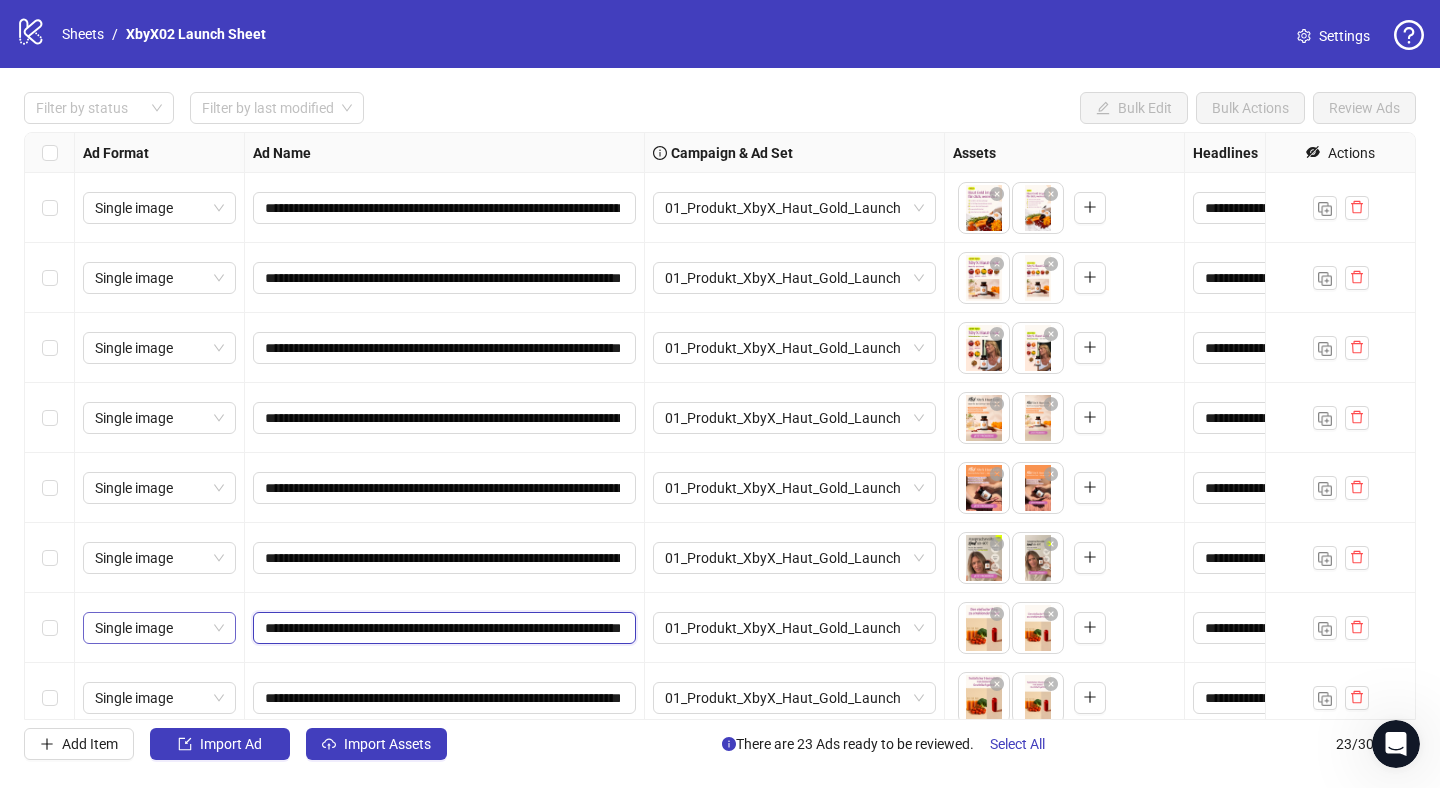 drag, startPoint x: 349, startPoint y: 627, endPoint x: 189, endPoint y: 626, distance: 160.00313 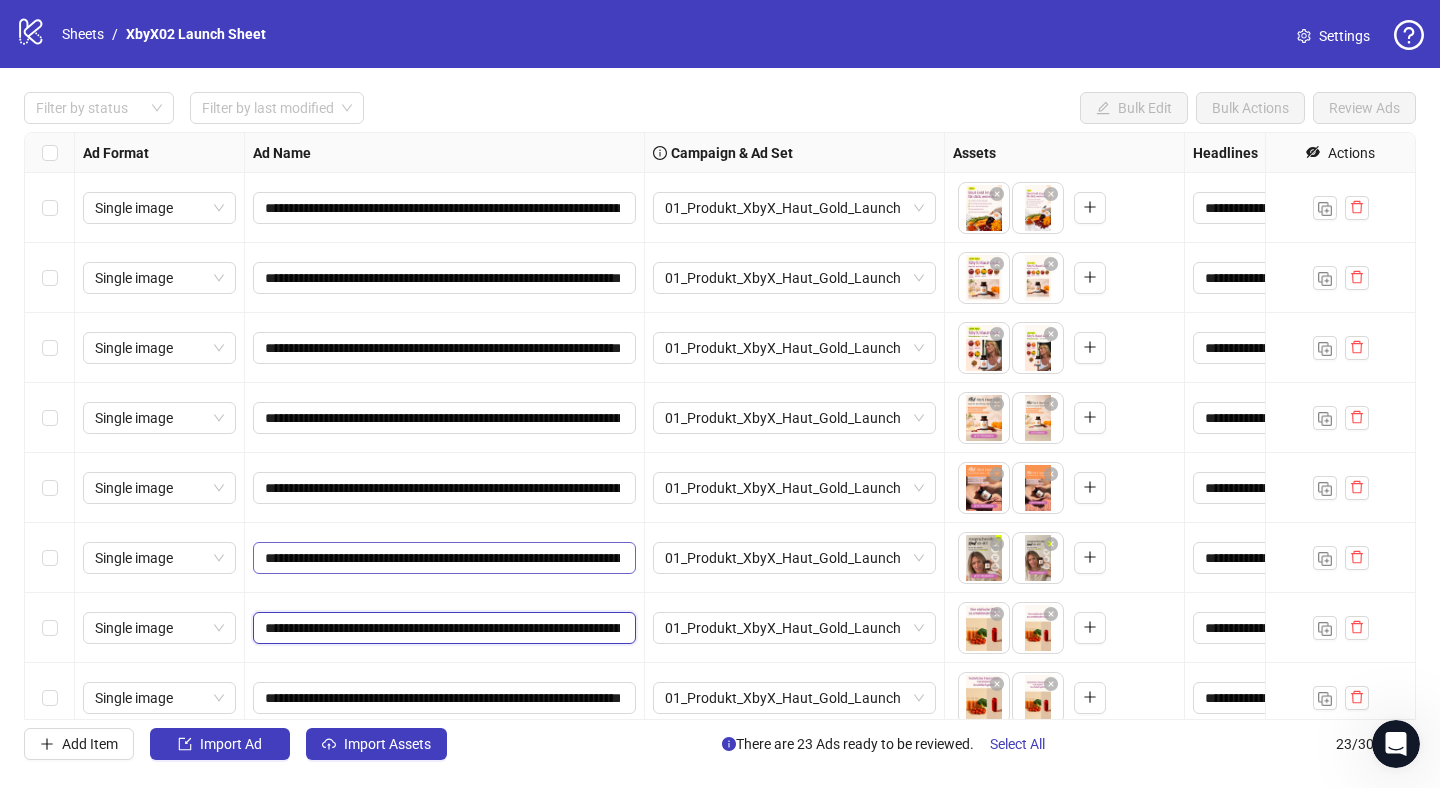 scroll, scrollTop: 428, scrollLeft: 0, axis: vertical 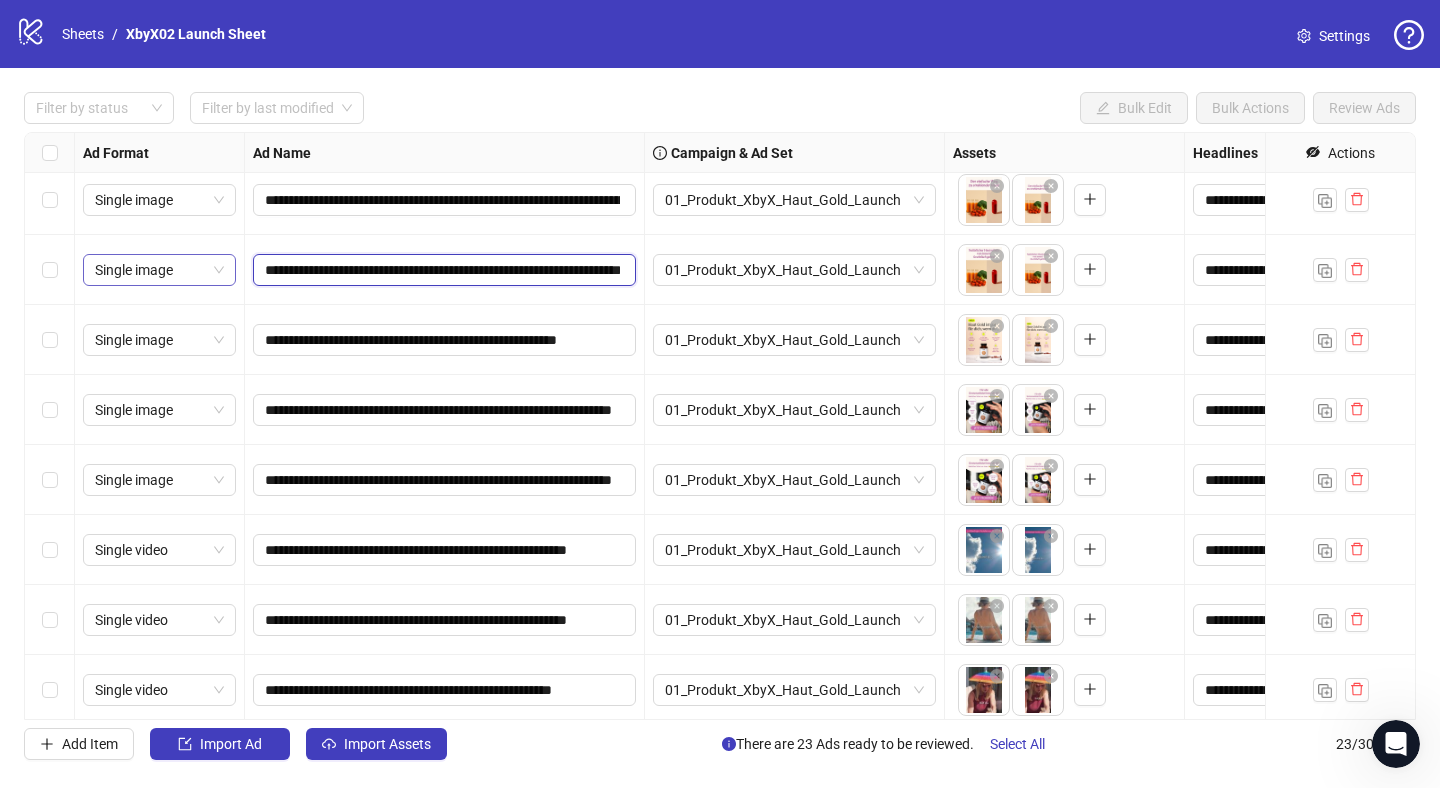 drag, startPoint x: 354, startPoint y: 265, endPoint x: 137, endPoint y: 263, distance: 217.00922 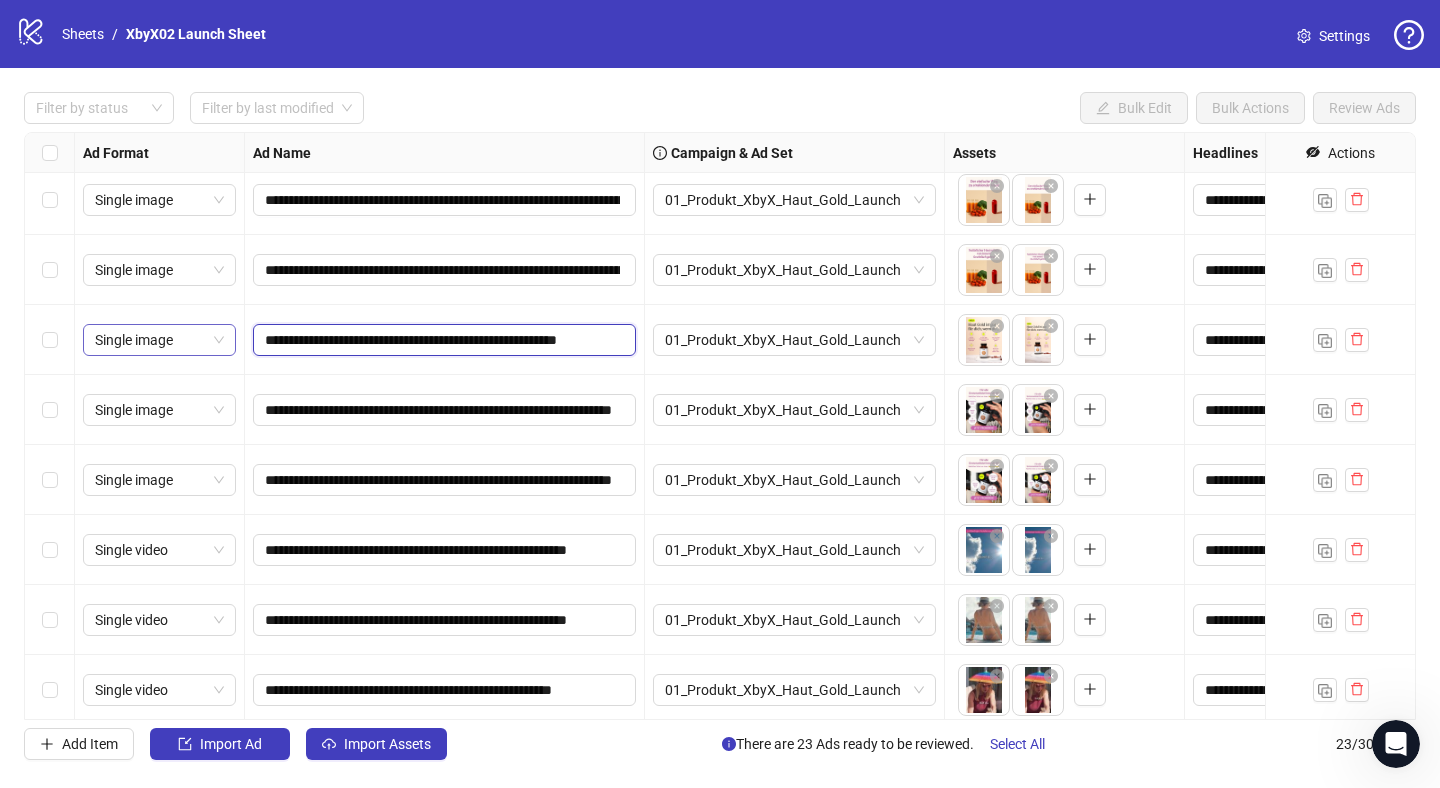 drag, startPoint x: 314, startPoint y: 350, endPoint x: 180, endPoint y: 335, distance: 134.83694 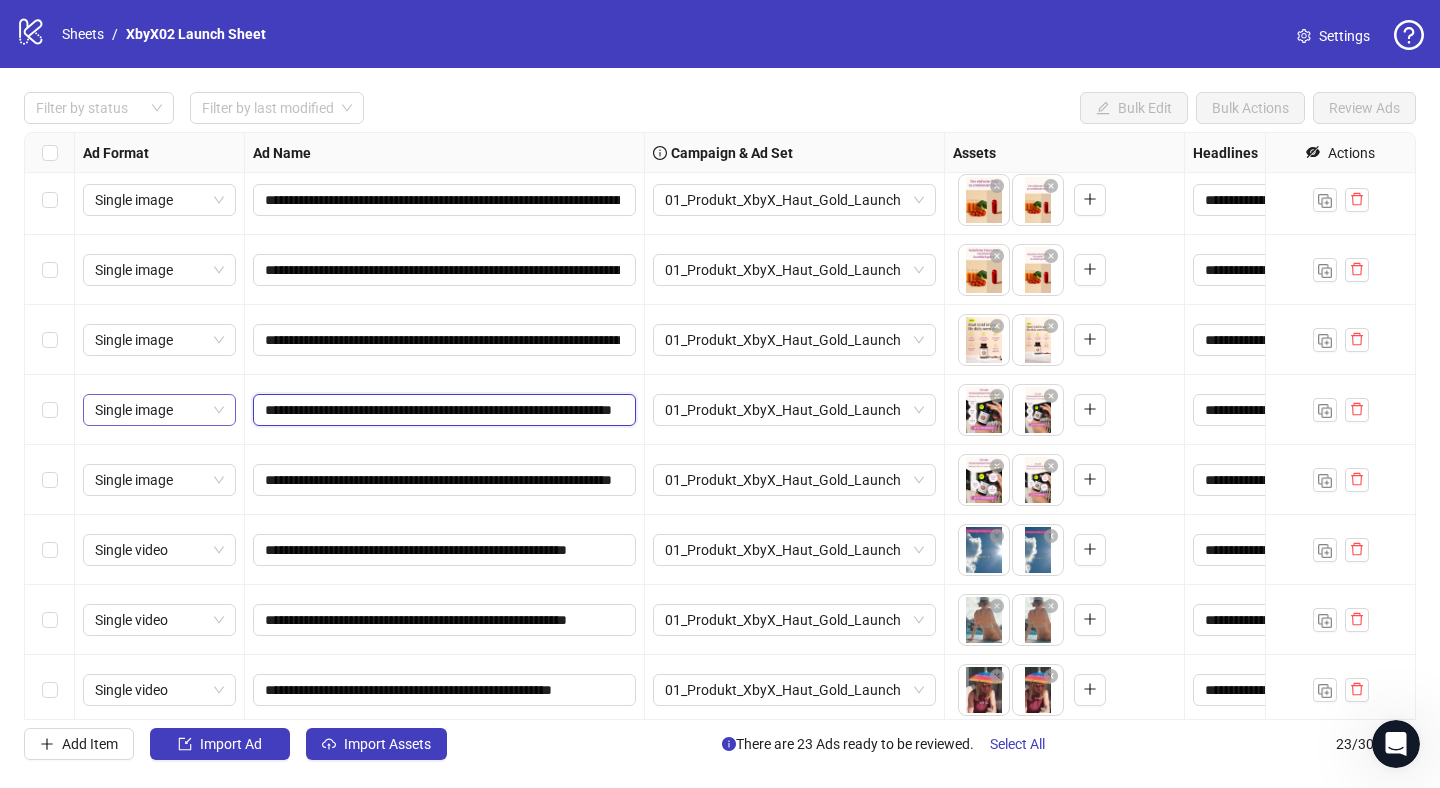 drag, startPoint x: 319, startPoint y: 405, endPoint x: 194, endPoint y: 403, distance: 125.016 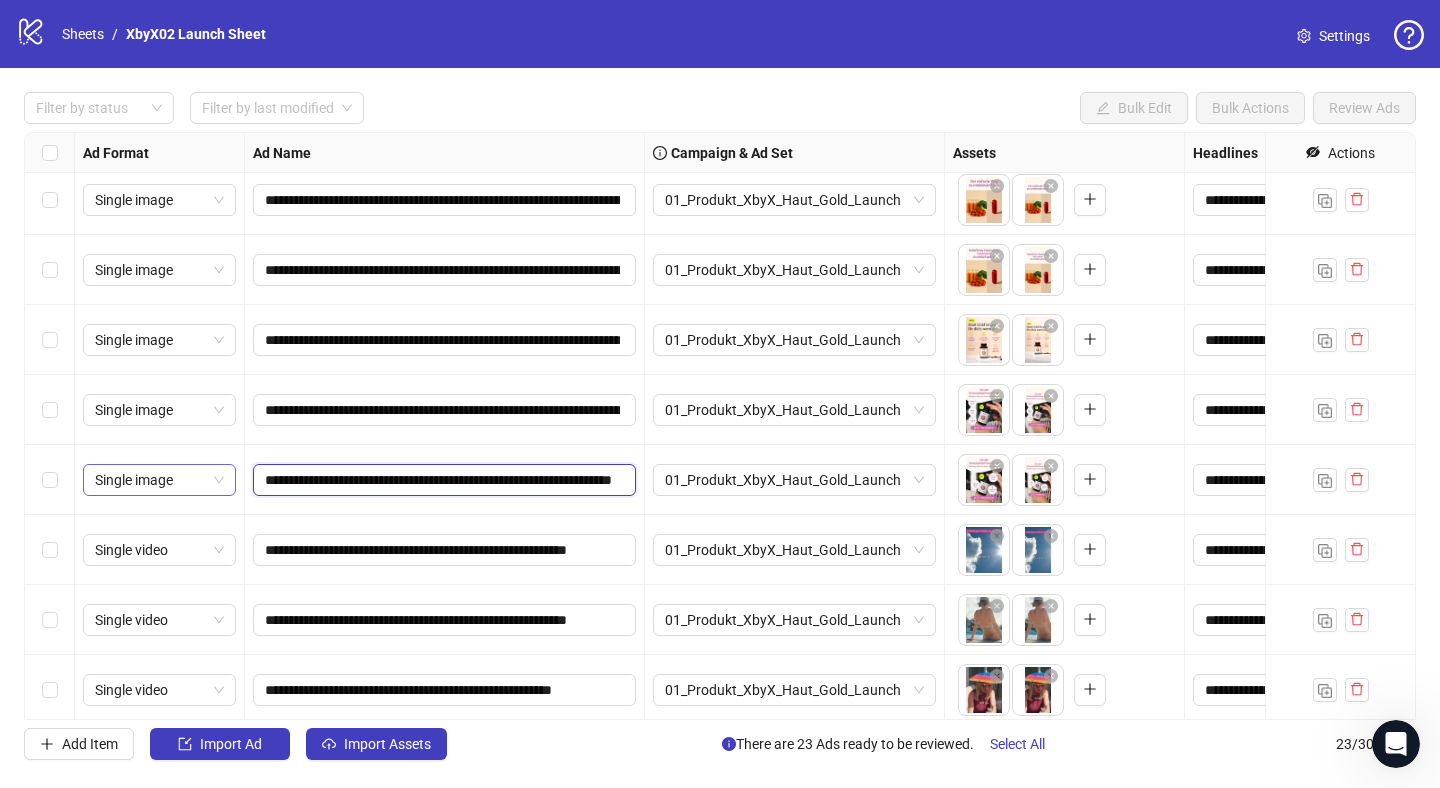 drag, startPoint x: 323, startPoint y: 483, endPoint x: 209, endPoint y: 483, distance: 114 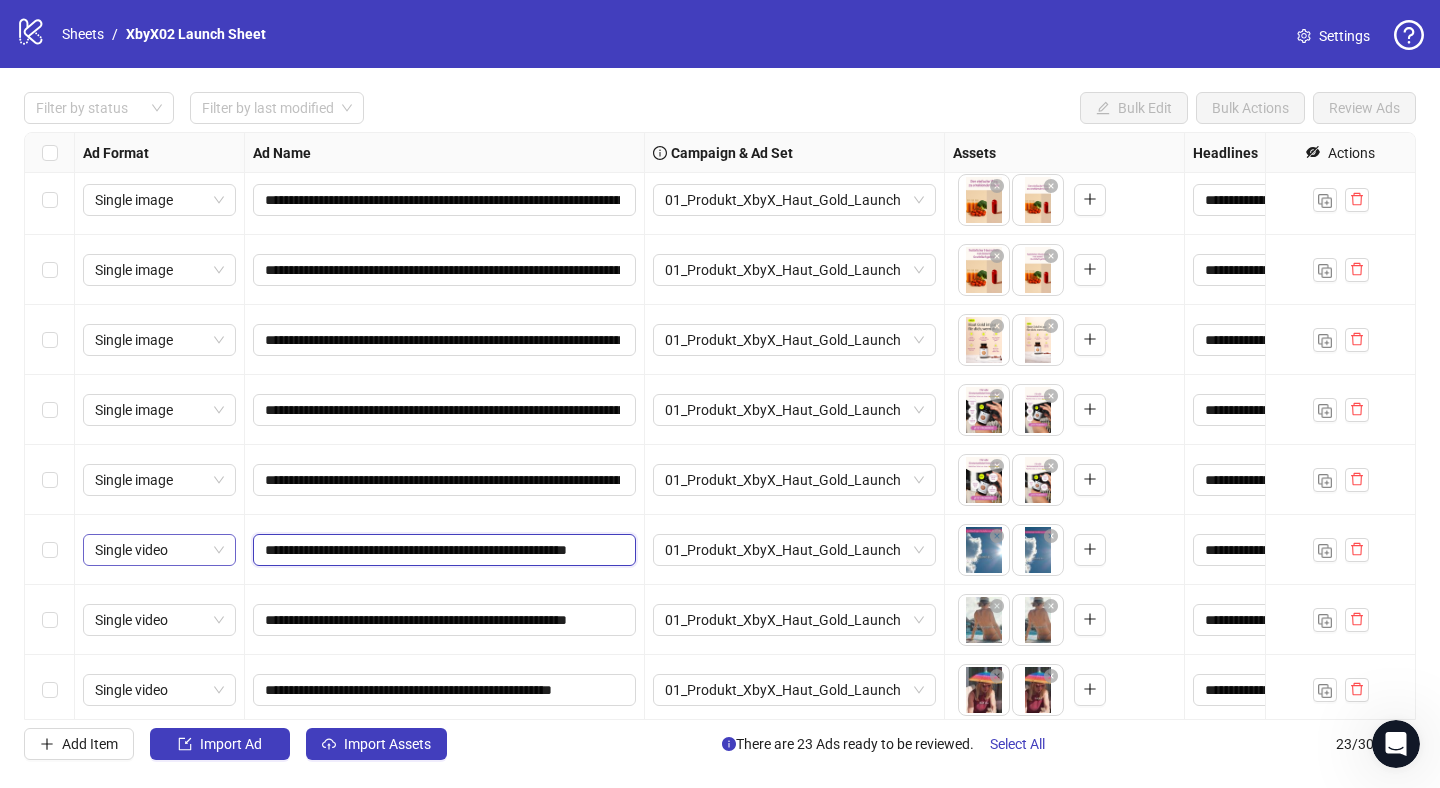 drag, startPoint x: 320, startPoint y: 550, endPoint x: 191, endPoint y: 534, distance: 129.98846 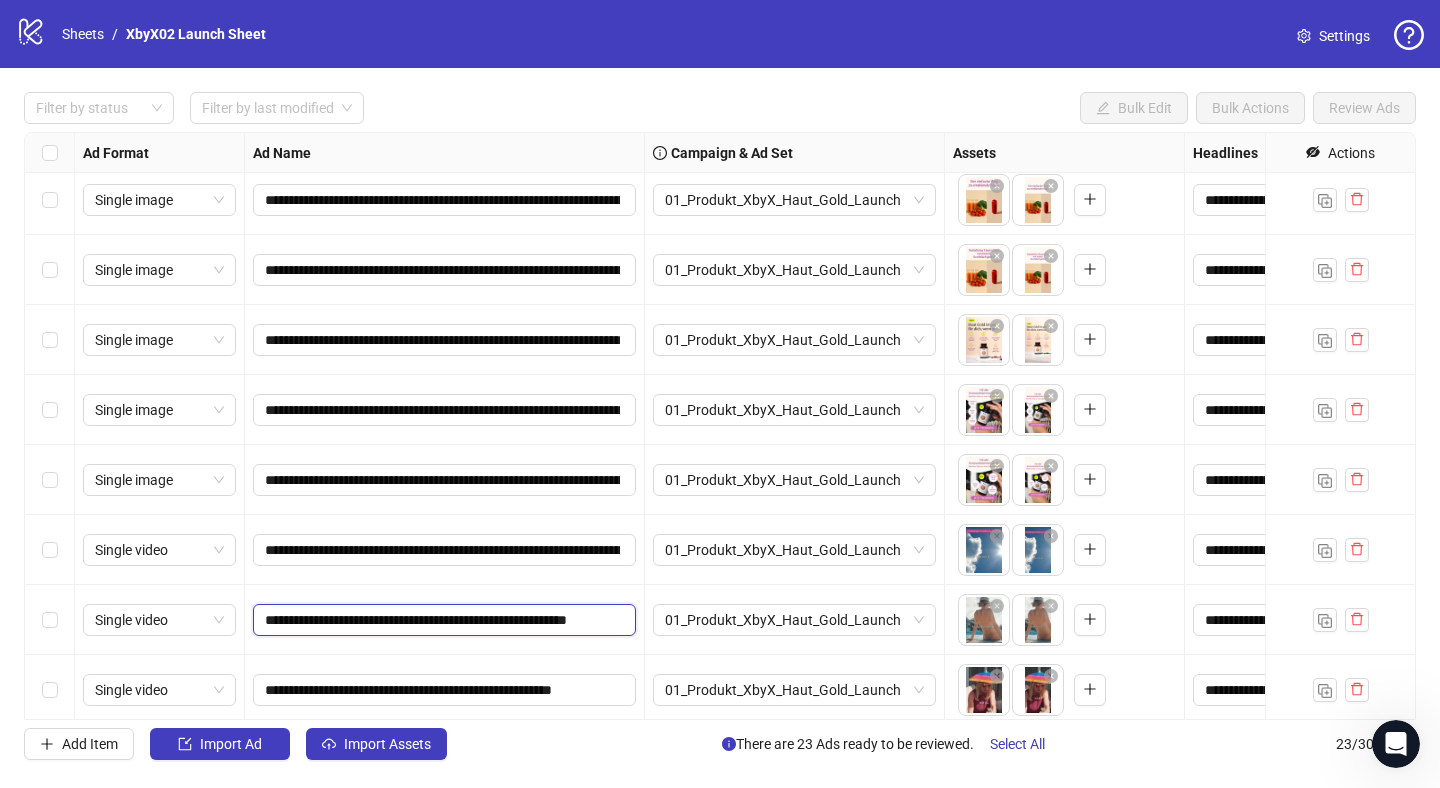 drag, startPoint x: 348, startPoint y: 621, endPoint x: 192, endPoint y: 596, distance: 157.99051 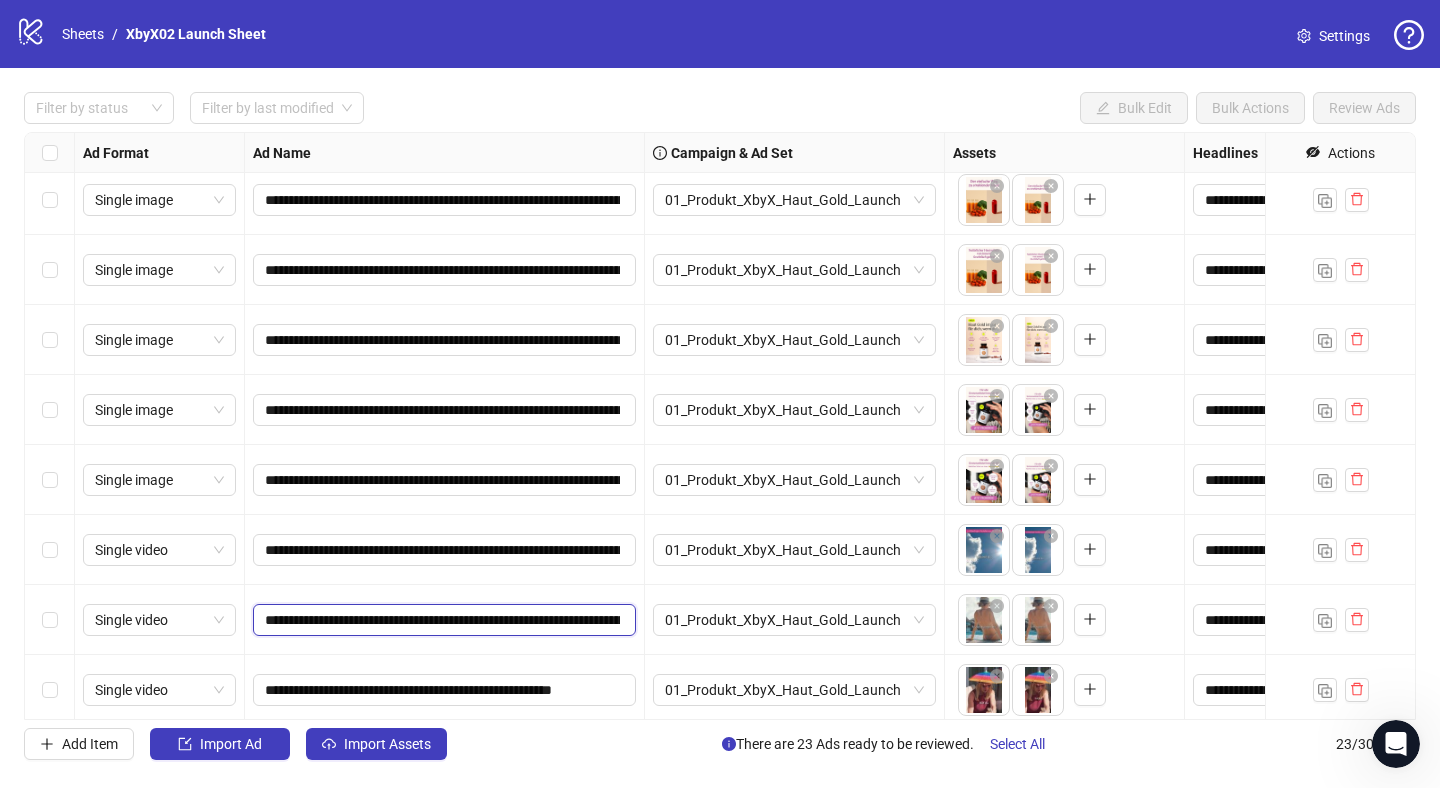 scroll, scrollTop: 561, scrollLeft: 0, axis: vertical 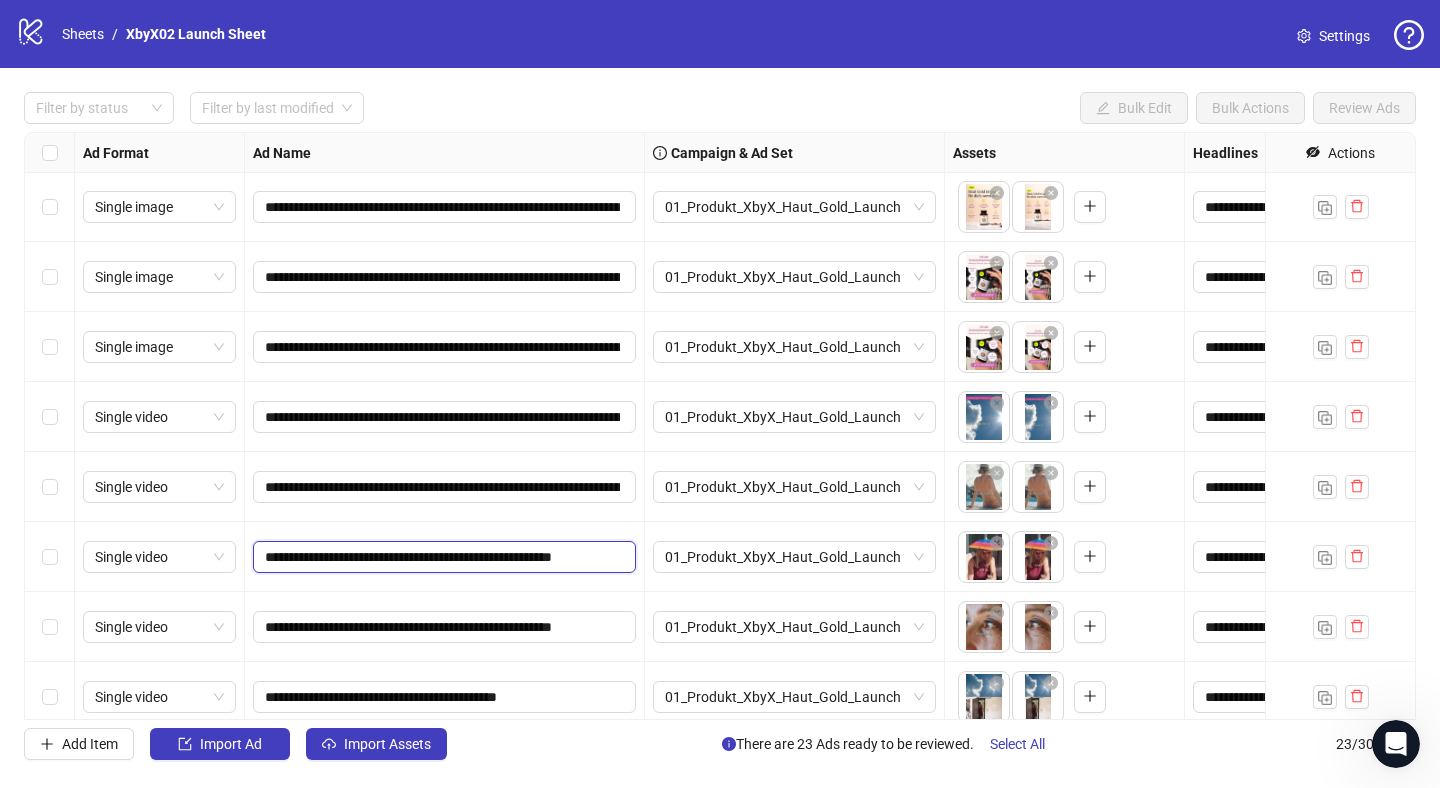 drag, startPoint x: 326, startPoint y: 556, endPoint x: 213, endPoint y: 529, distance: 116.18089 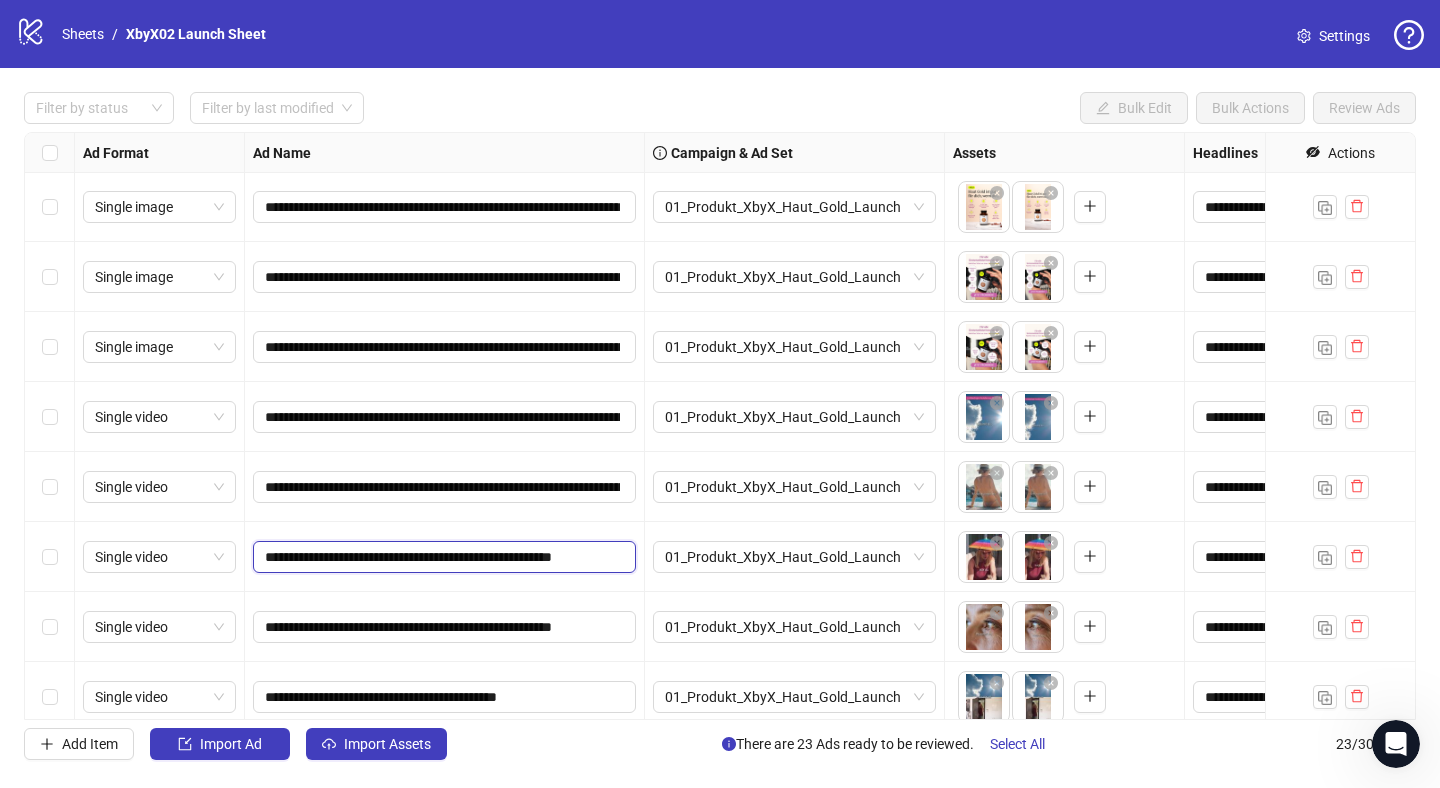 paste on "**********" 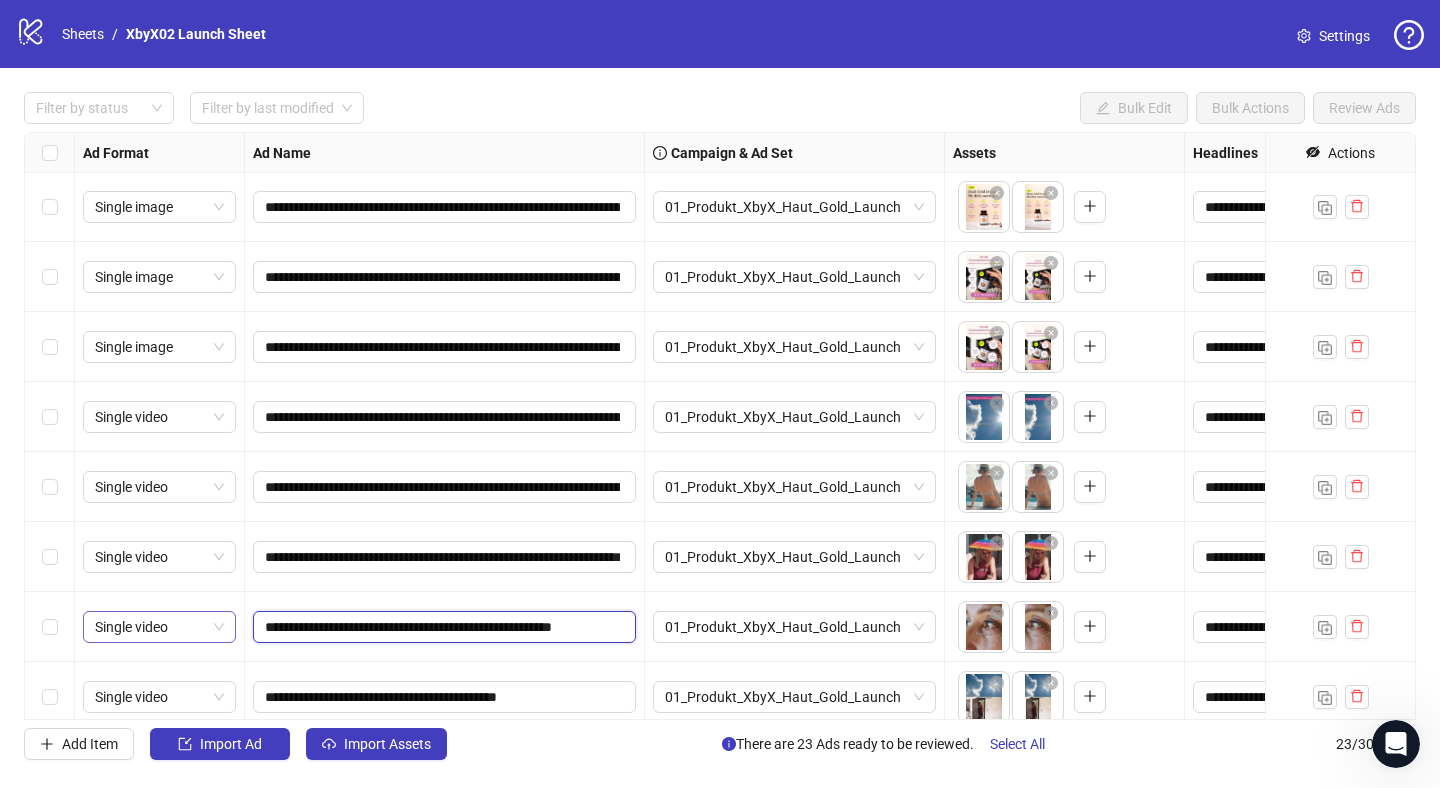 drag, startPoint x: 303, startPoint y: 625, endPoint x: 167, endPoint y: 620, distance: 136.09187 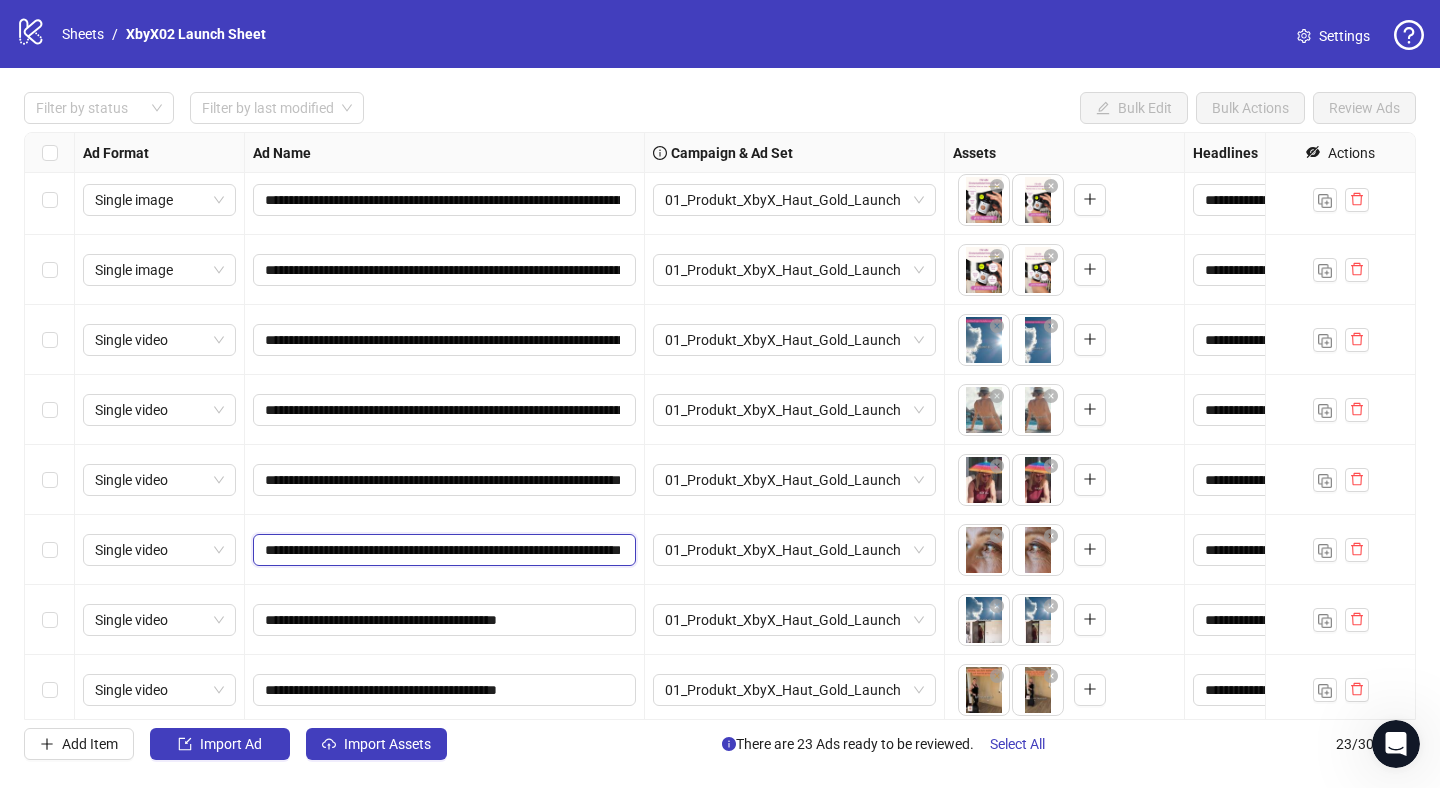 scroll, scrollTop: 659, scrollLeft: 0, axis: vertical 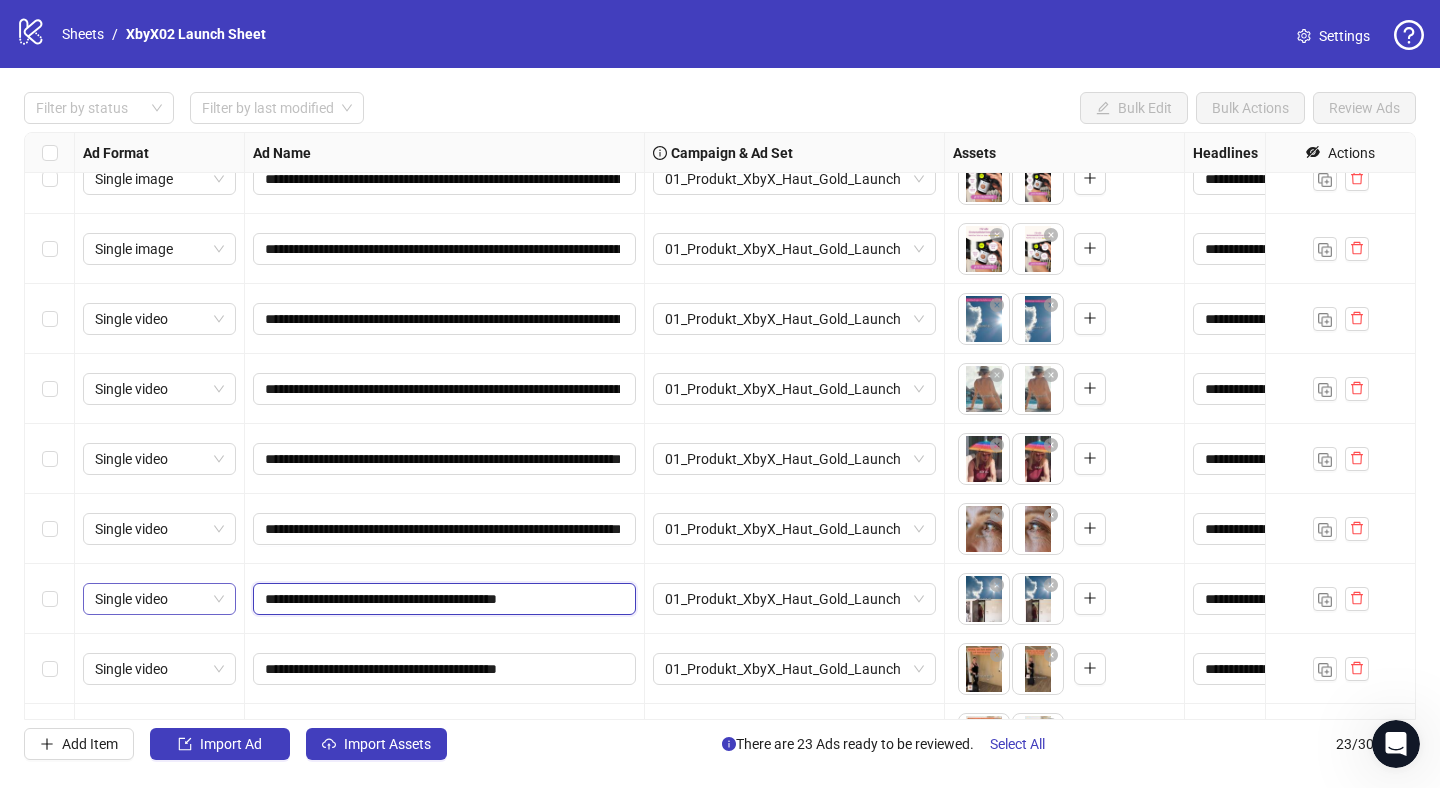 drag, startPoint x: 392, startPoint y: 606, endPoint x: 139, endPoint y: 606, distance: 253 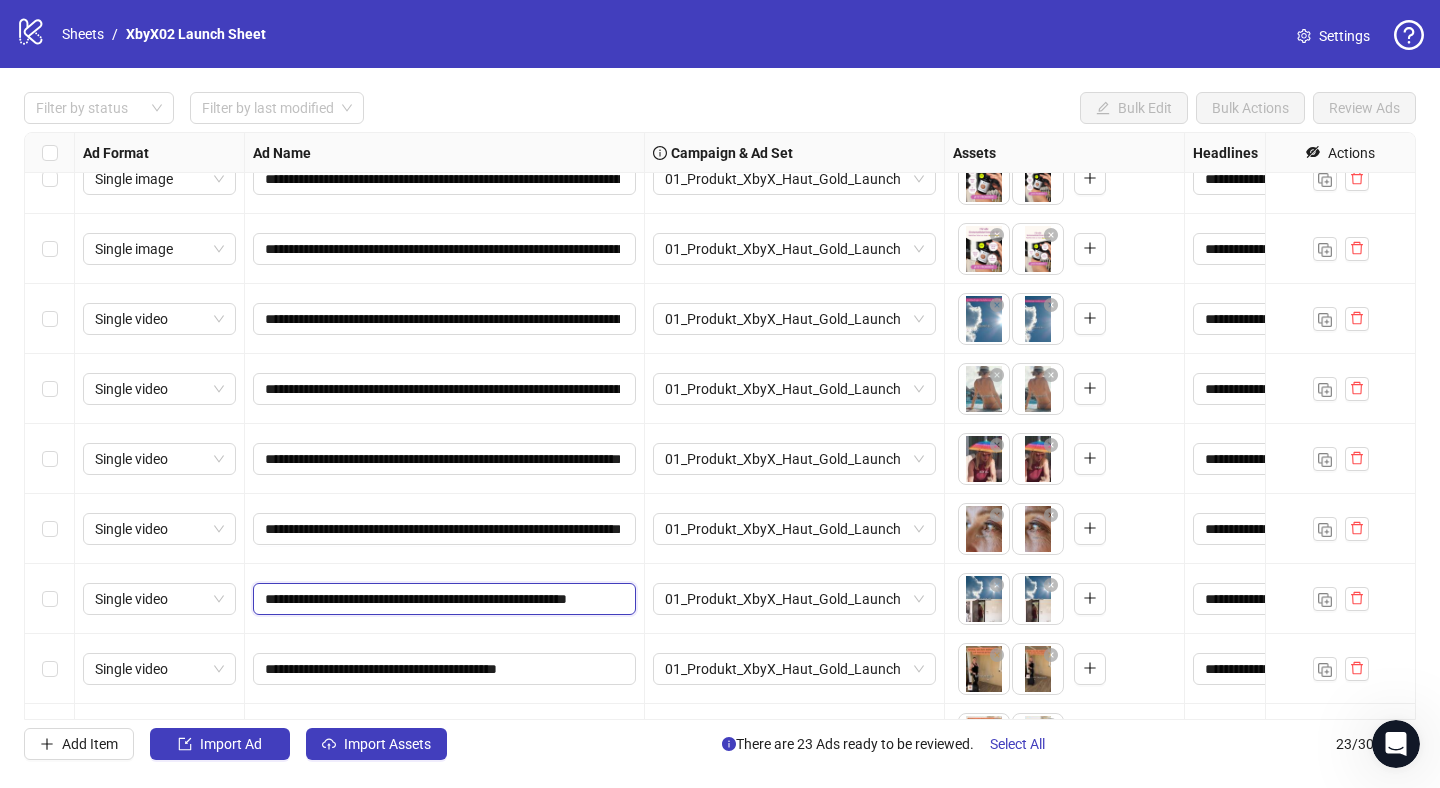 scroll, scrollTop: 814, scrollLeft: 0, axis: vertical 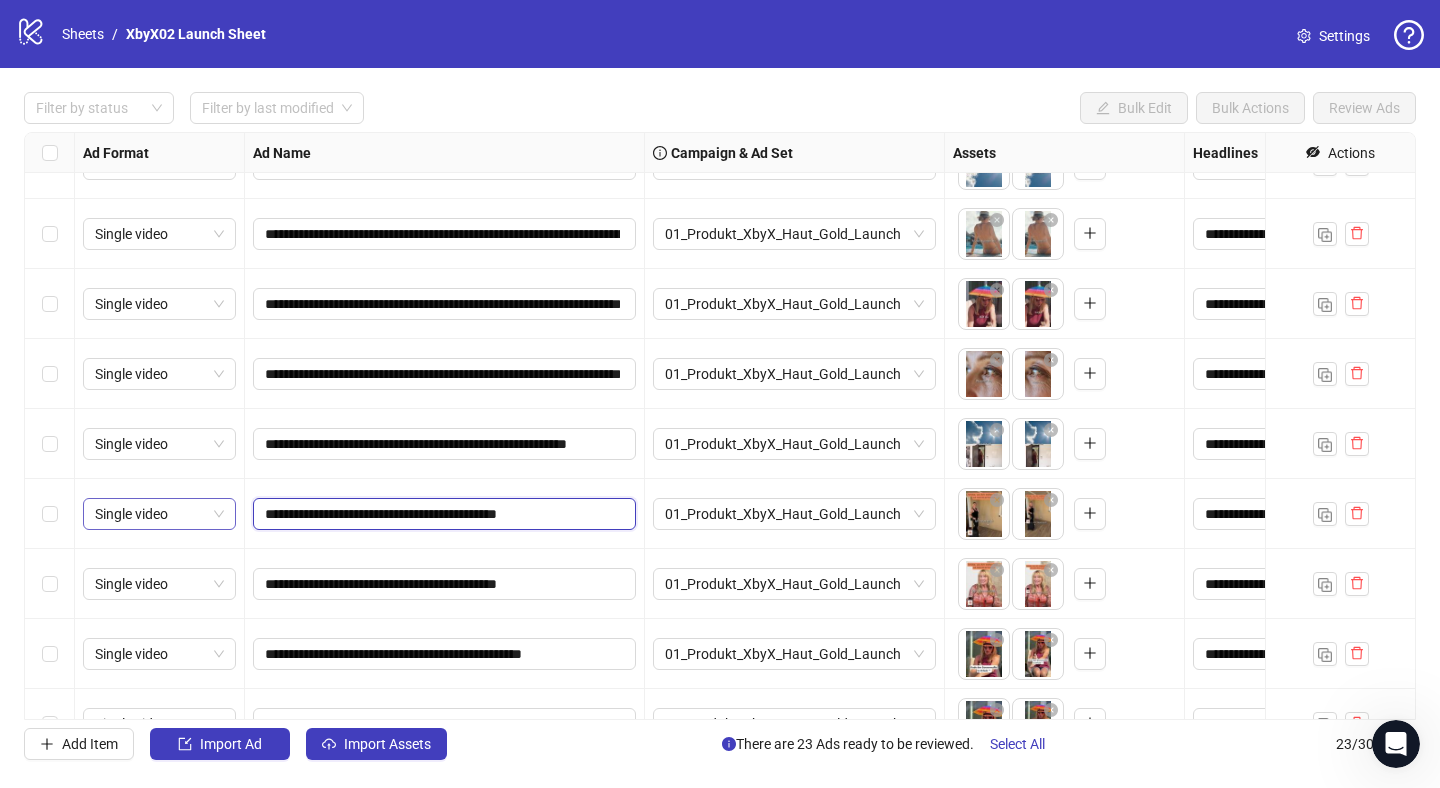 drag, startPoint x: 367, startPoint y: 518, endPoint x: 120, endPoint y: 502, distance: 247.51767 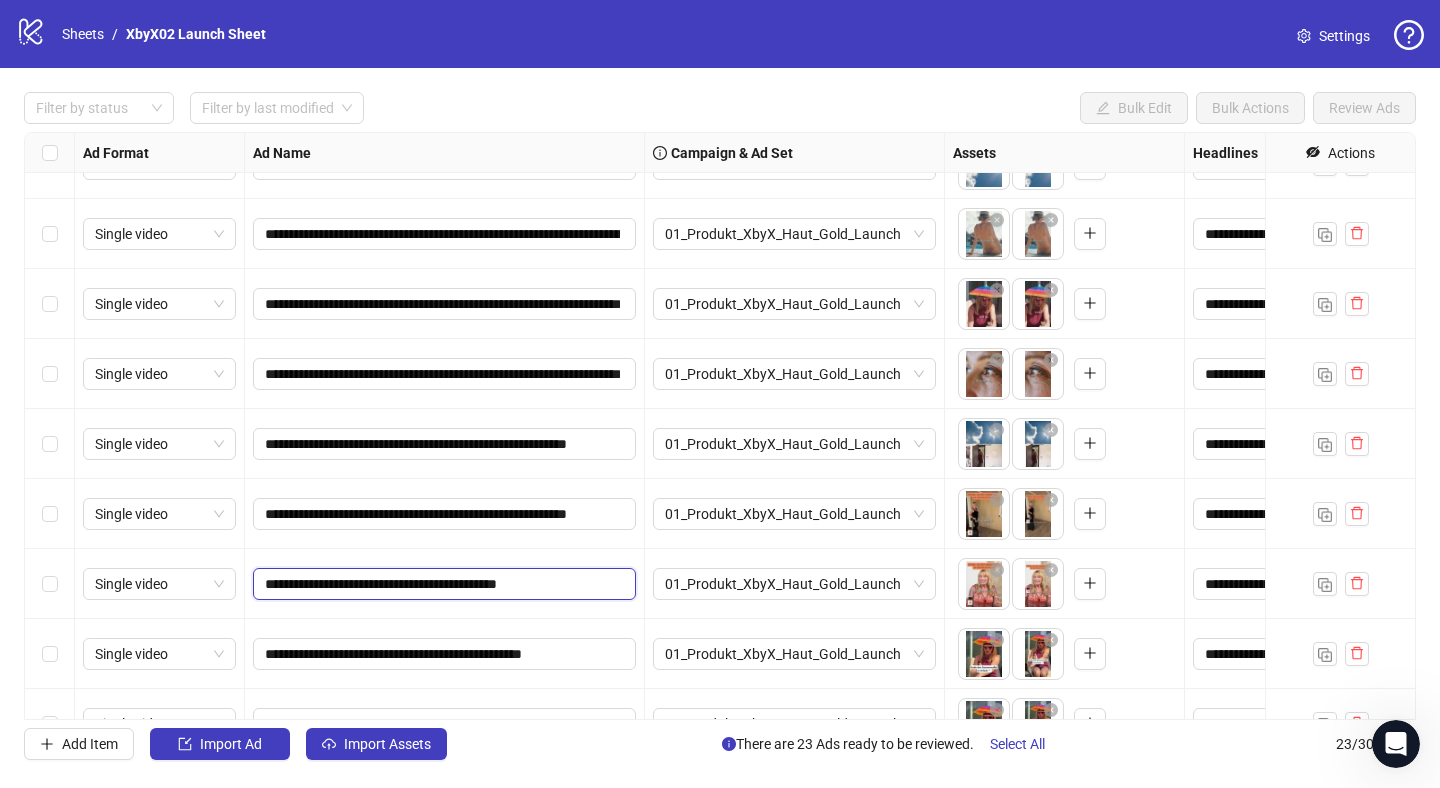 drag, startPoint x: 325, startPoint y: 581, endPoint x: 184, endPoint y: 562, distance: 142.27438 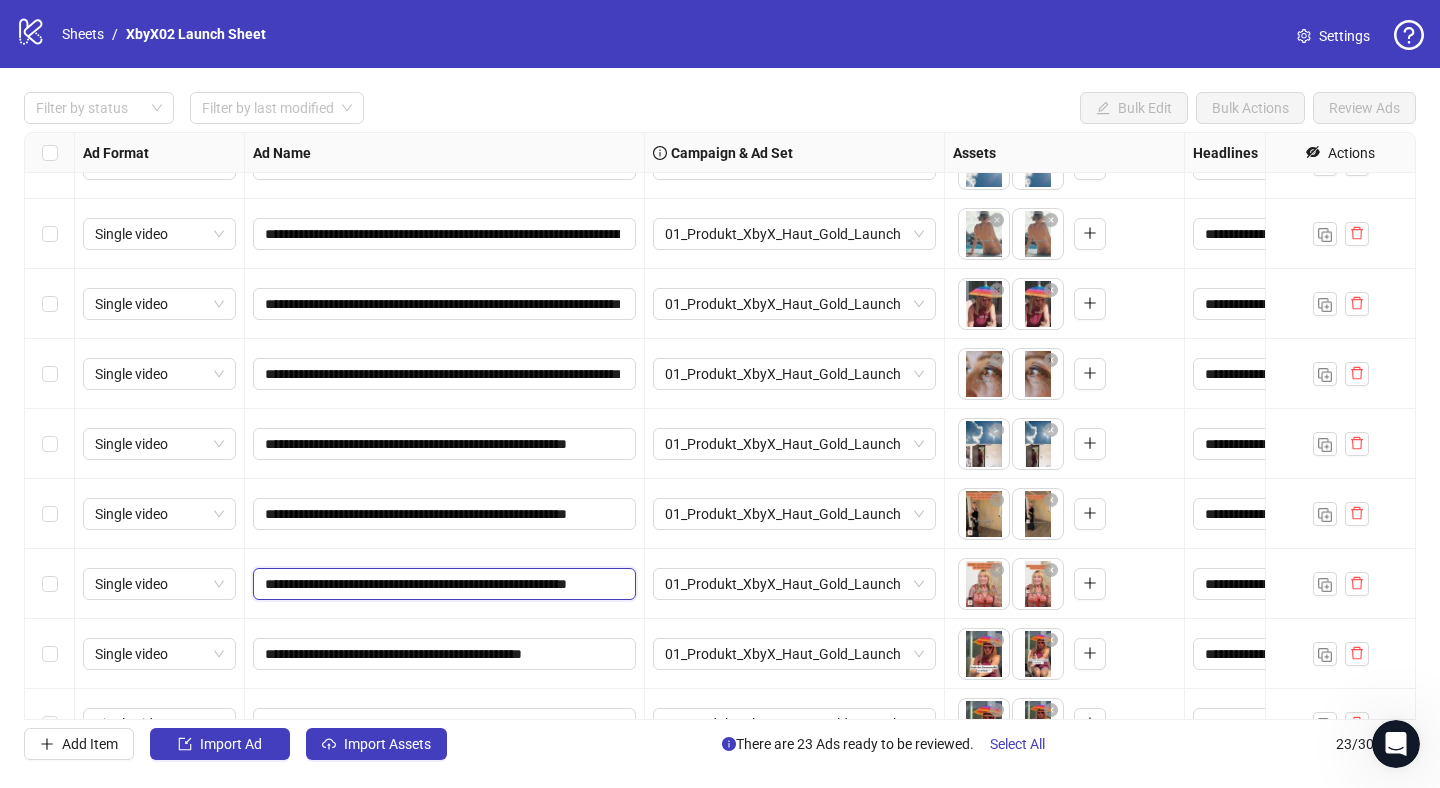 scroll, scrollTop: 986, scrollLeft: 0, axis: vertical 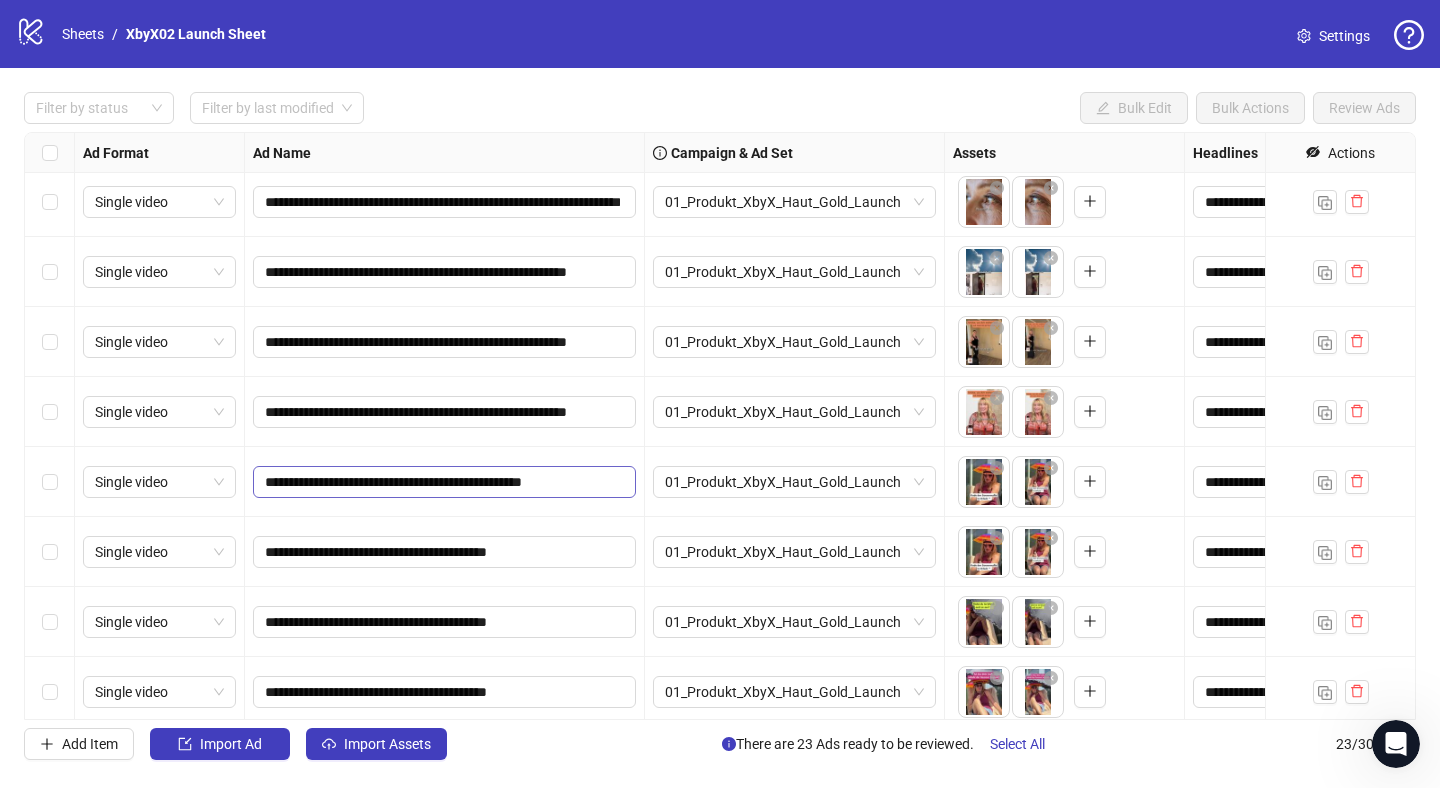 drag, startPoint x: 353, startPoint y: 495, endPoint x: 309, endPoint y: 477, distance: 47.539455 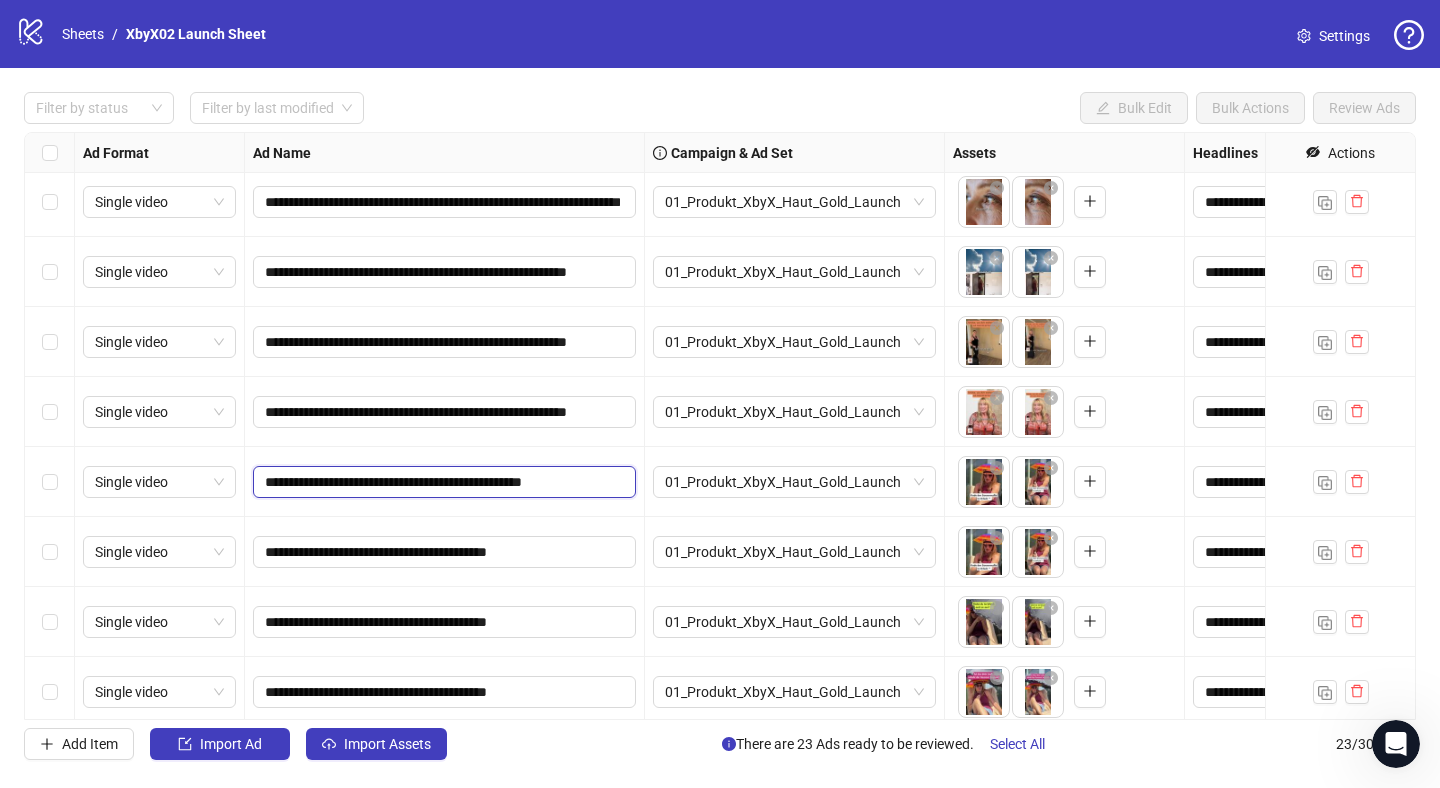 scroll, scrollTop: 0, scrollLeft: 0, axis: both 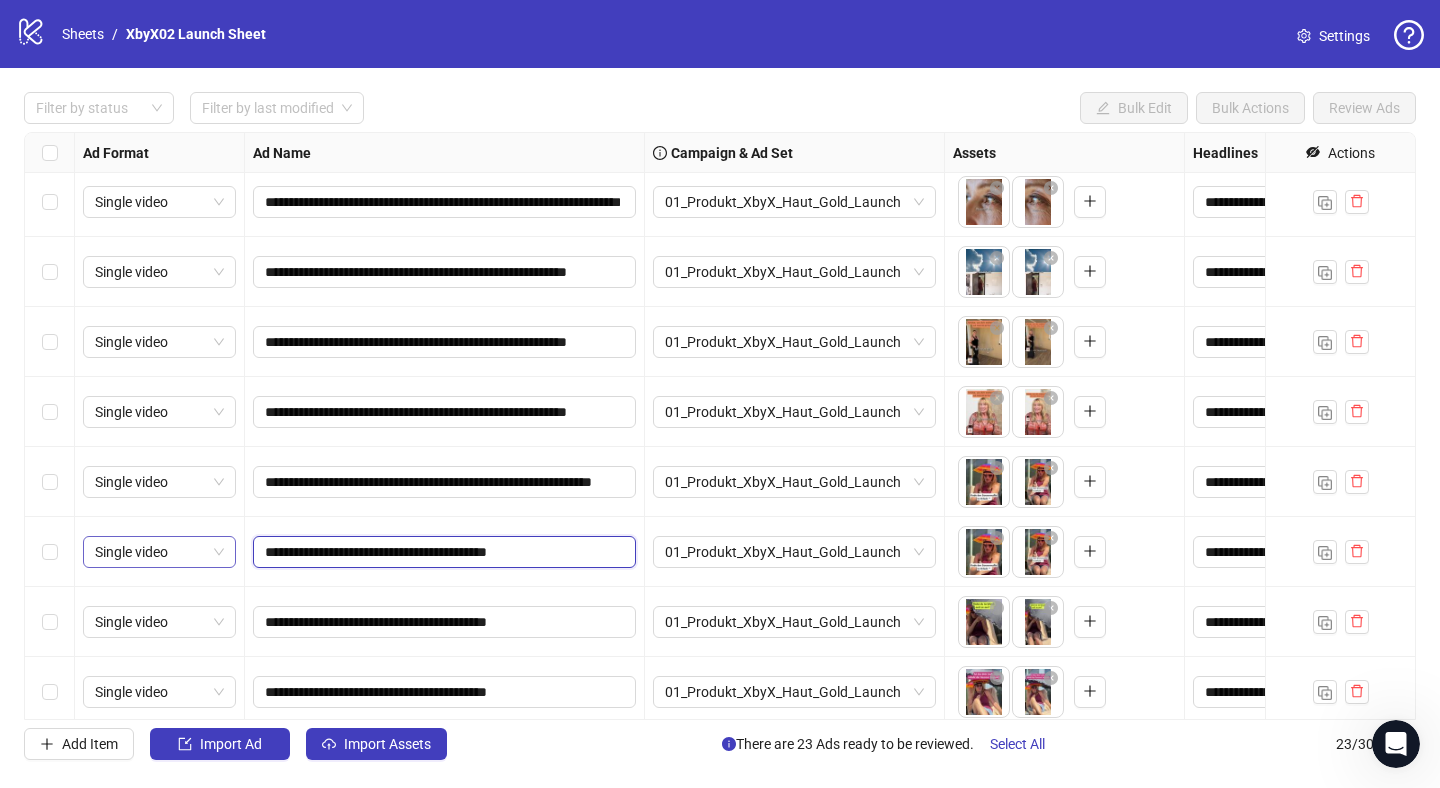 drag, startPoint x: 324, startPoint y: 557, endPoint x: 225, endPoint y: 557, distance: 99 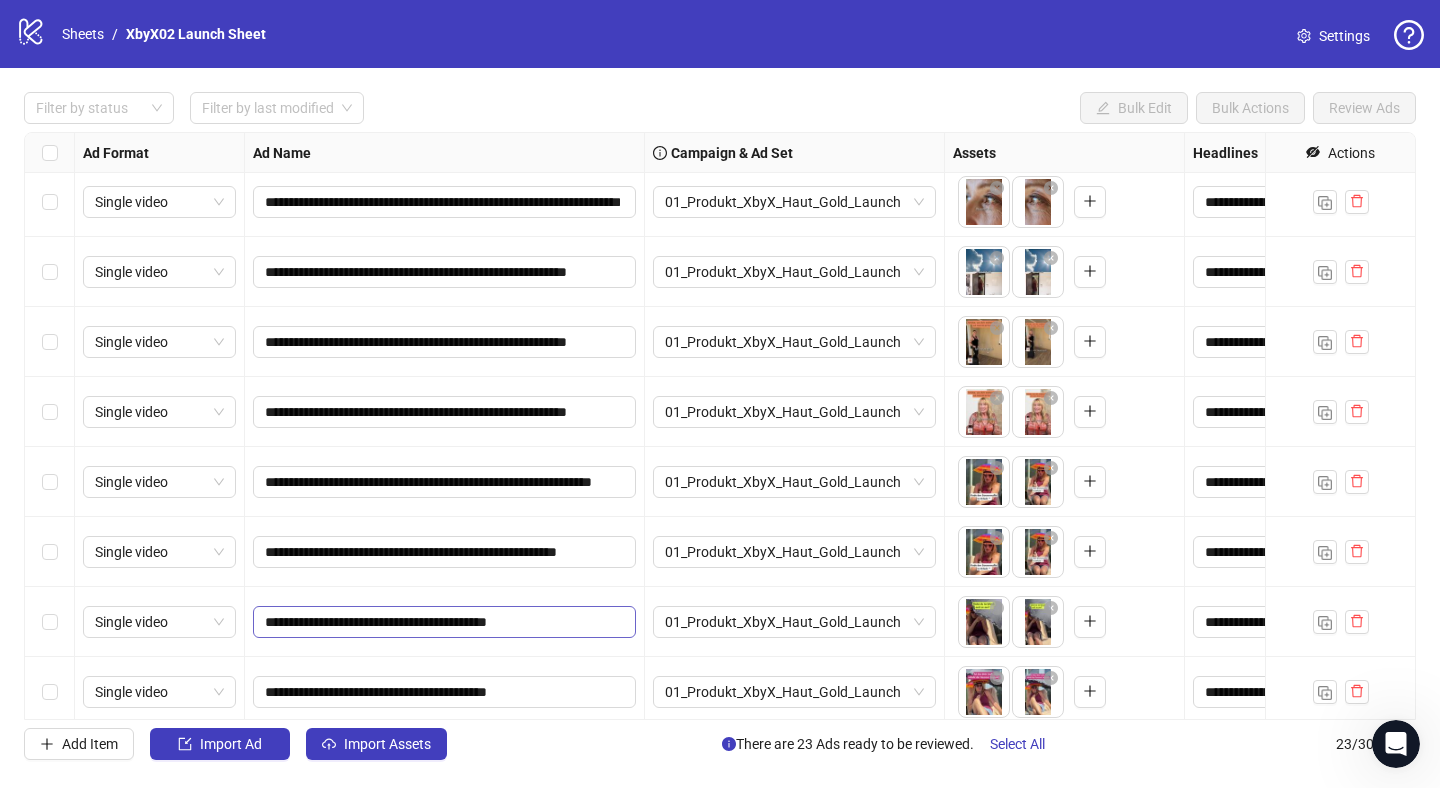 click on "**********" at bounding box center [444, 622] 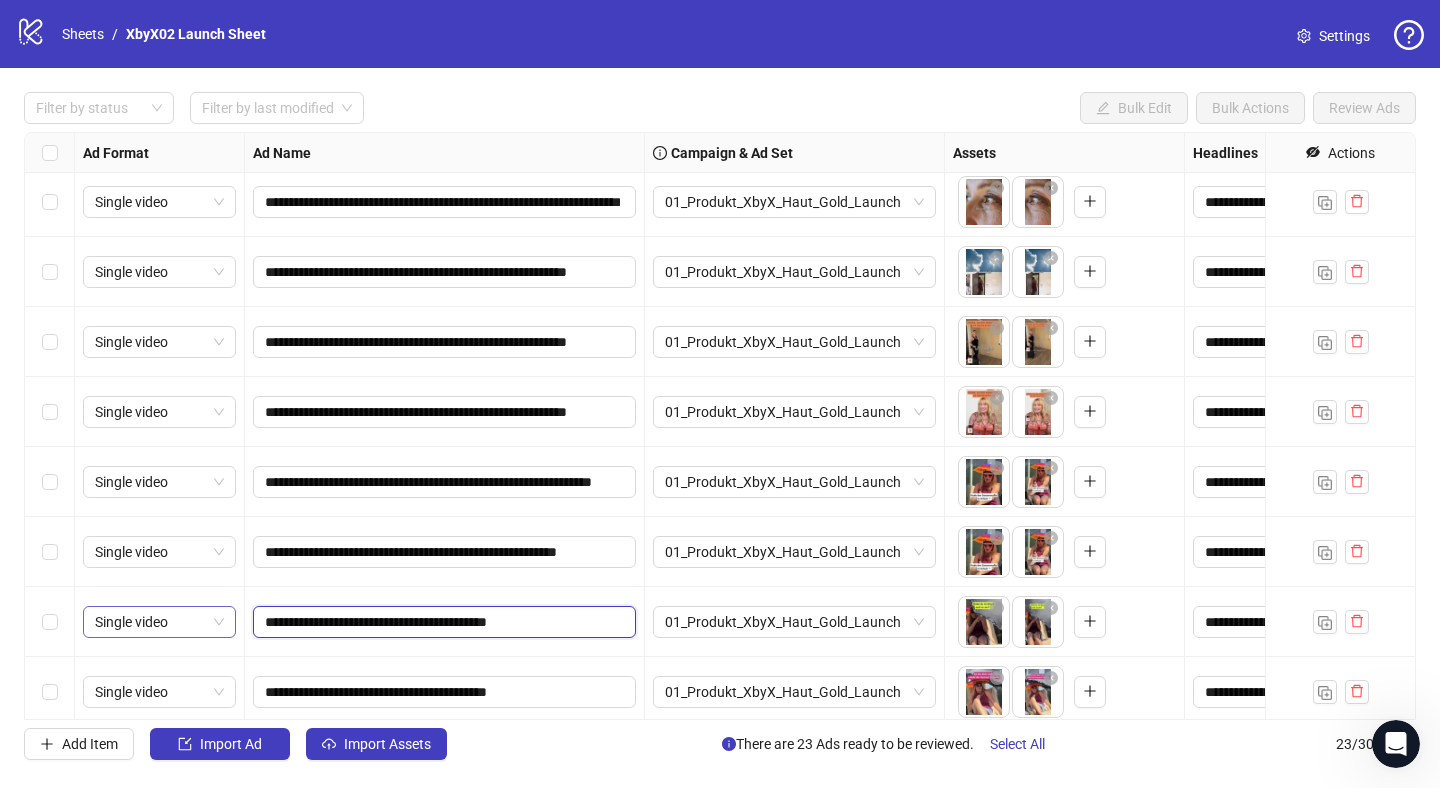 drag, startPoint x: 360, startPoint y: 624, endPoint x: 228, endPoint y: 619, distance: 132.09467 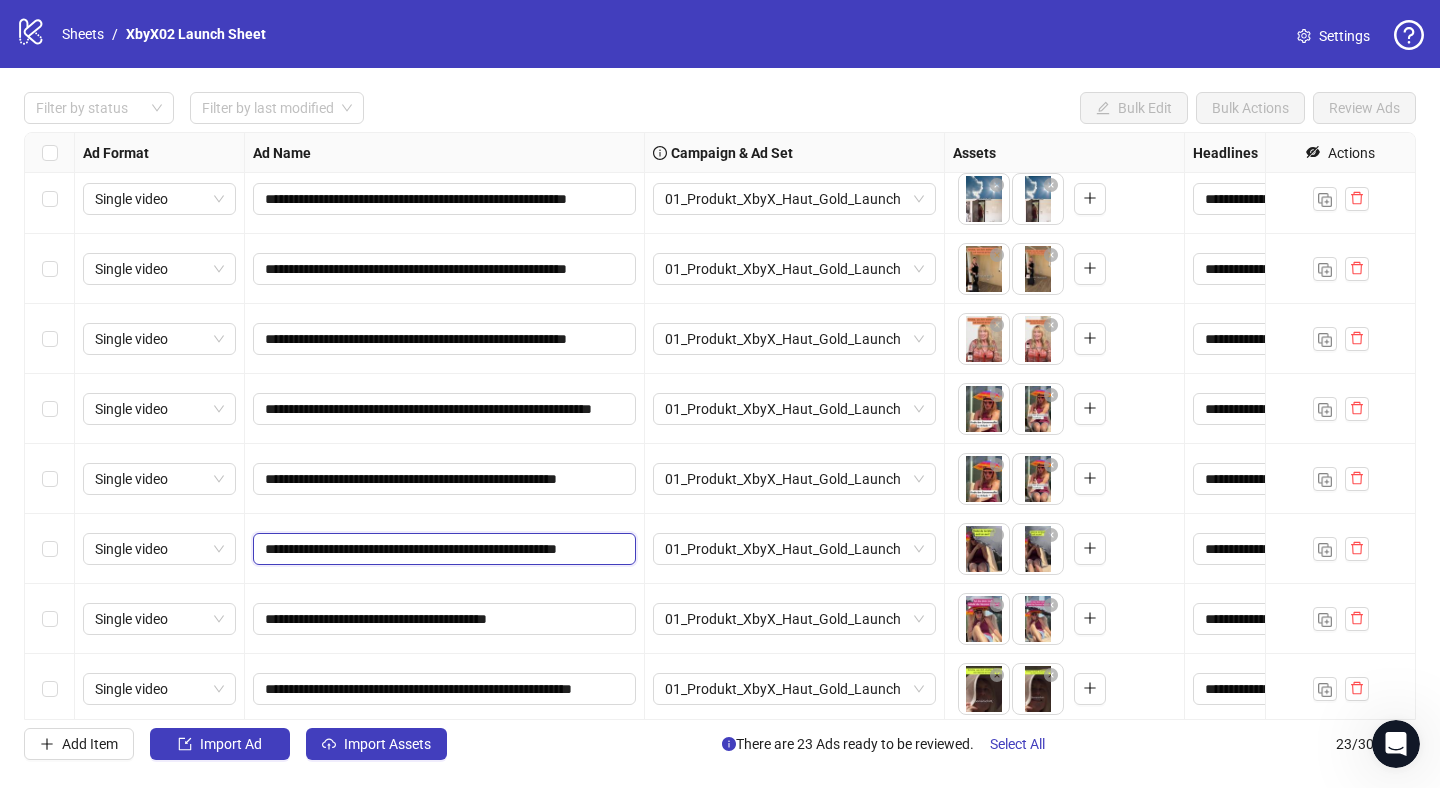 scroll, scrollTop: 1064, scrollLeft: 0, axis: vertical 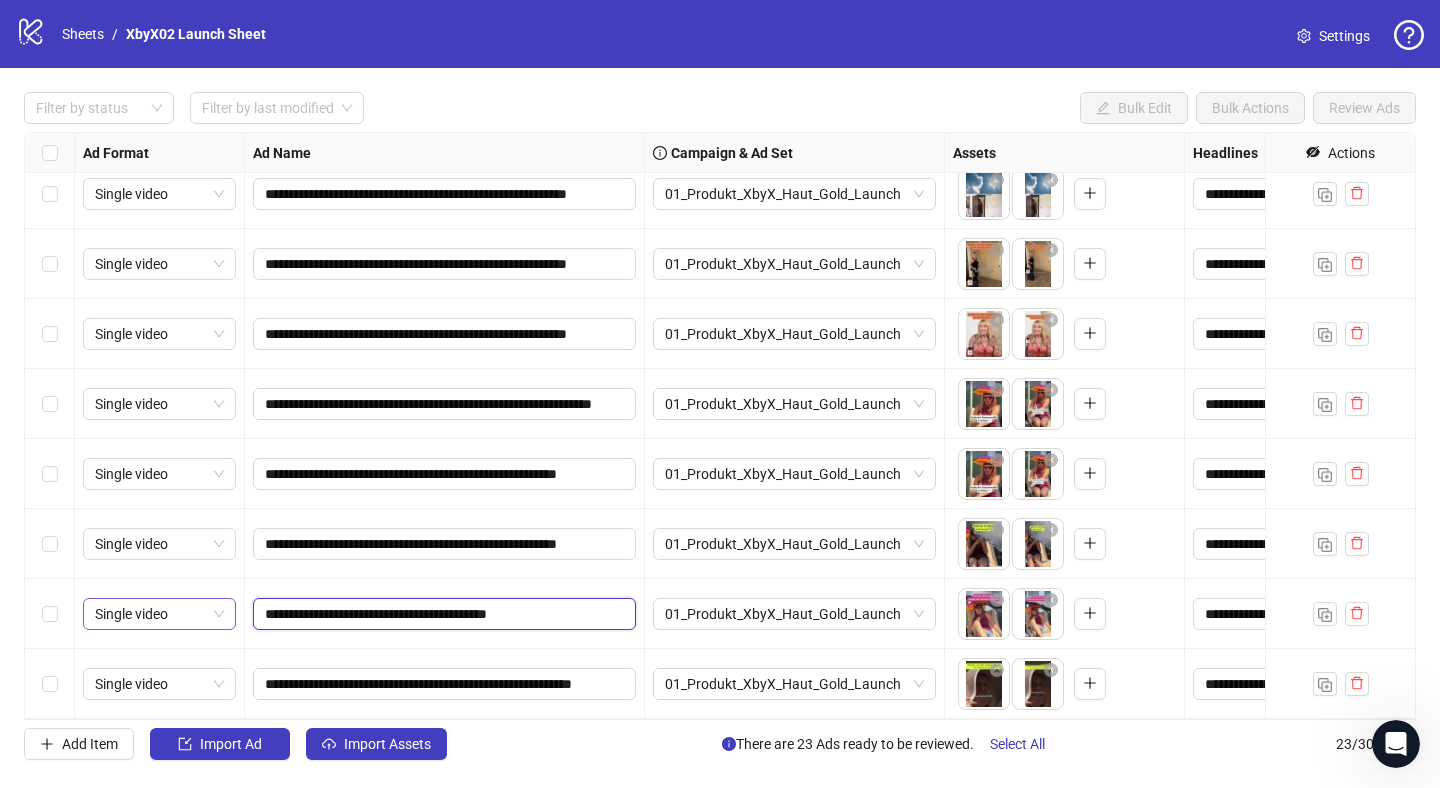 drag, startPoint x: 355, startPoint y: 614, endPoint x: 218, endPoint y: 597, distance: 138.05072 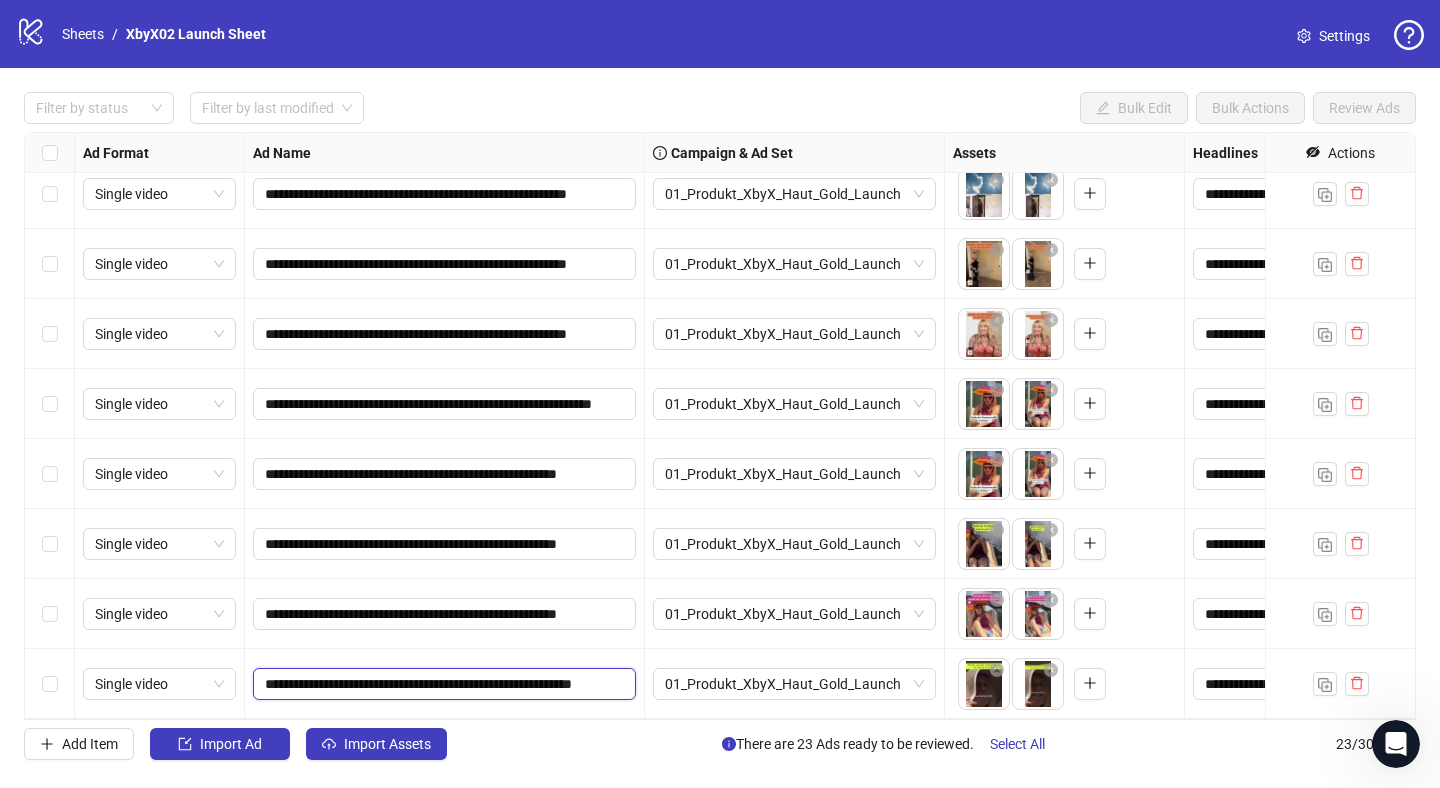 drag, startPoint x: 338, startPoint y: 680, endPoint x: 204, endPoint y: 646, distance: 138.24615 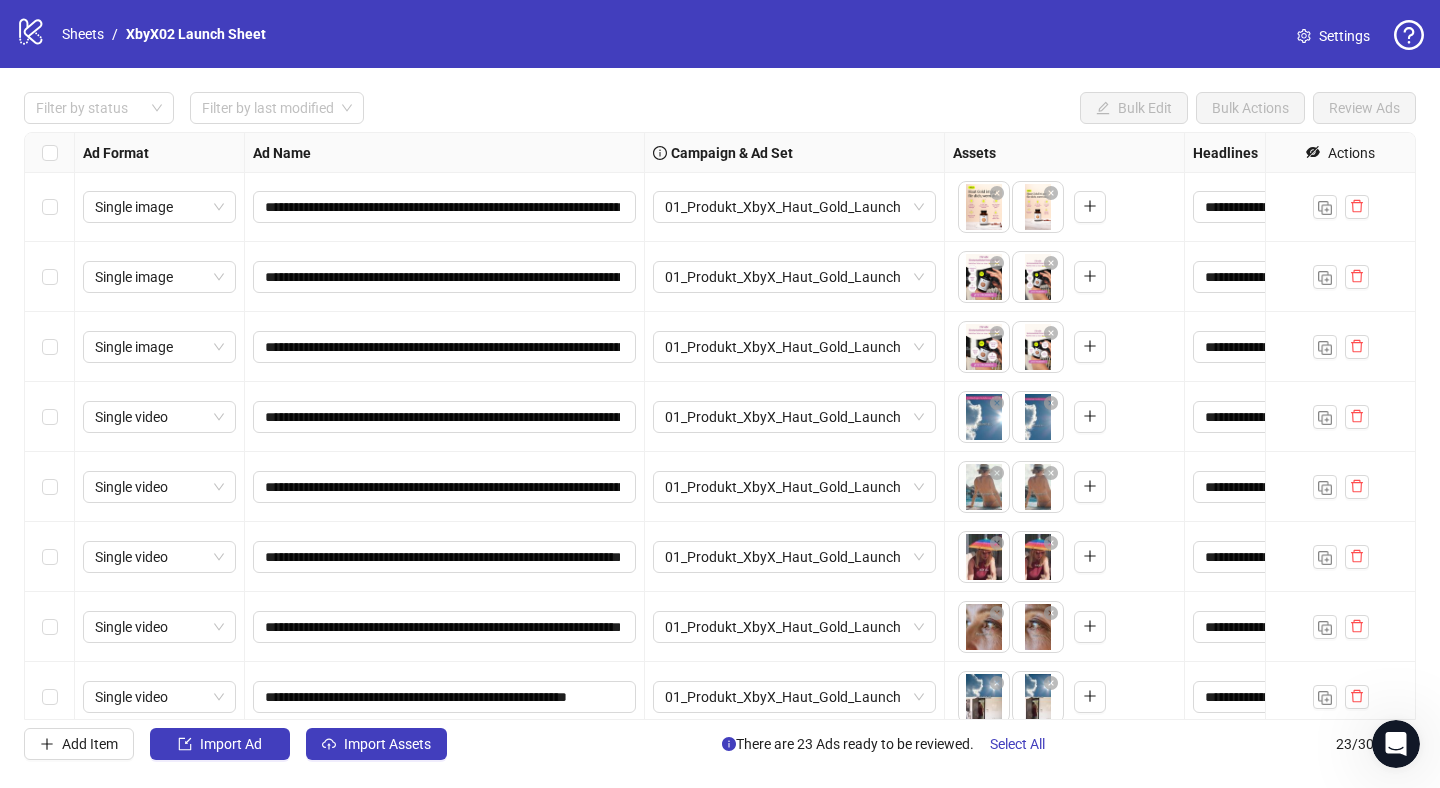 scroll, scrollTop: 0, scrollLeft: 0, axis: both 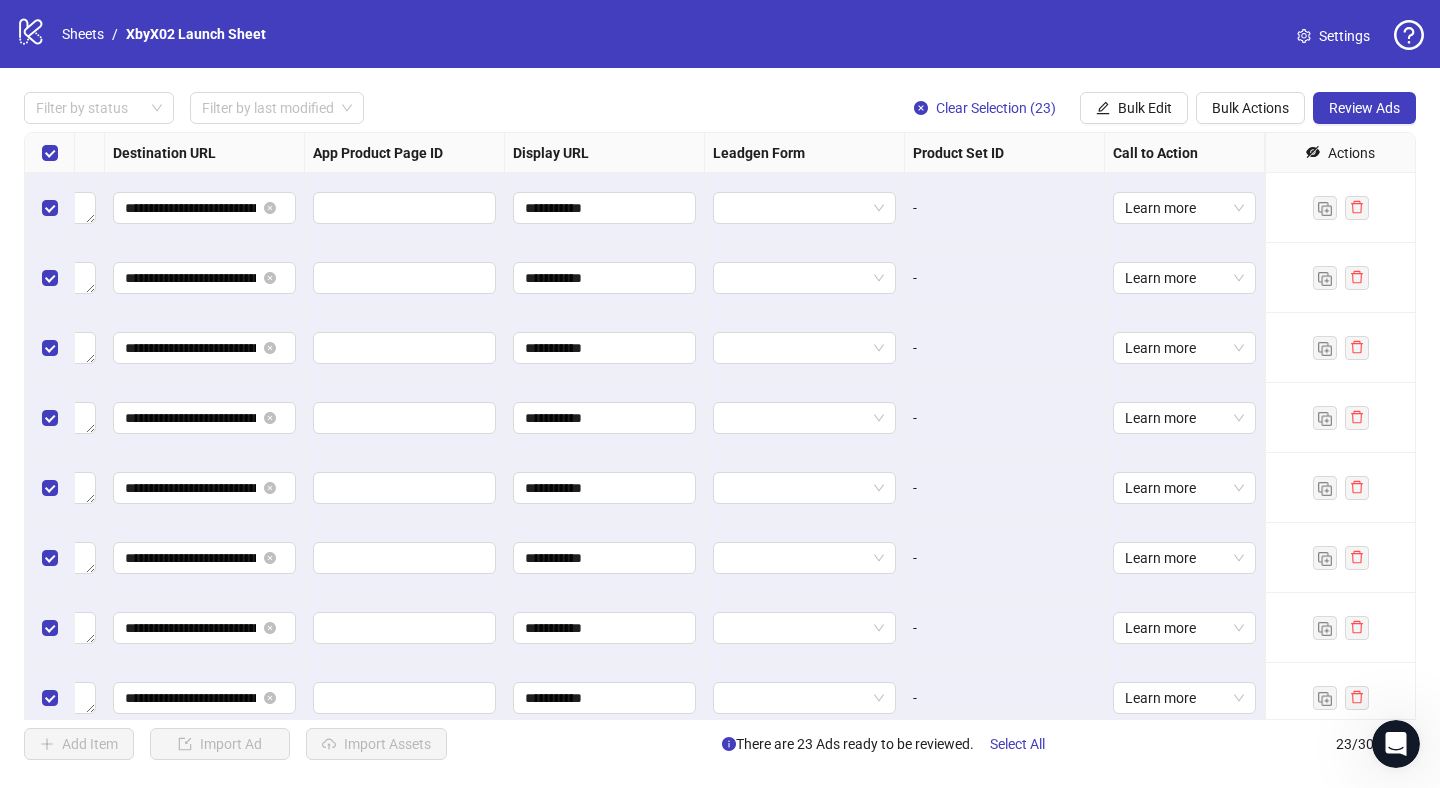 click on "**********" at bounding box center [720, 426] 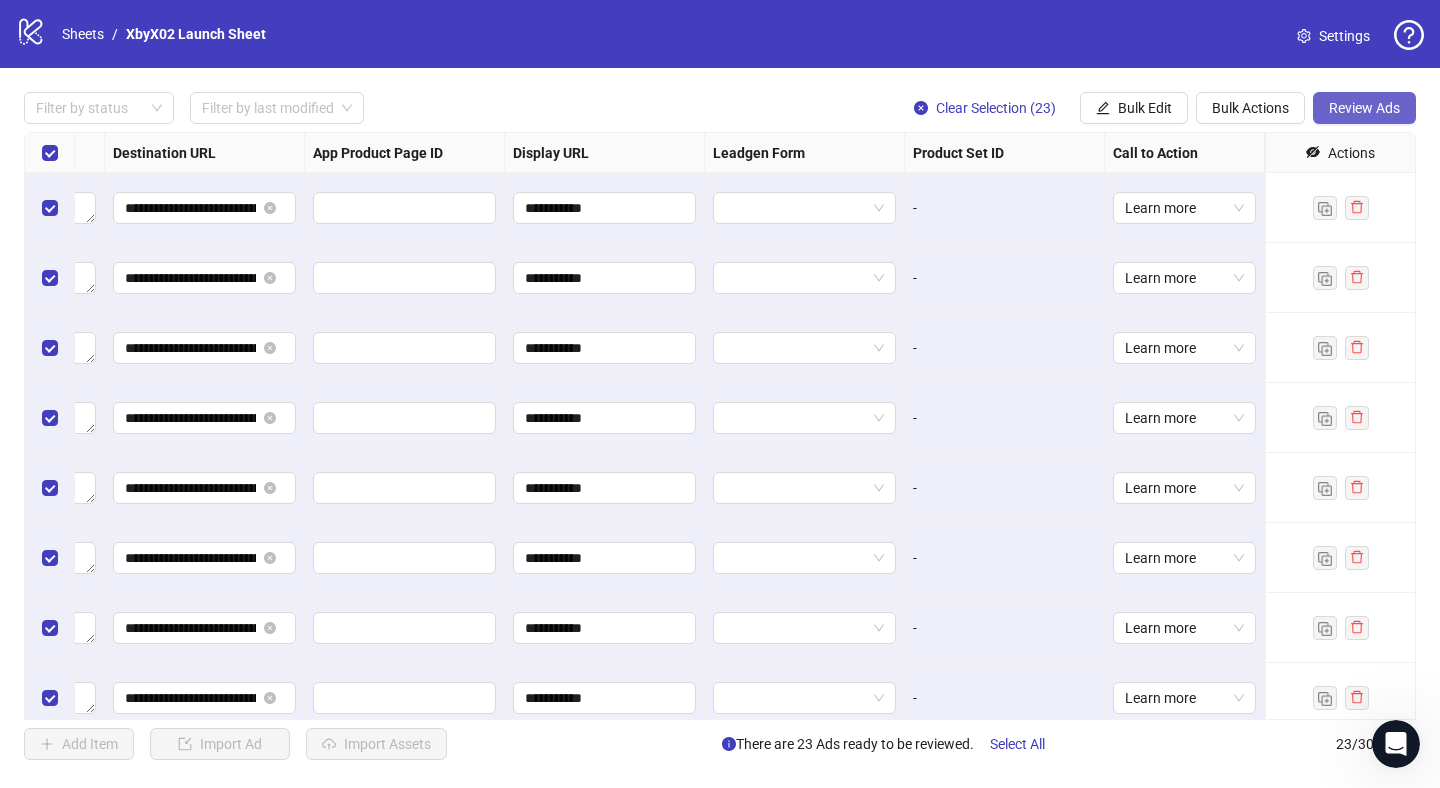click on "Review Ads" at bounding box center [1364, 108] 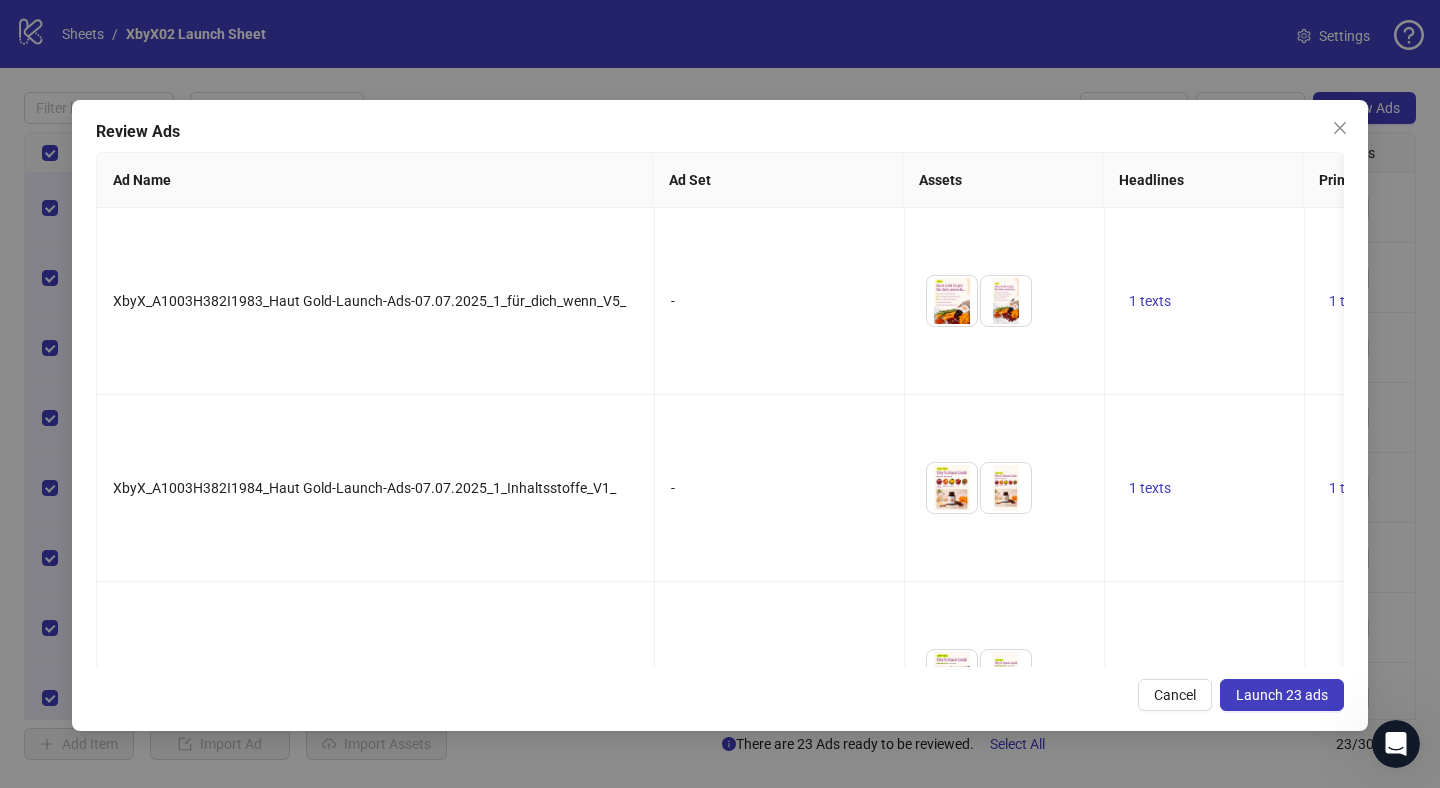 click on "Launch 23 ads" at bounding box center (1282, 695) 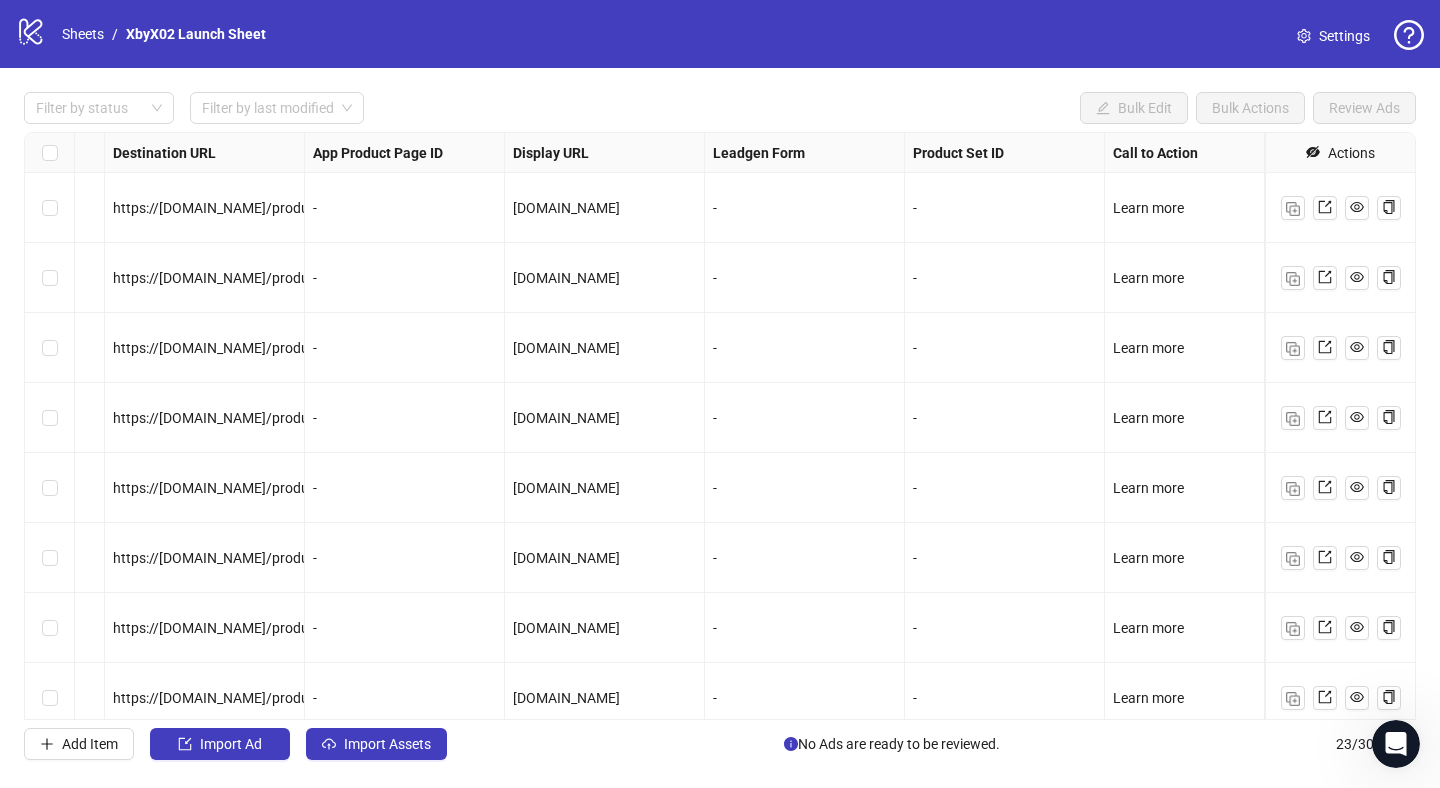 scroll, scrollTop: 1042, scrollLeft: 0, axis: vertical 